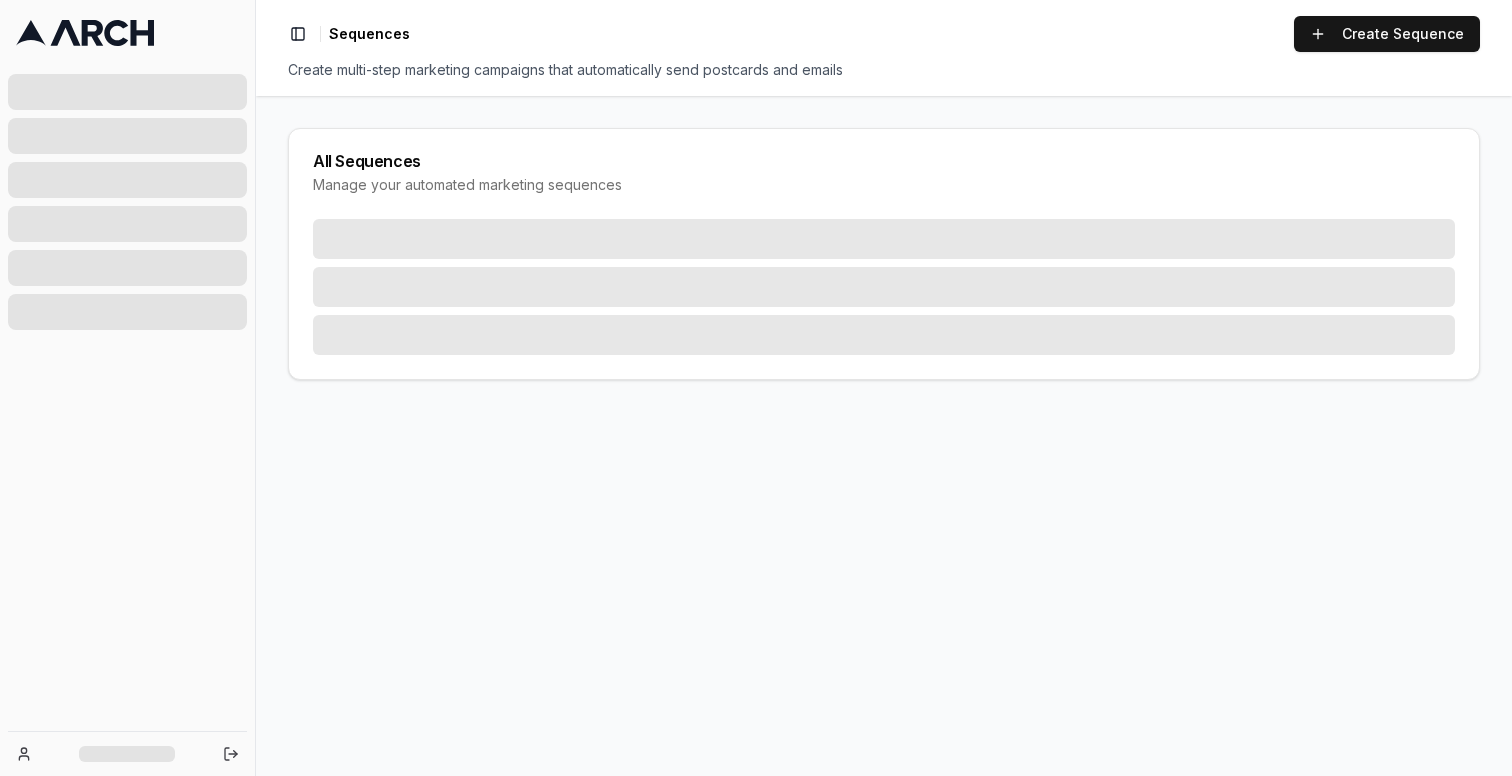 scroll, scrollTop: 0, scrollLeft: 0, axis: both 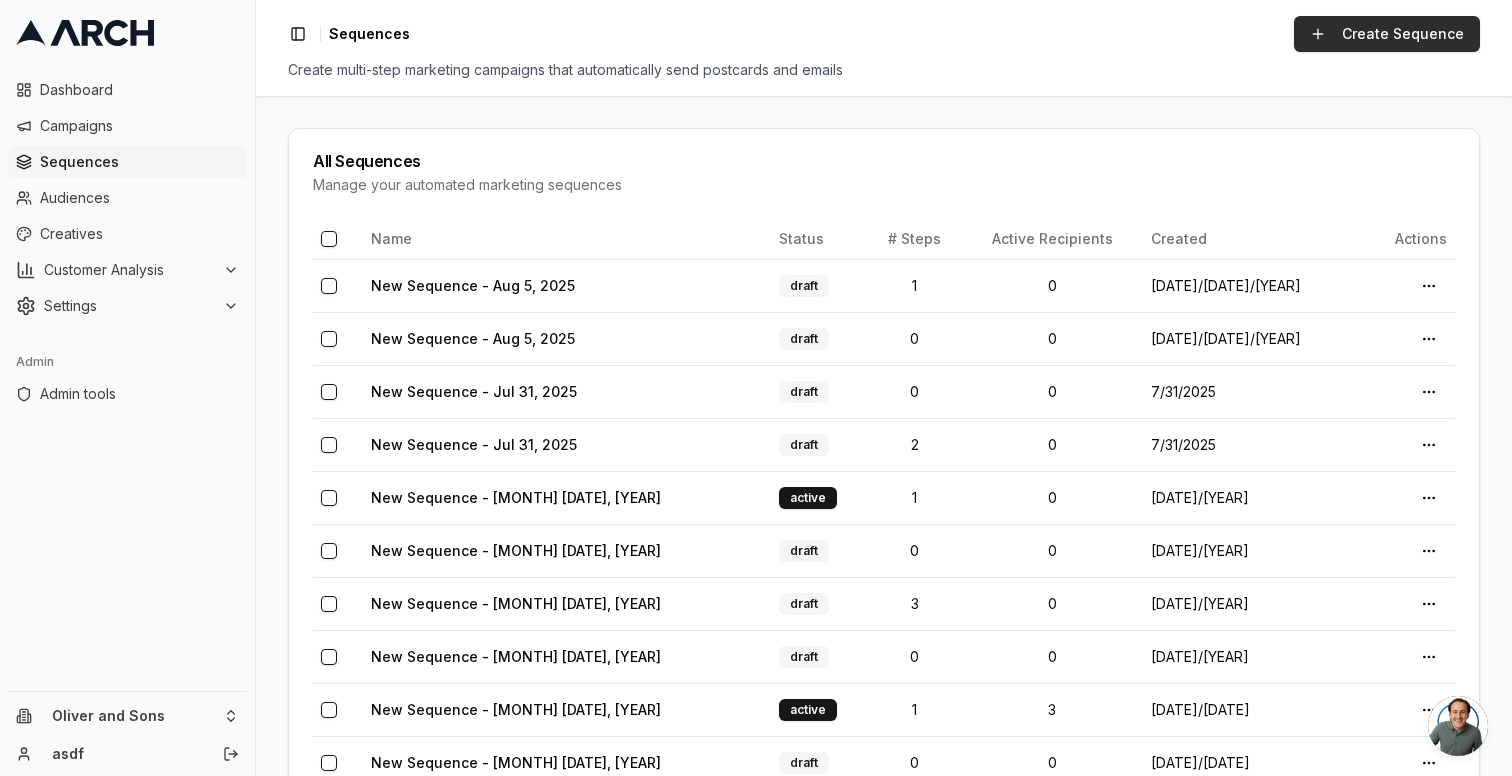 click on "Create Sequence" at bounding box center [1387, 34] 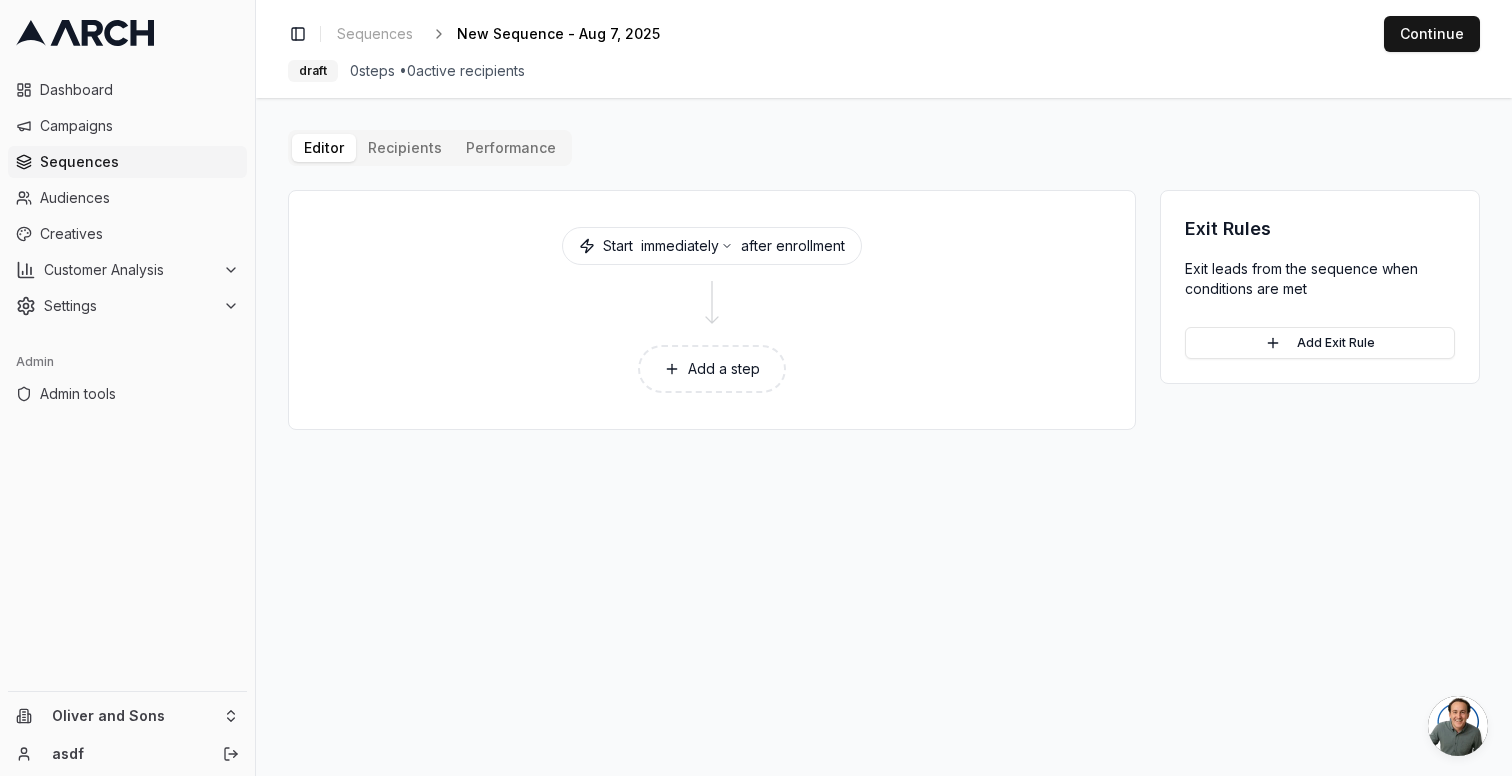 click on "Add a step" at bounding box center [712, 369] 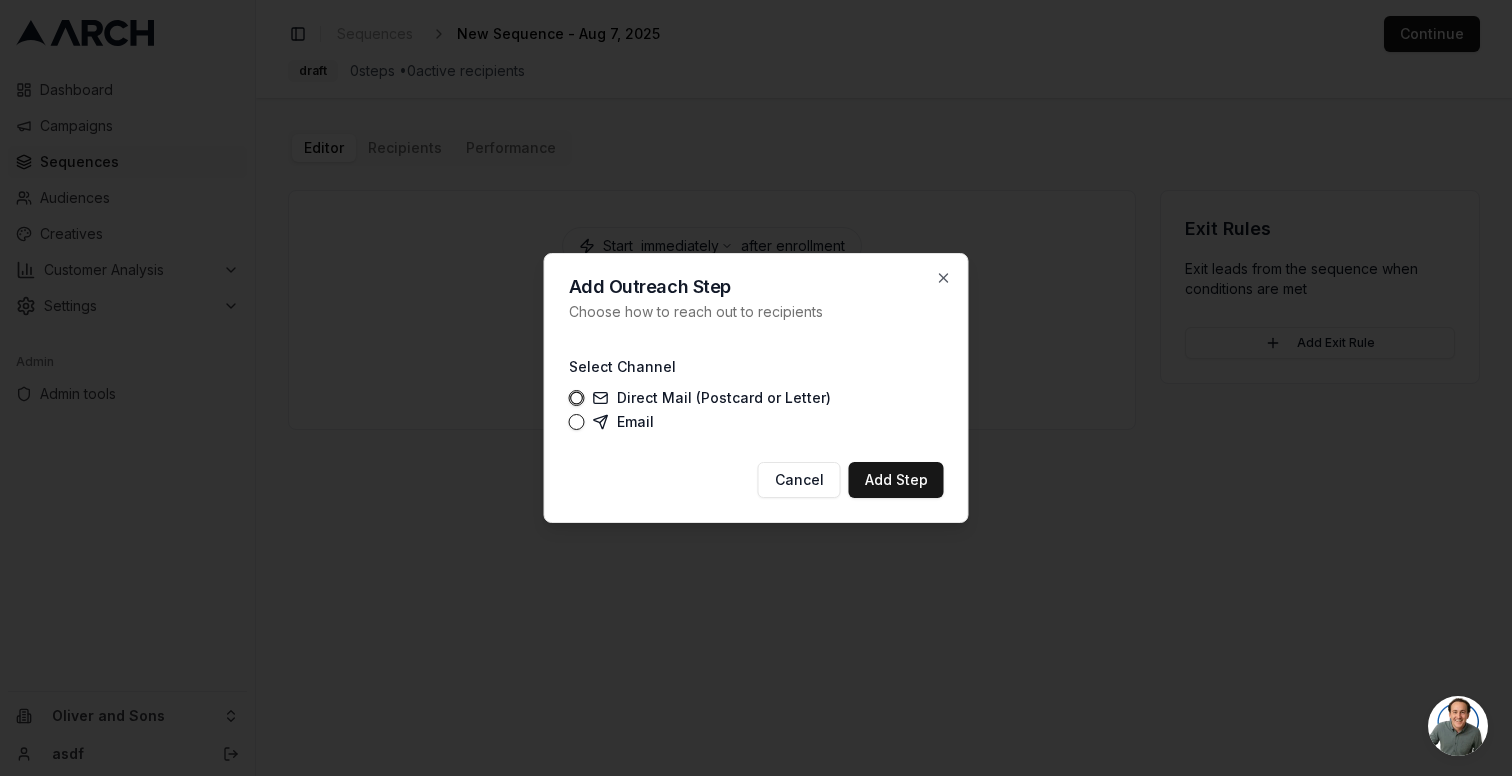 click on "Email" at bounding box center (756, 422) 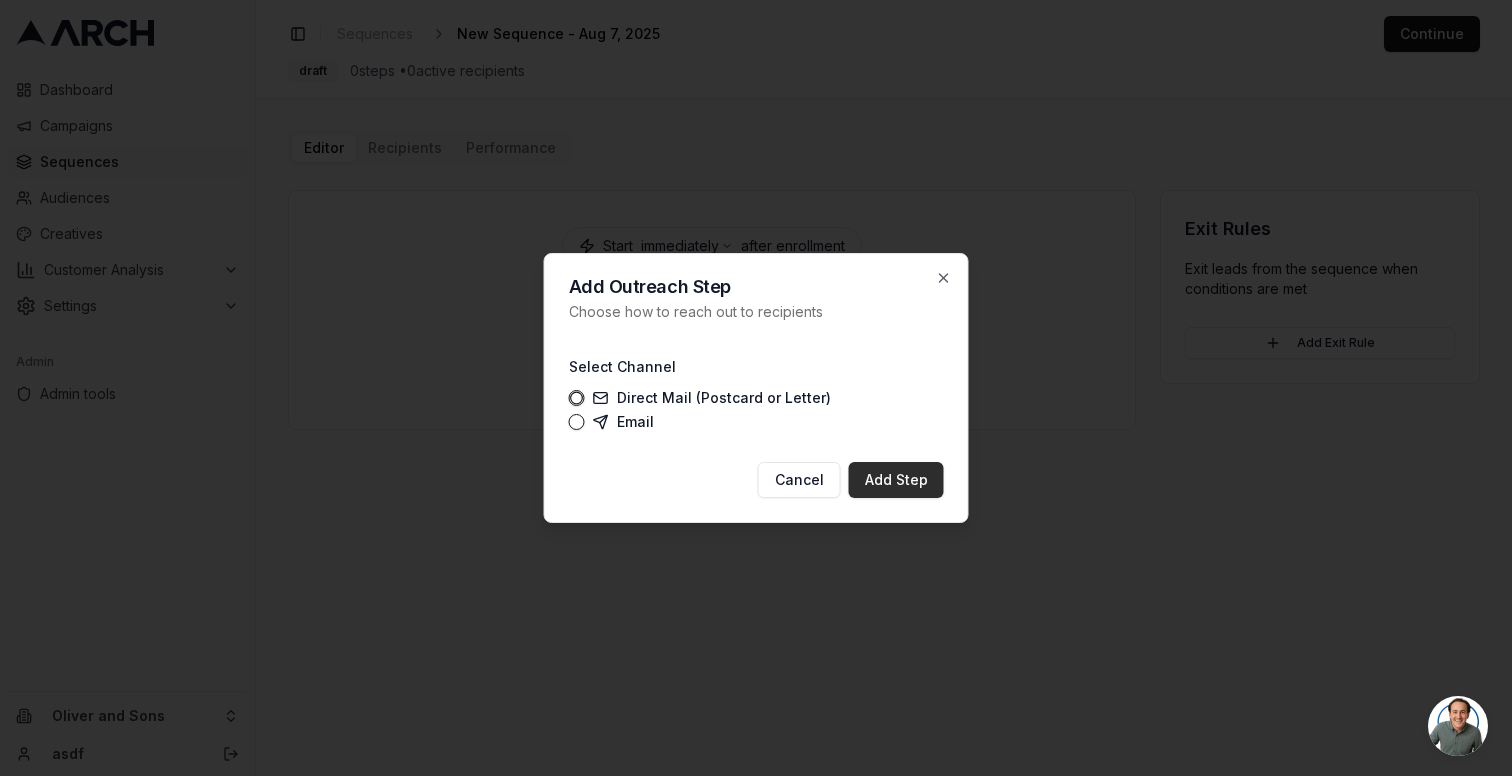 click on "Add Step" at bounding box center (896, 480) 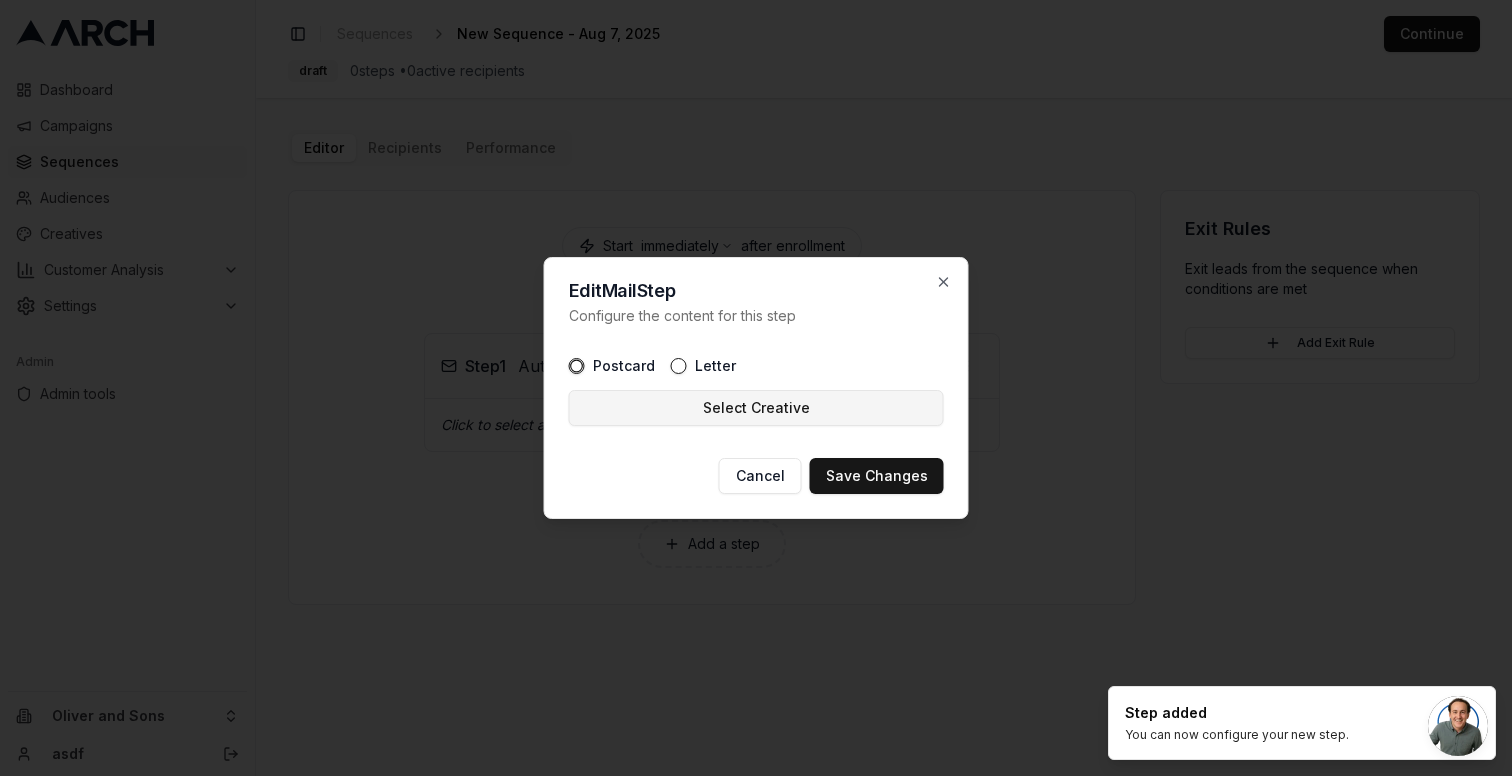 click on "Select Creative" at bounding box center (756, 408) 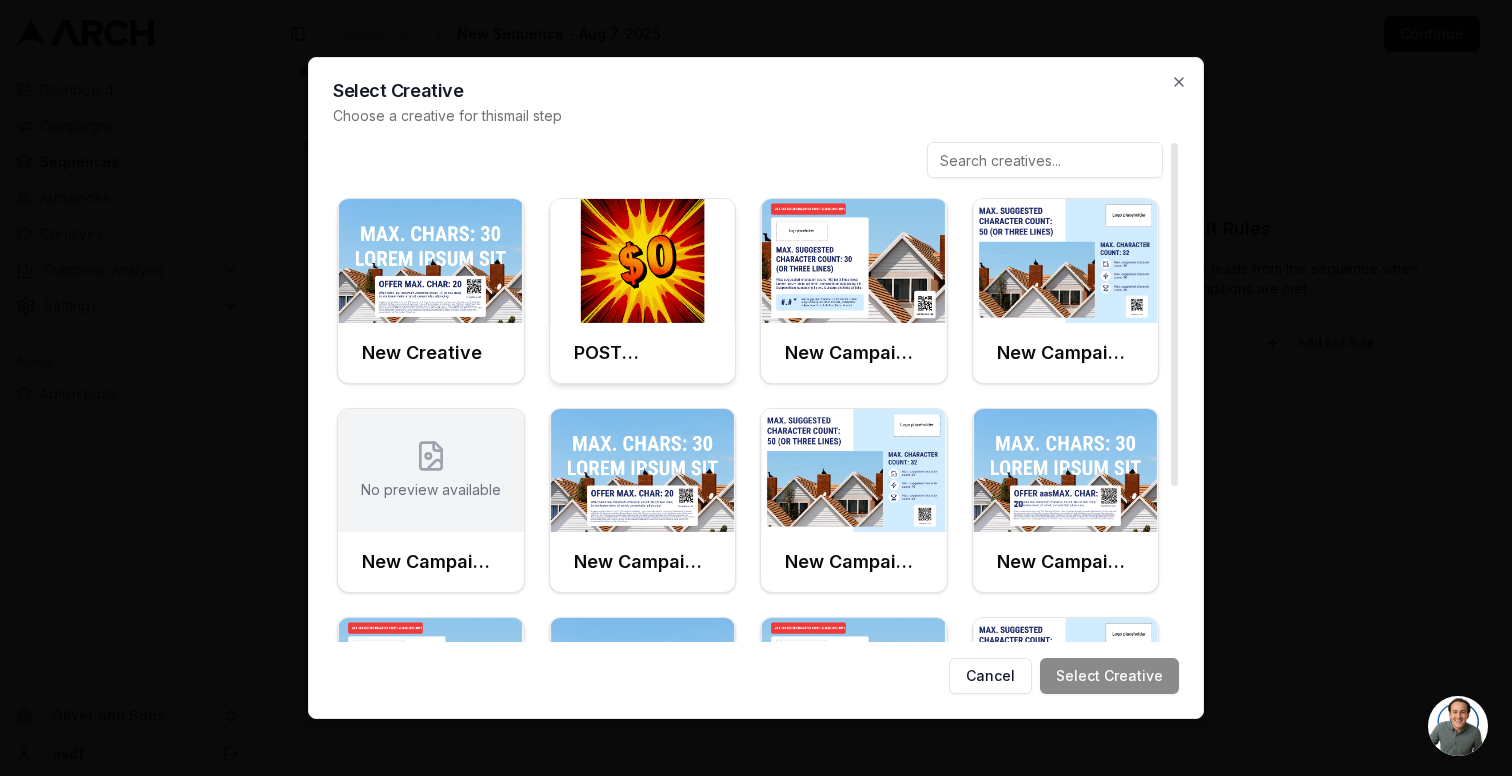 click at bounding box center (643, 261) 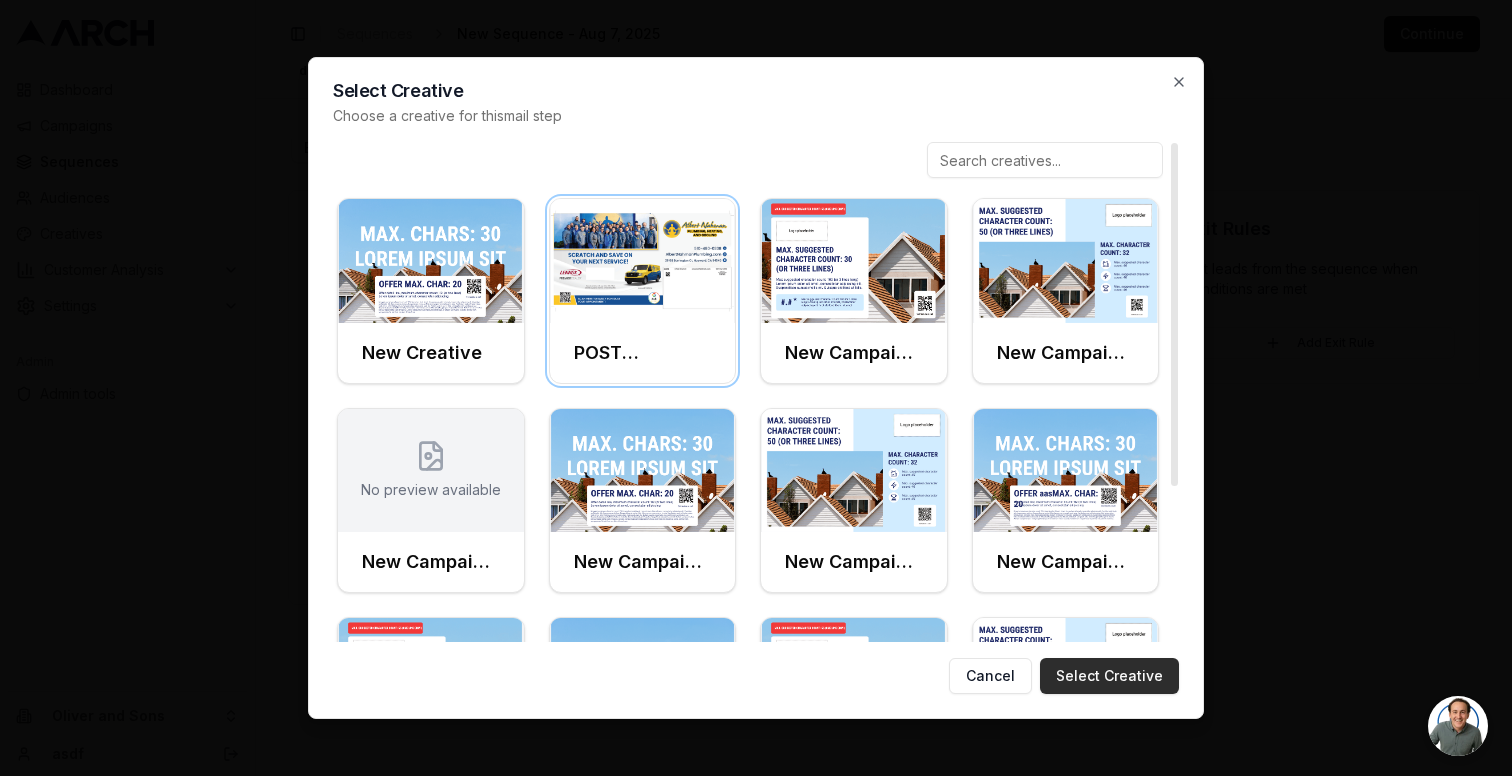 click on "Select Creative" at bounding box center (1109, 676) 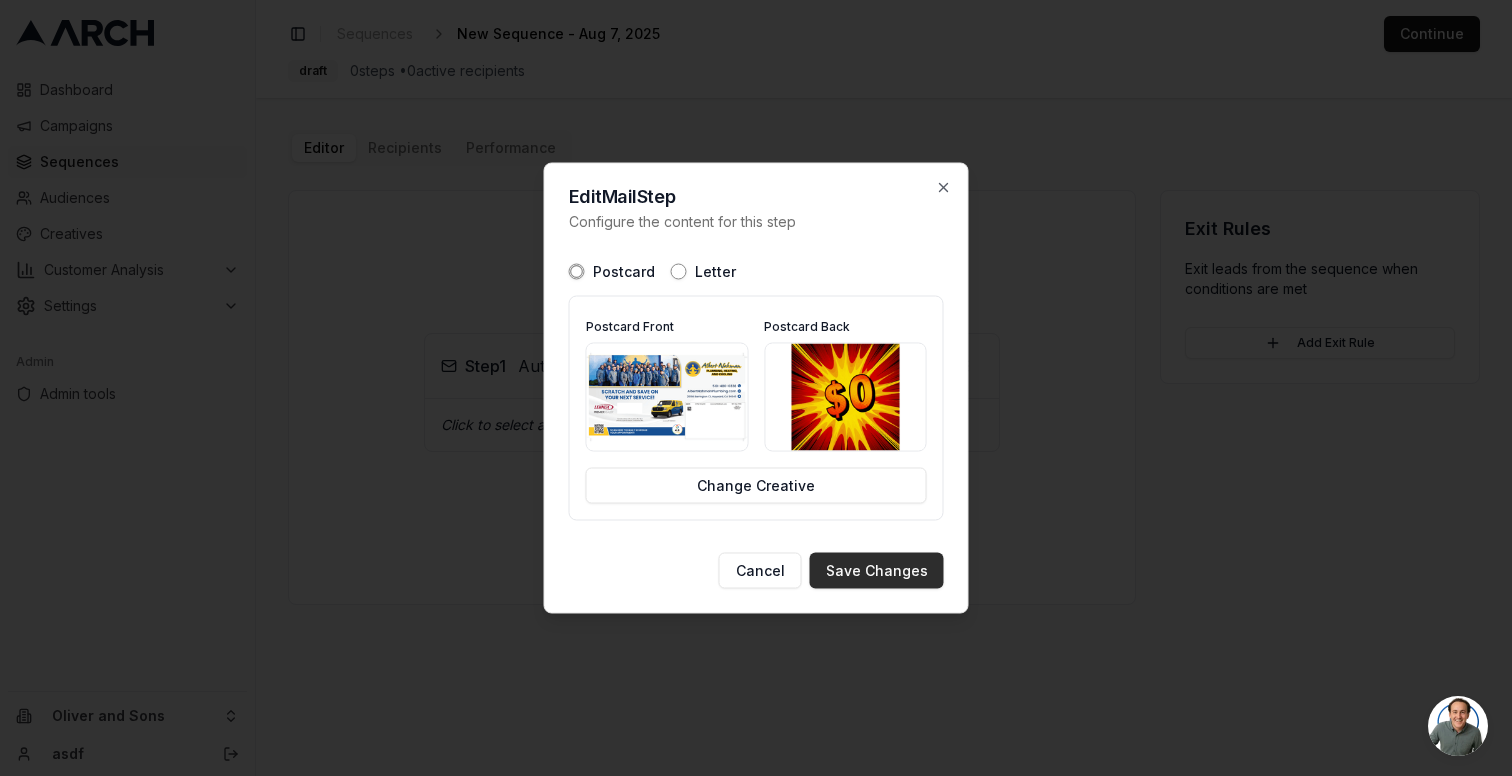 click on "Save Changes" at bounding box center [877, 571] 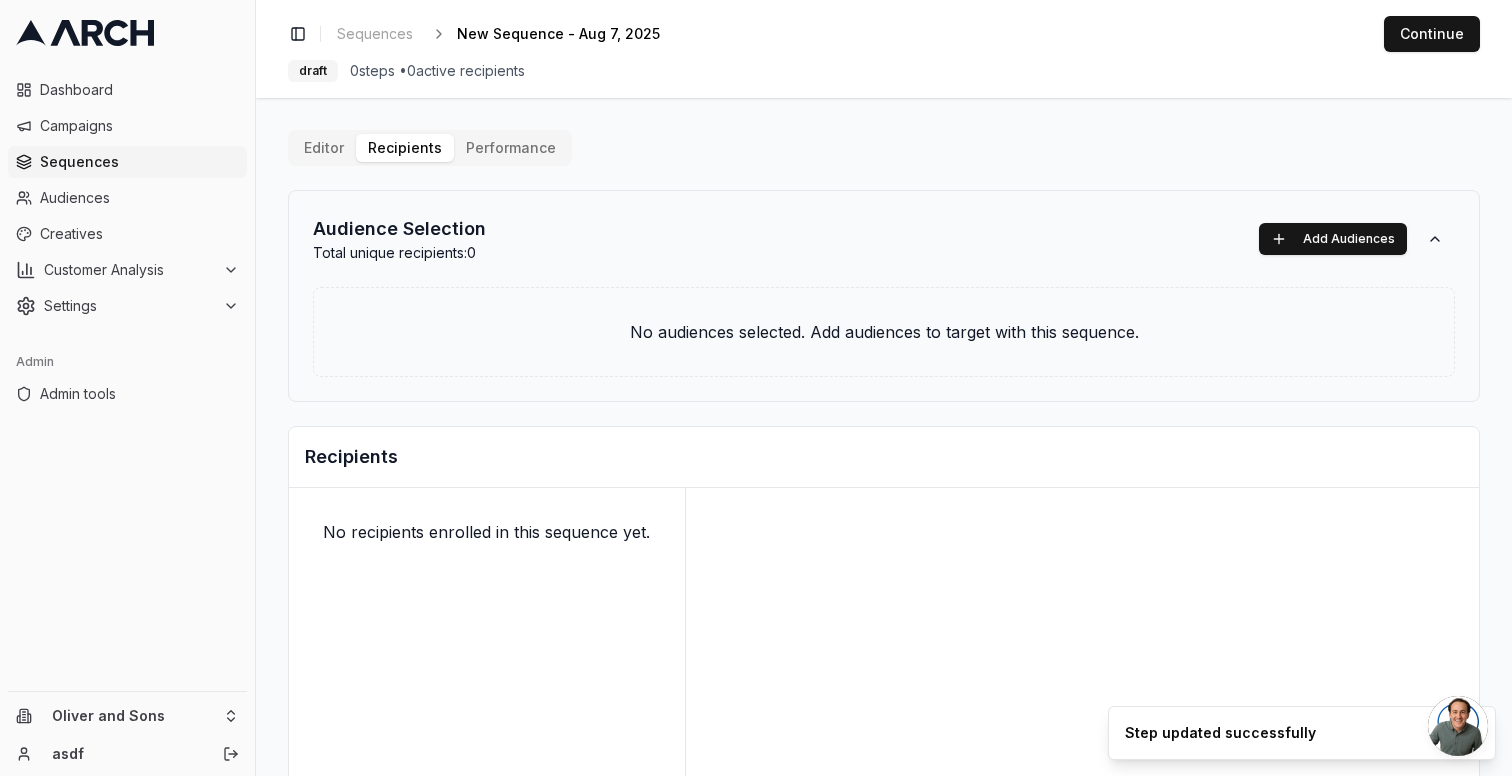 click on "Audience Selection Total unique recipients:  0 Add Audiences" at bounding box center [884, 239] 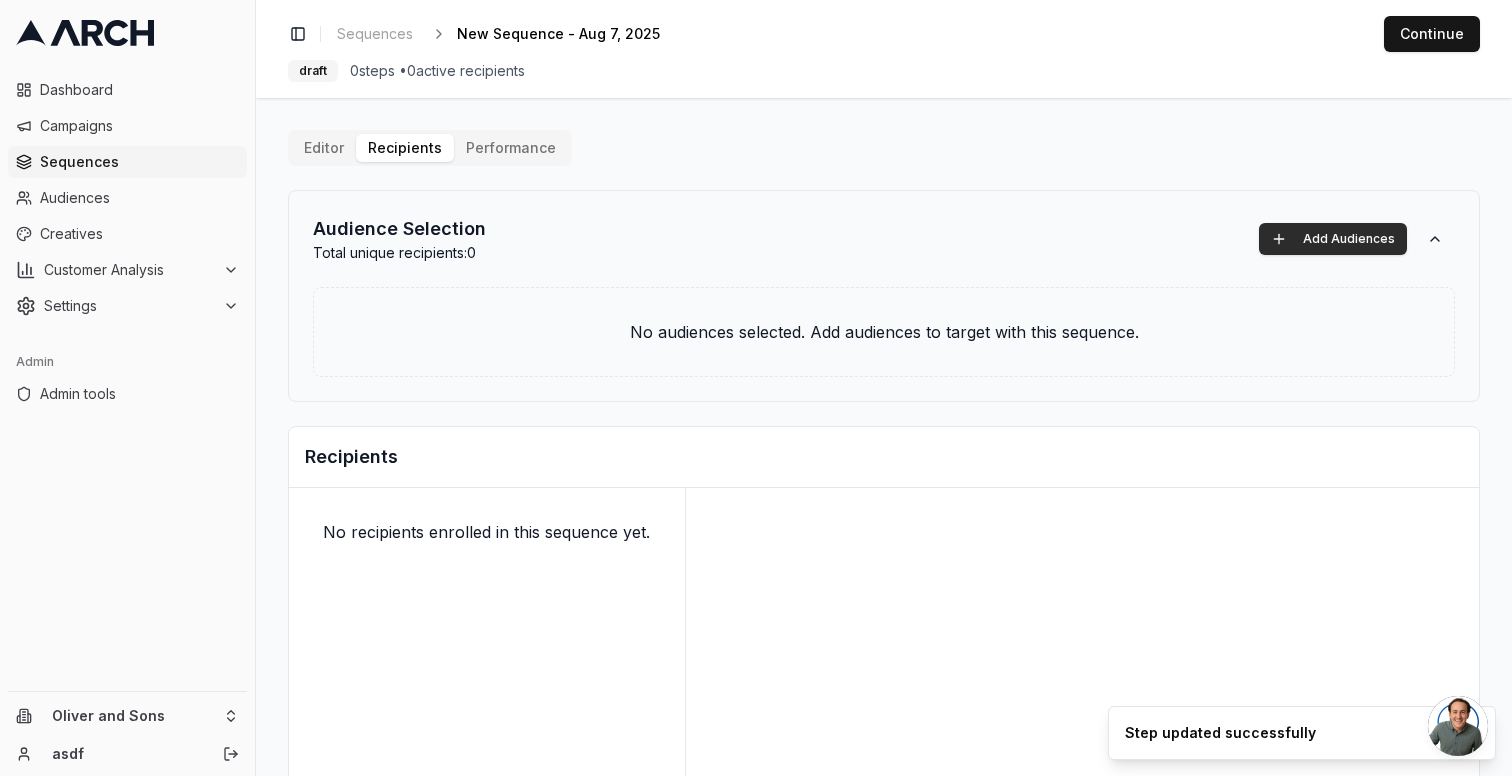 click on "Add Audiences" at bounding box center [1333, 239] 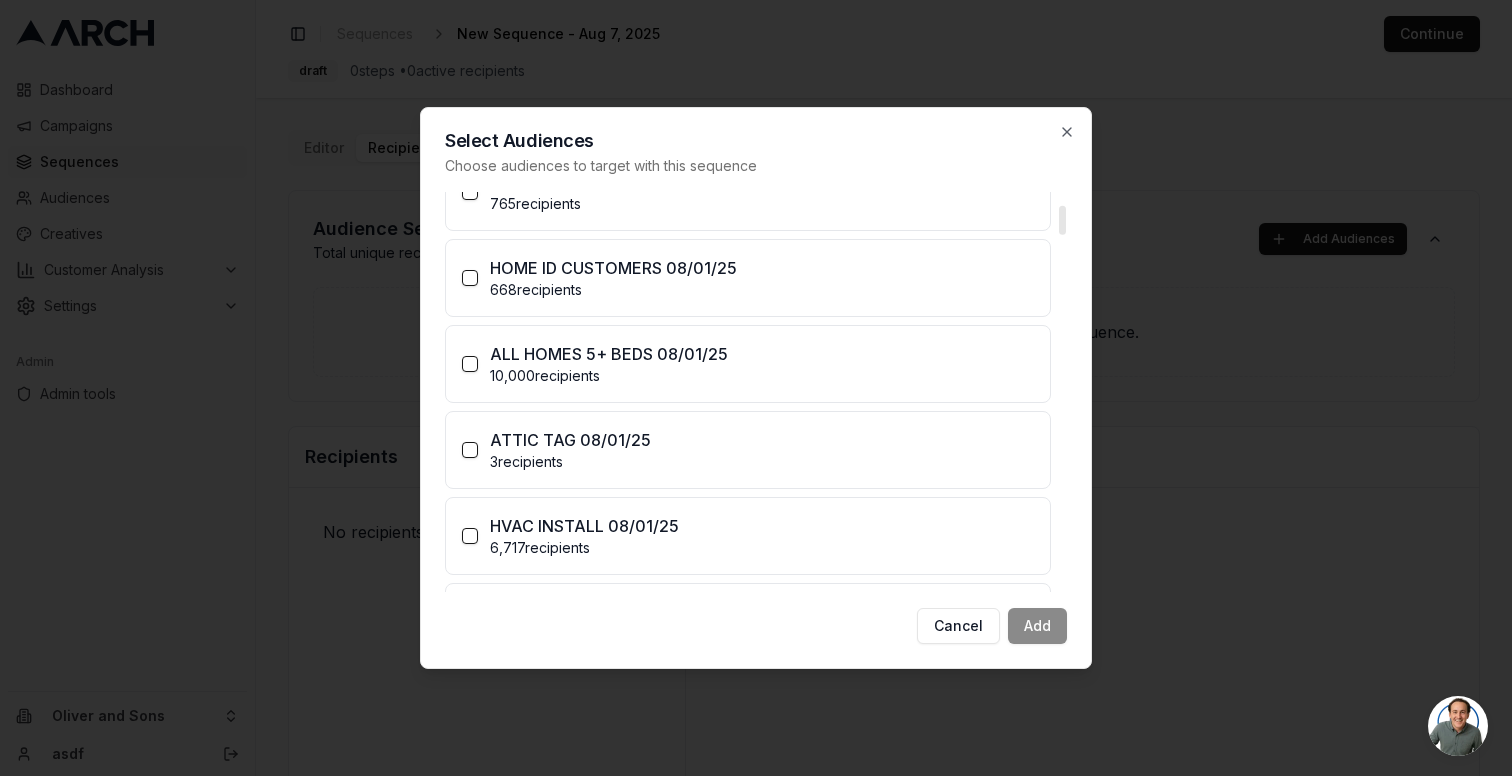 scroll, scrollTop: 175, scrollLeft: 0, axis: vertical 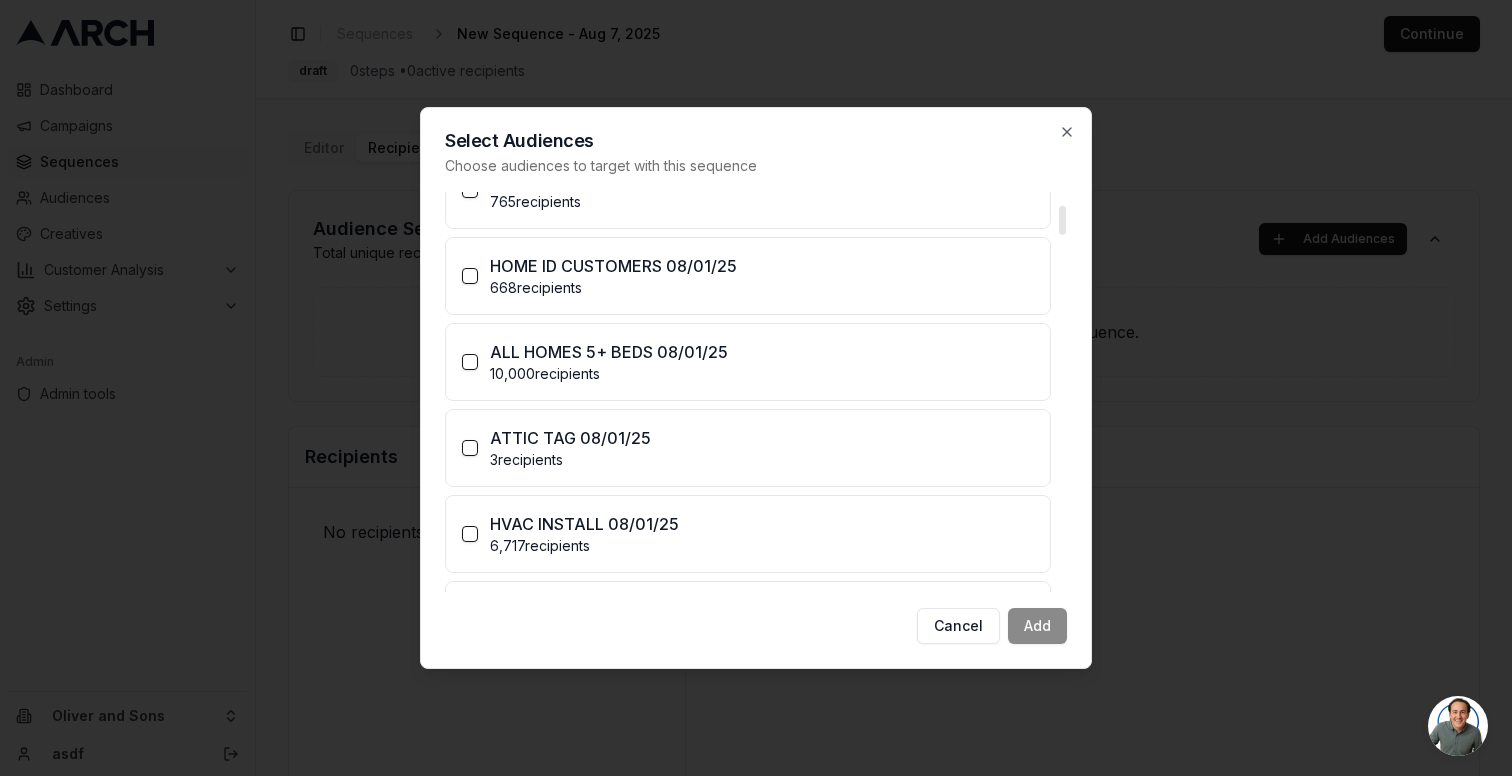 click on "3  recipients" at bounding box center [762, 460] 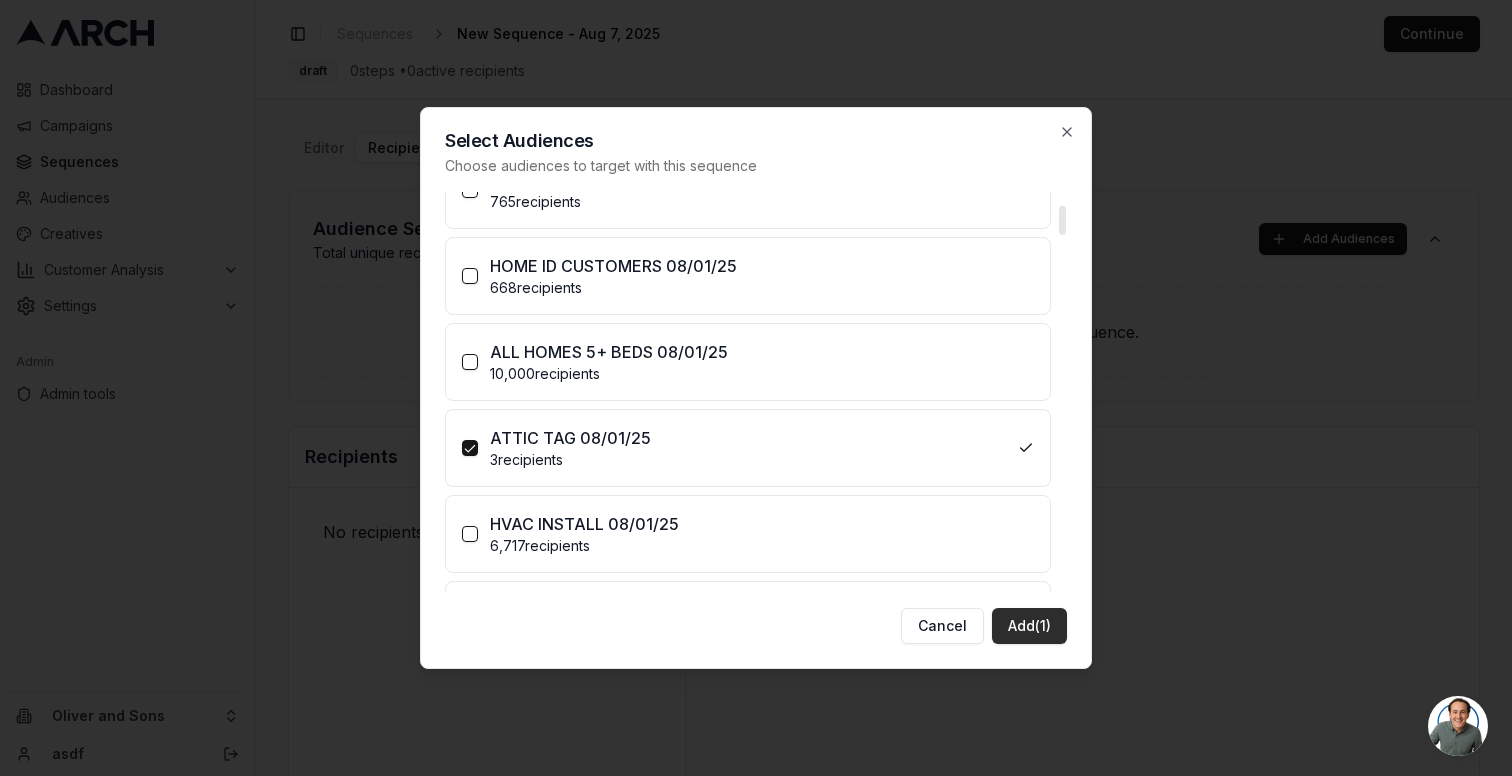 click on "Add  (1)" at bounding box center [1029, 626] 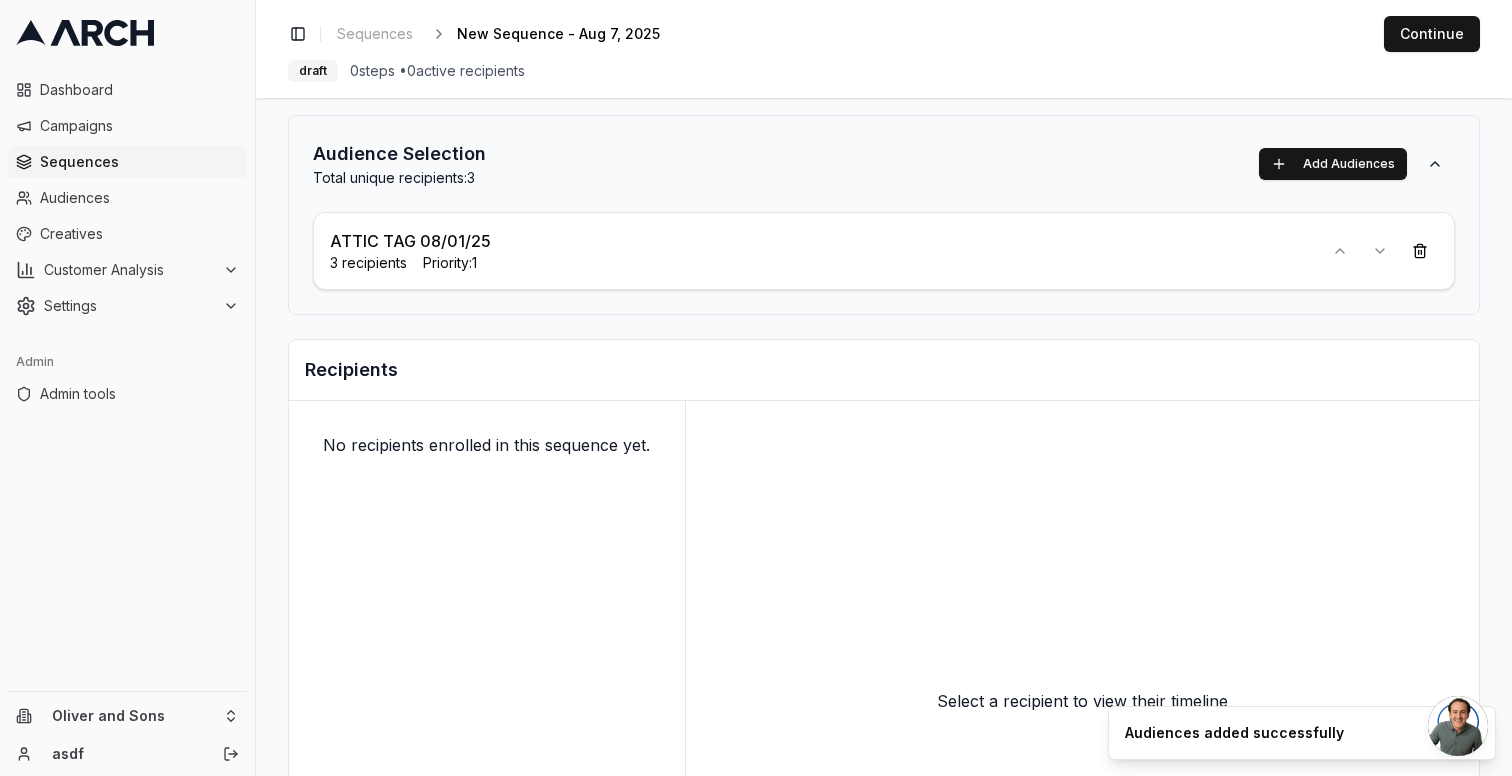 scroll, scrollTop: 0, scrollLeft: 0, axis: both 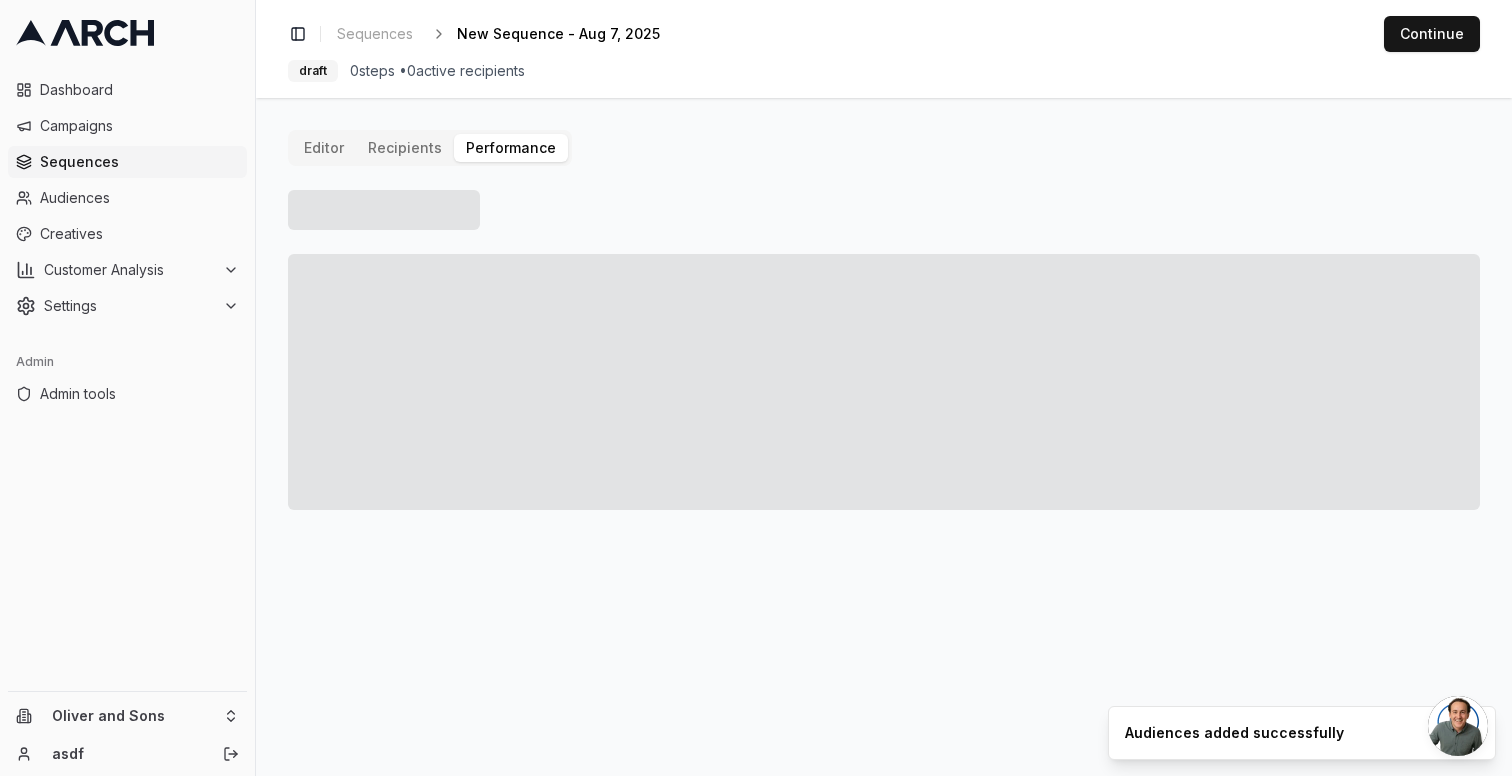 click on "Performance" at bounding box center (511, 148) 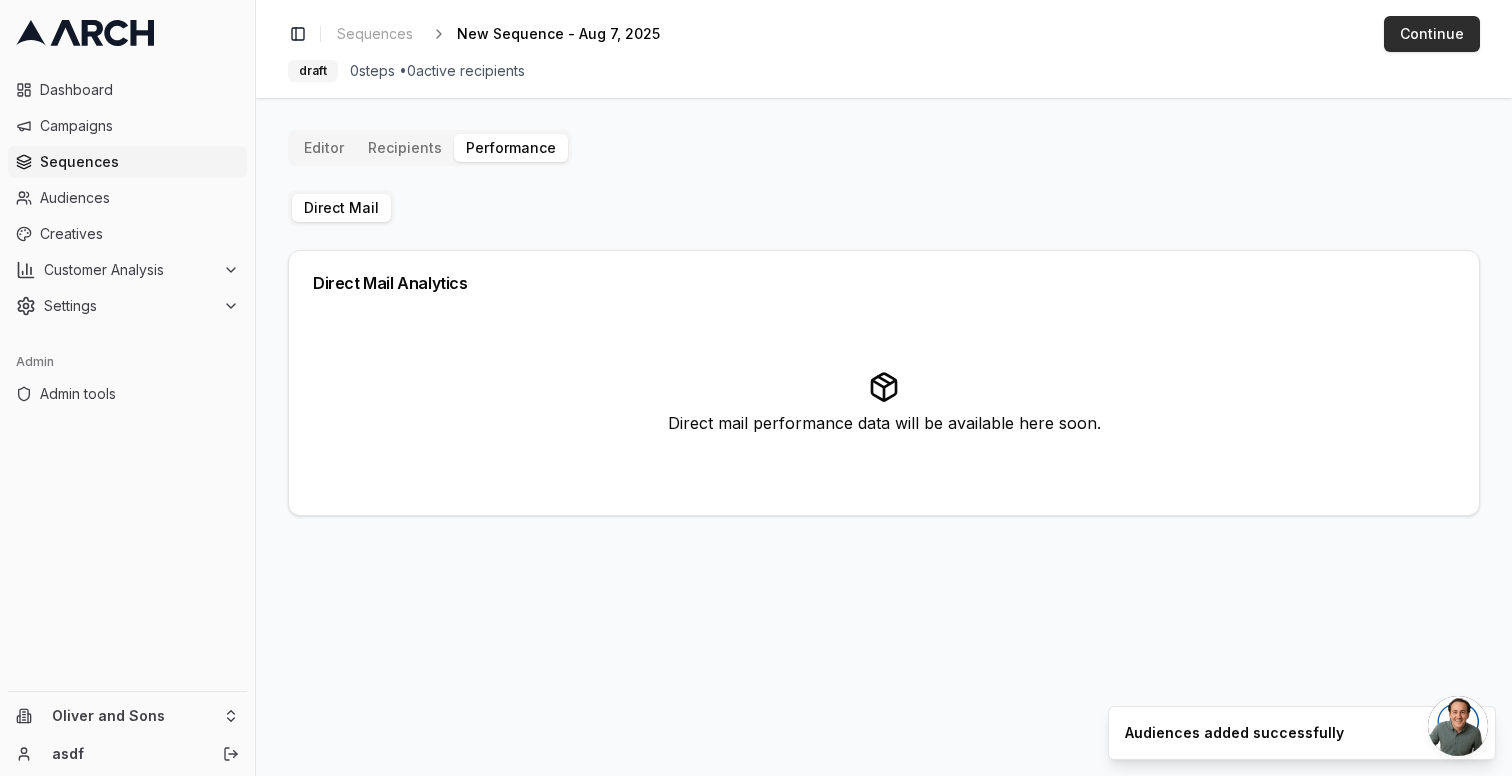 click on "Continue" at bounding box center (1432, 34) 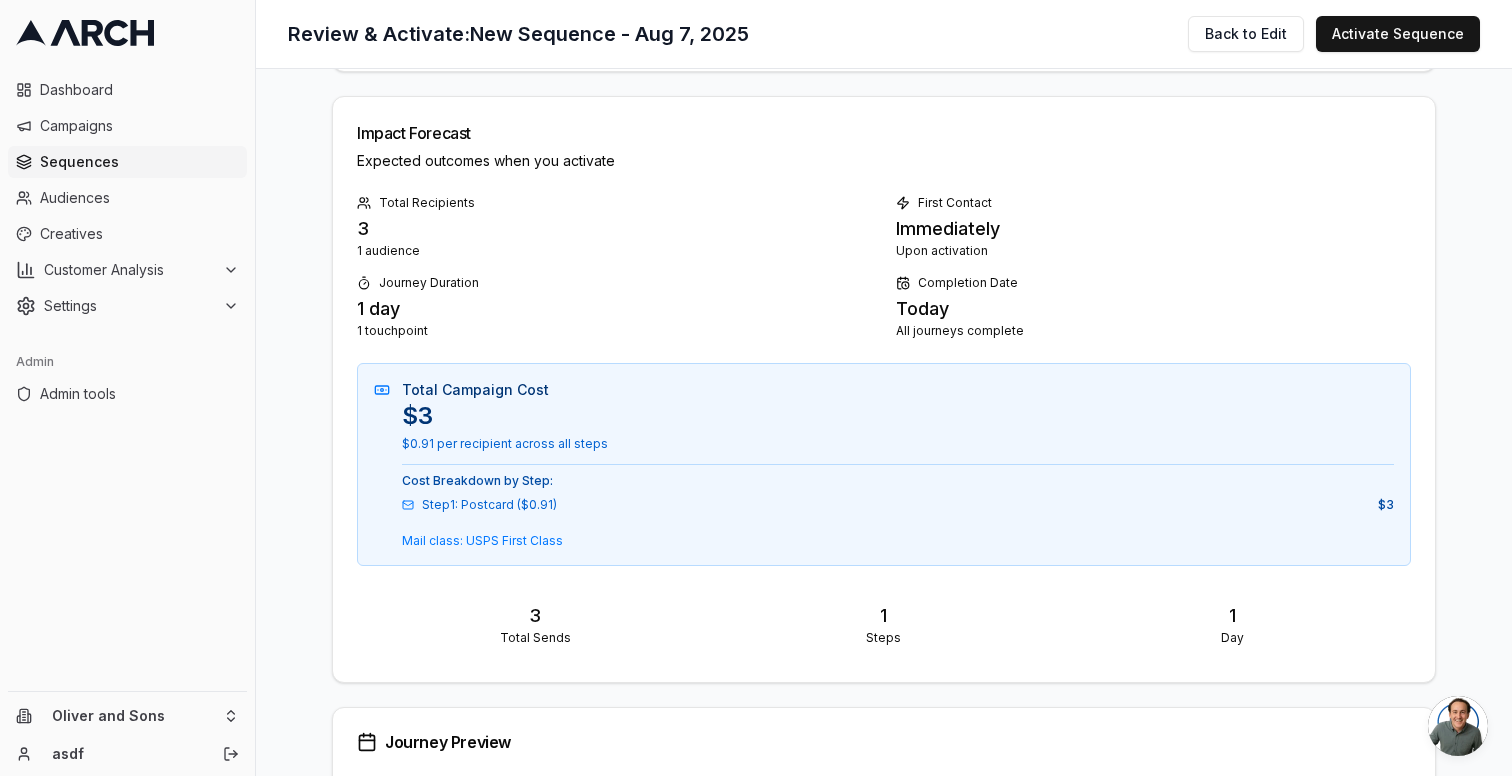 scroll, scrollTop: 0, scrollLeft: 0, axis: both 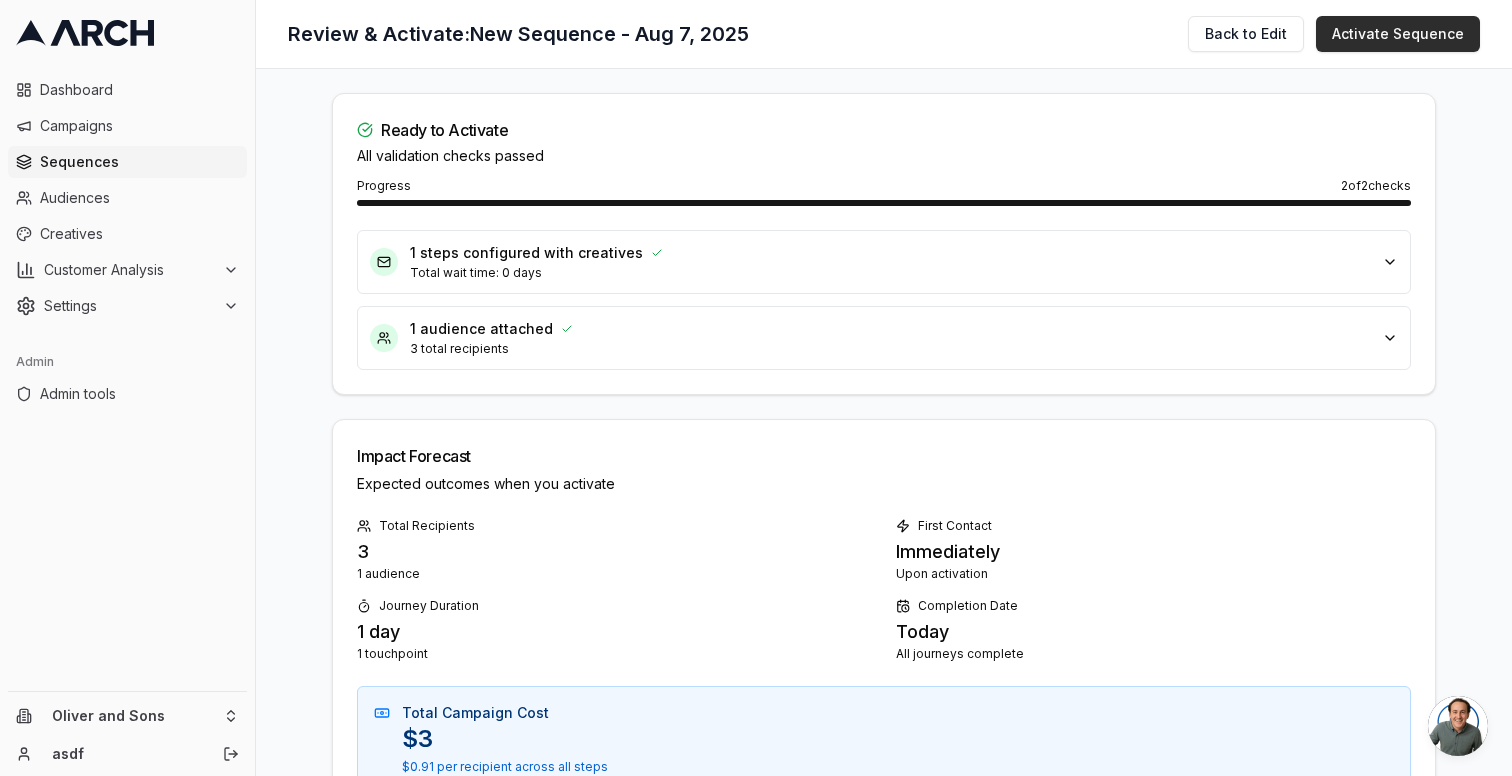 click on "Activate Sequence" at bounding box center [1398, 34] 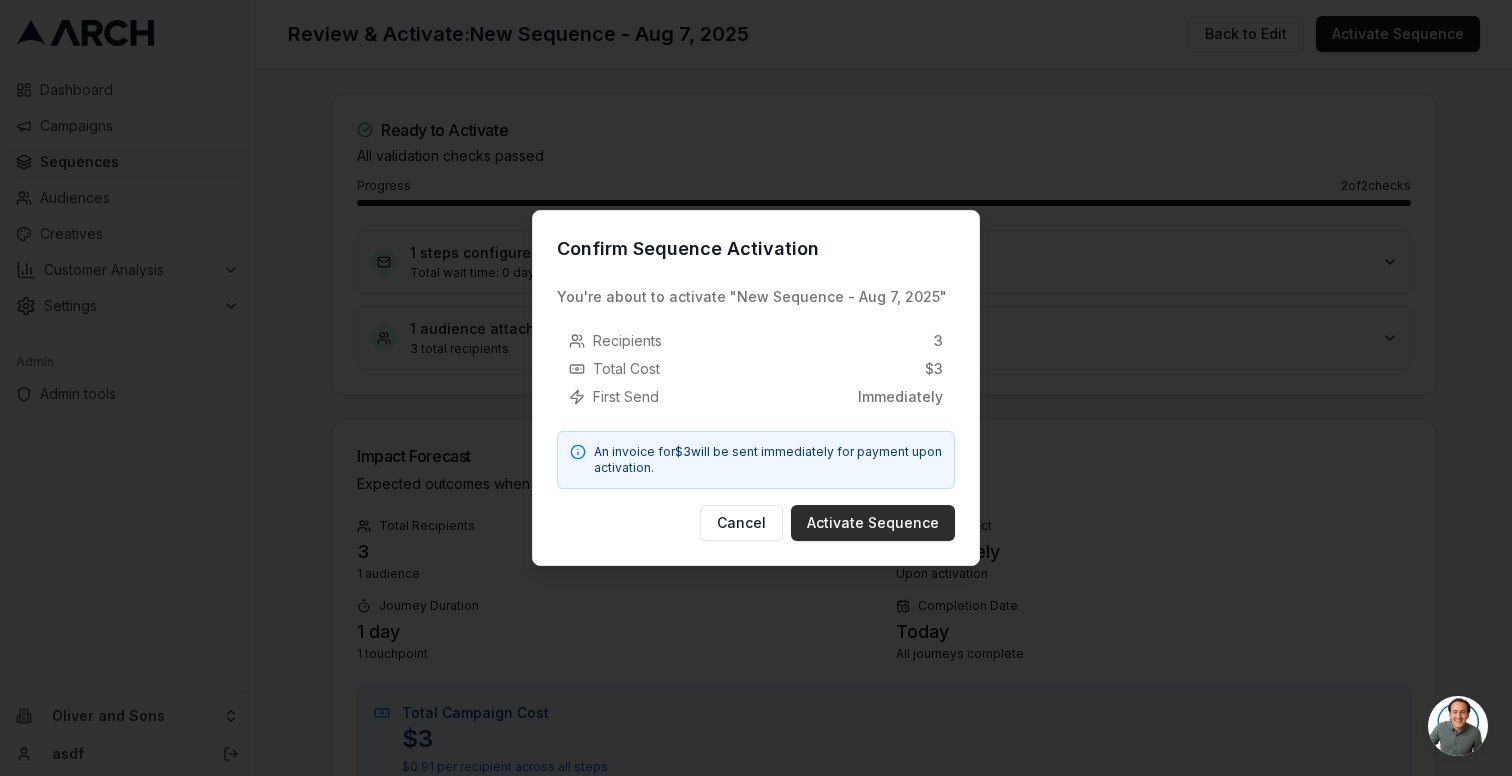 click on "Activate Sequence" at bounding box center (873, 523) 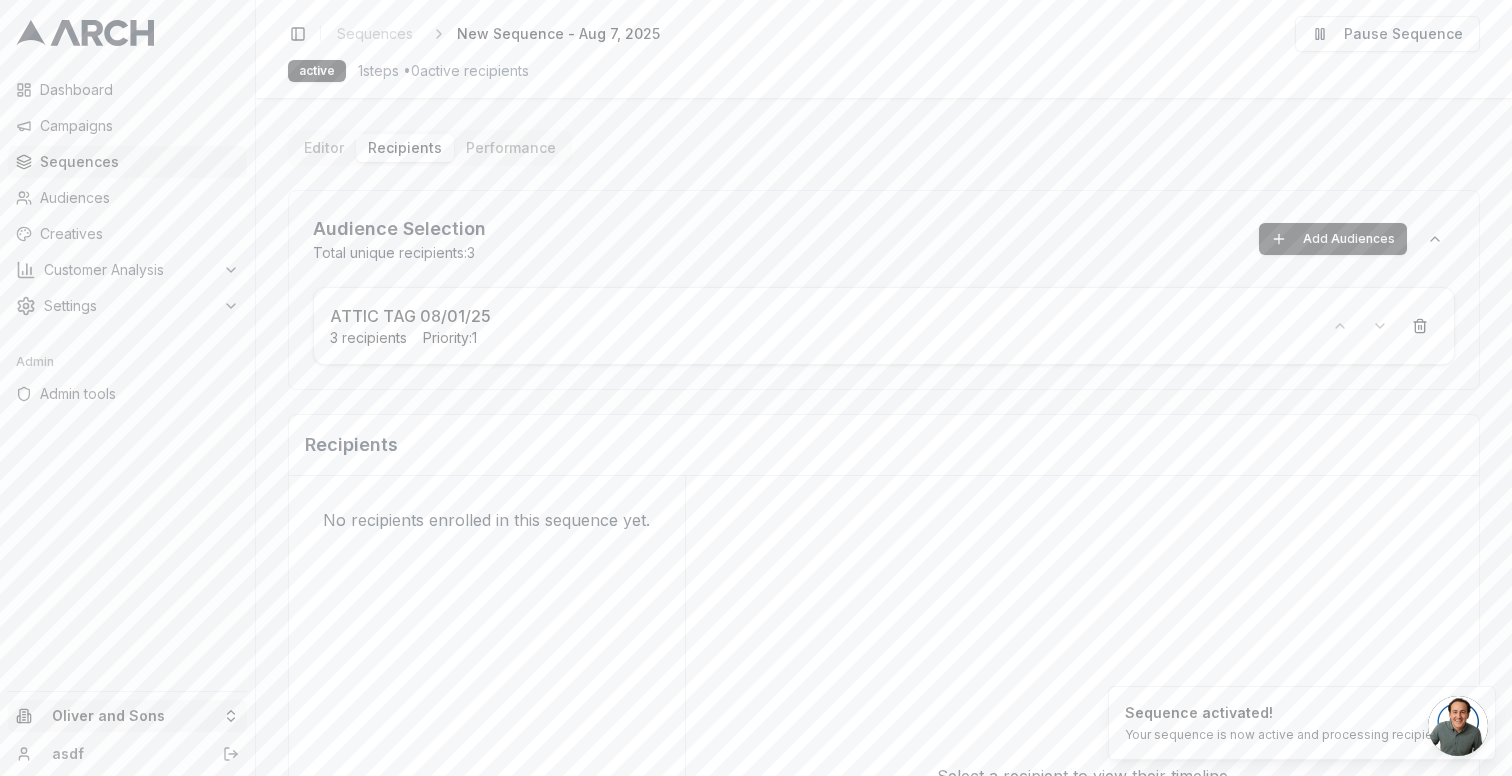 click on "Dashboard Campaigns Sequences Audiences Creatives Customer Analysis Settings Admin Admin tools Oliver and Sons asdf Toggle Sidebar Sequences New Sequence - Aug 7, 2025 Edit Pause Sequence active 1  steps •  0  active recipients Editor Recipients Performance Audience Selection Total unique recipients:  3 Add Audiences ATTIC TAG 08/01/25 3   recipients Priority:  1 Recipients No recipients enrolled in this sequence yet. Select a recipient to view their timeline Sequence activated! Your sequence is now active and processing recipients." at bounding box center (756, 388) 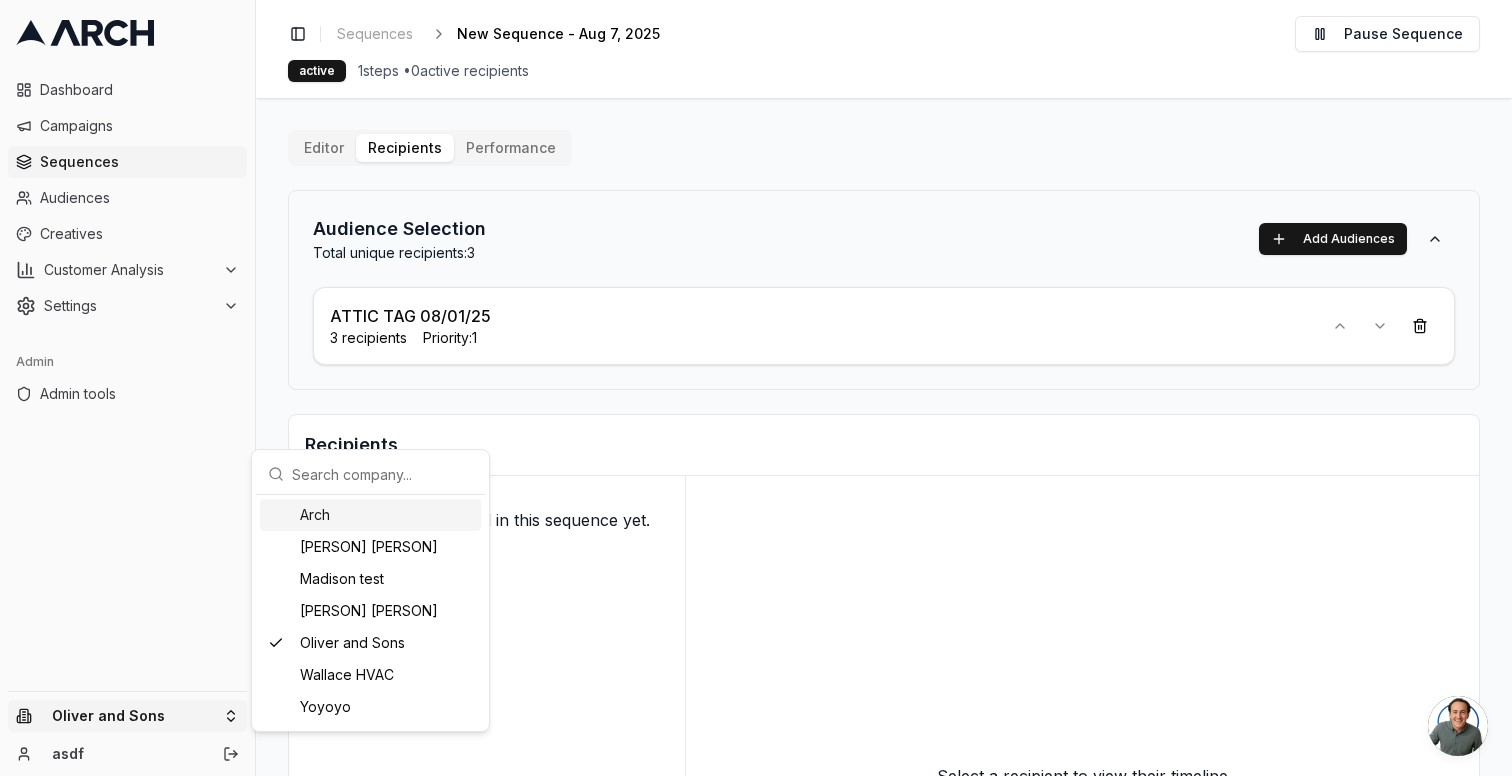 click on "Arch" at bounding box center (370, 515) 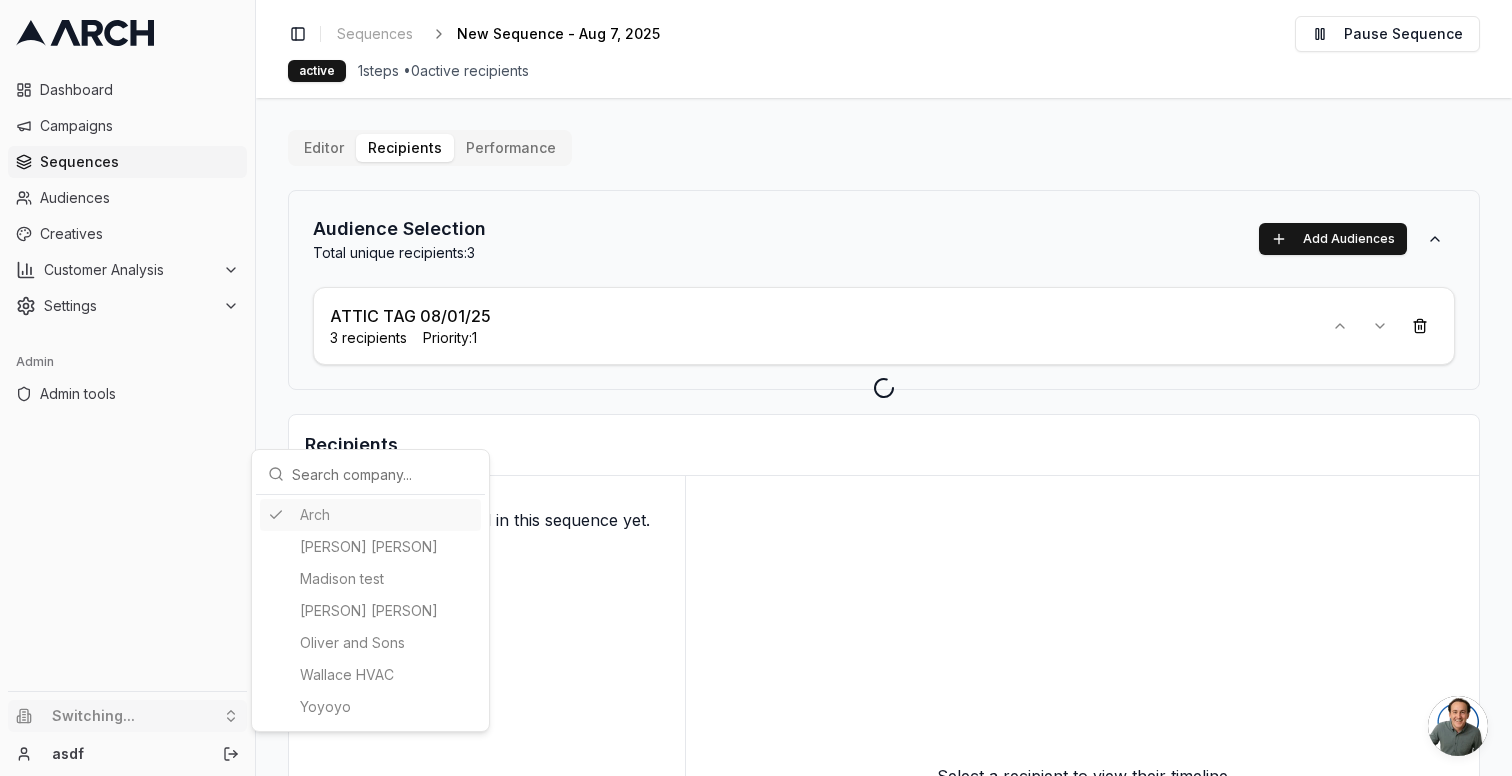 click on "Dashboard Campaigns Sequences Audiences Creatives Customer Analysis Settings Admin Admin tools Switching... asdf Toggle Sidebar Sequences New Sequence - Aug 7, 2025 Edit Pause Sequence active 1  steps •  0  active recipients Editor Recipients Performance Audience Selection Total unique recipients:  3 Add Audiences ATTIC TAG 08/01/25 3   recipients Priority:  1 Recipients No recipients enrolled in this sequence yet. Select a recipient to view their timeline Arch jimmy test Madison test Nalbert Ahman Oliver and Sons Wallace HVAC Yoyoyo" at bounding box center [756, 388] 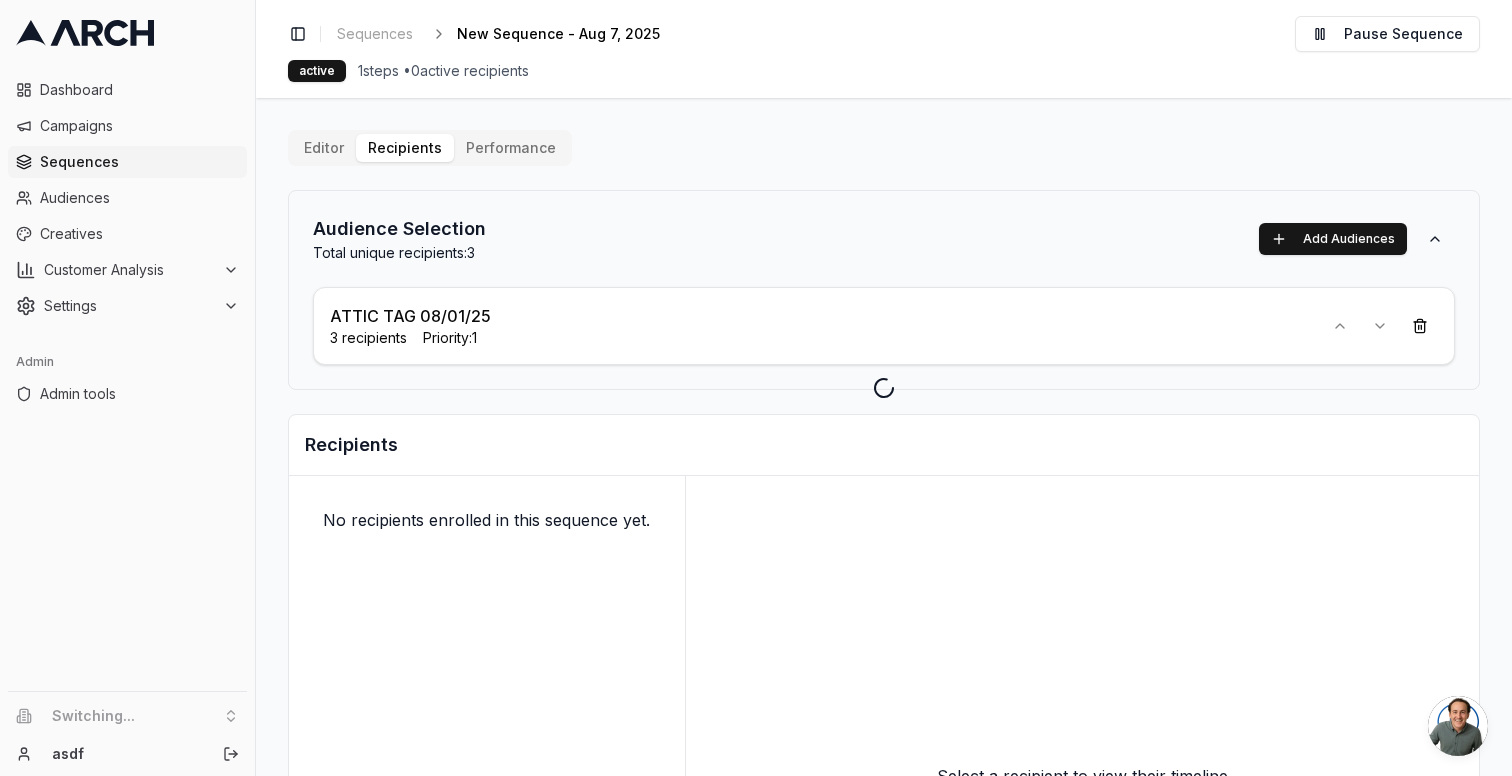 click on "Creatives" at bounding box center [139, 234] 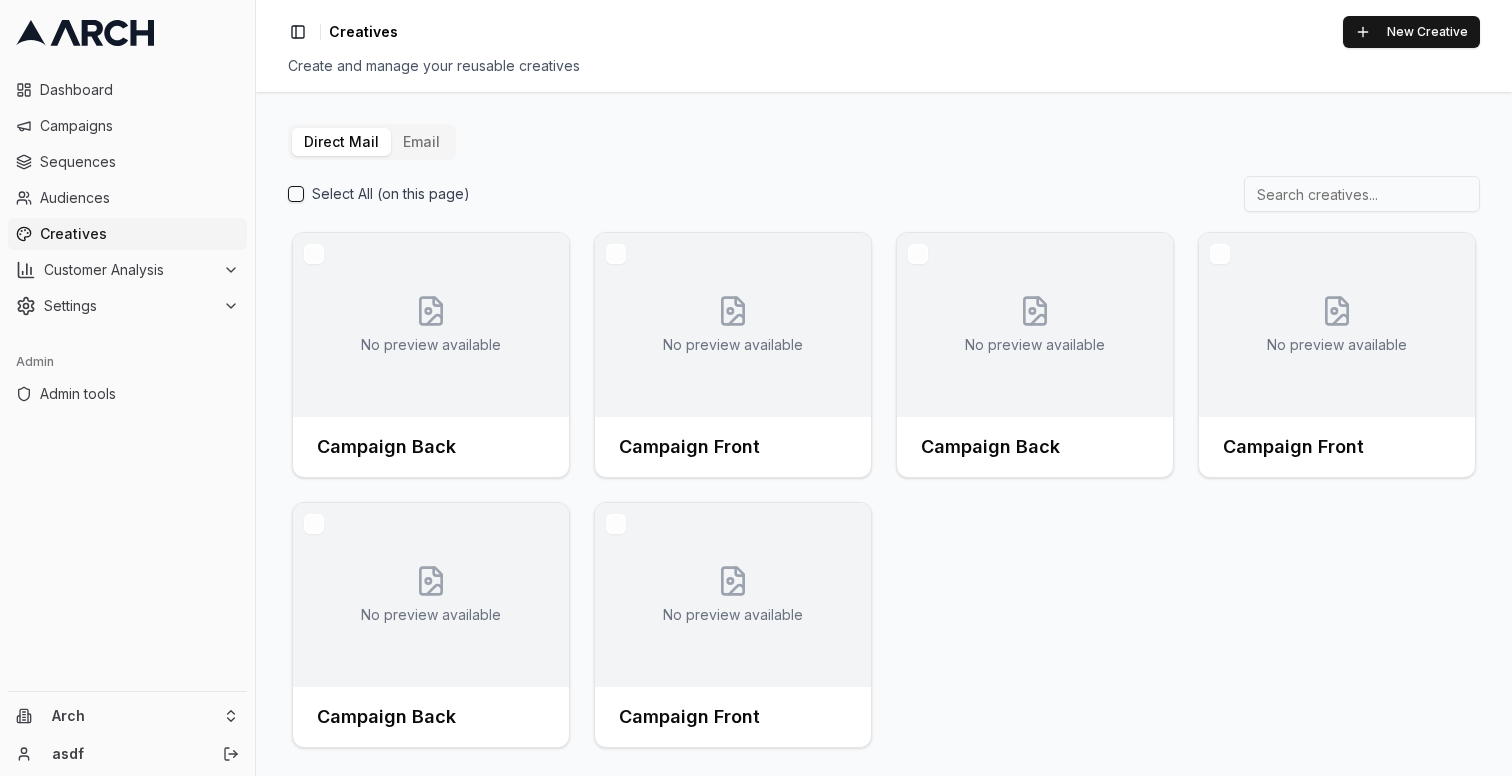 scroll, scrollTop: 0, scrollLeft: 0, axis: both 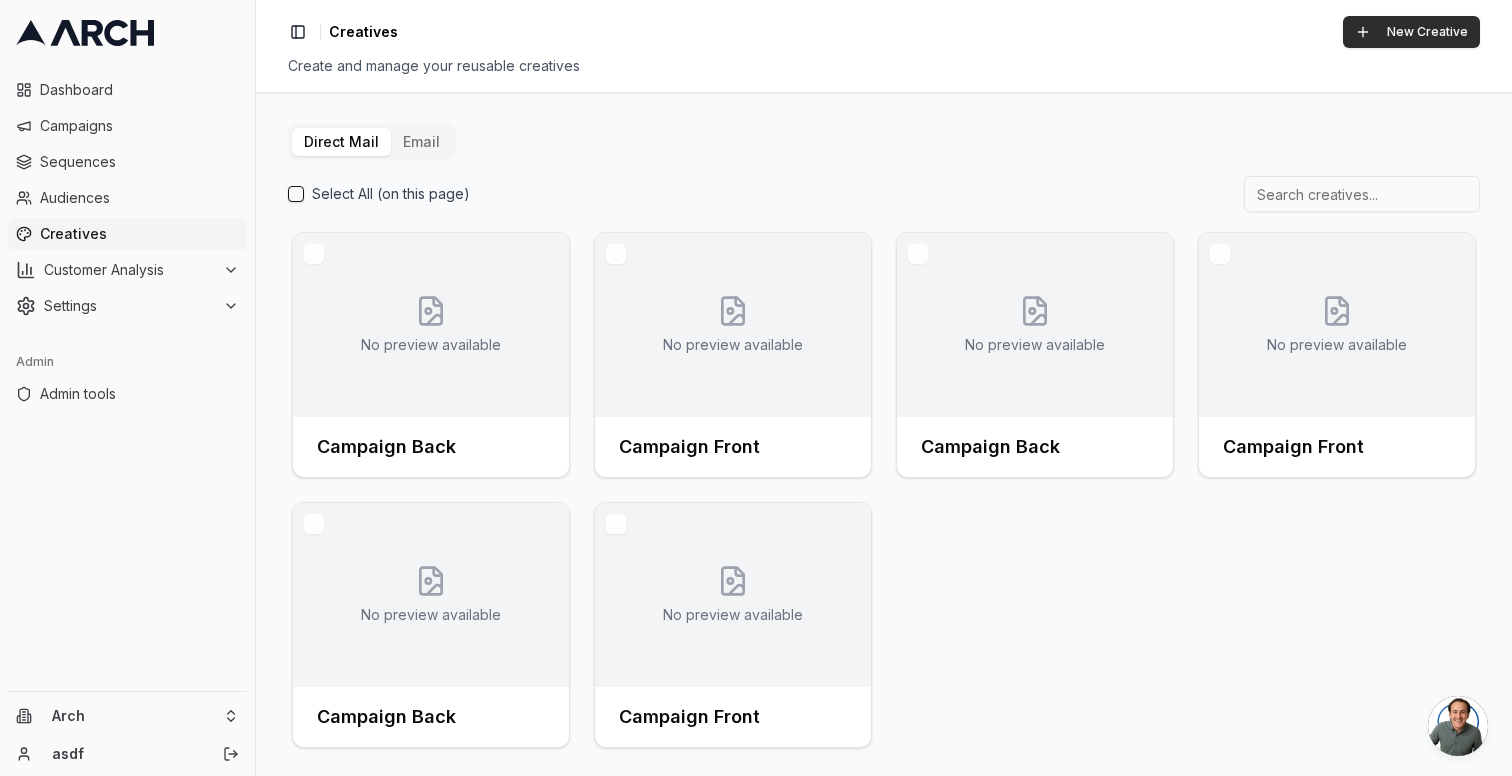 click on "New Creative" at bounding box center (1411, 32) 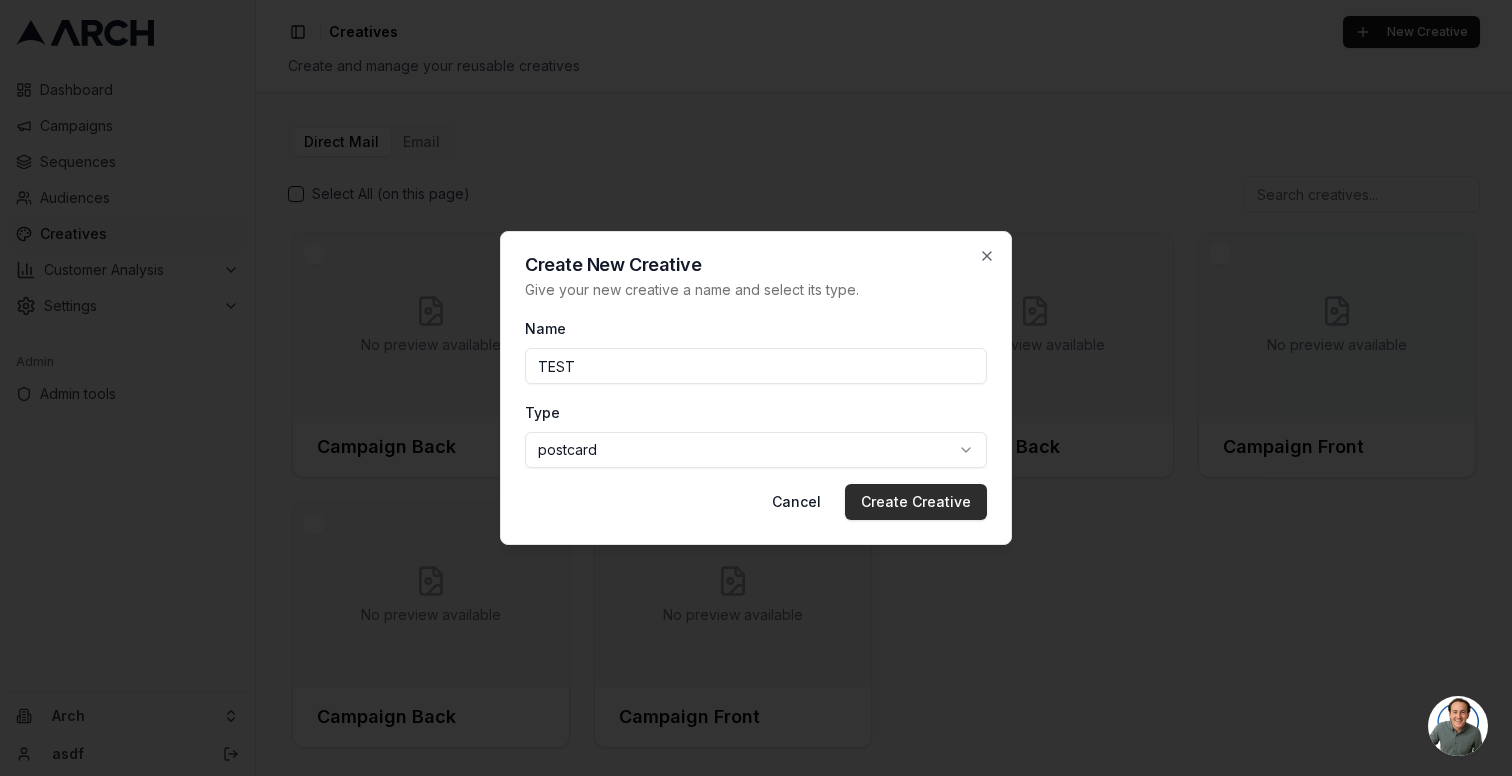 type on "TEST" 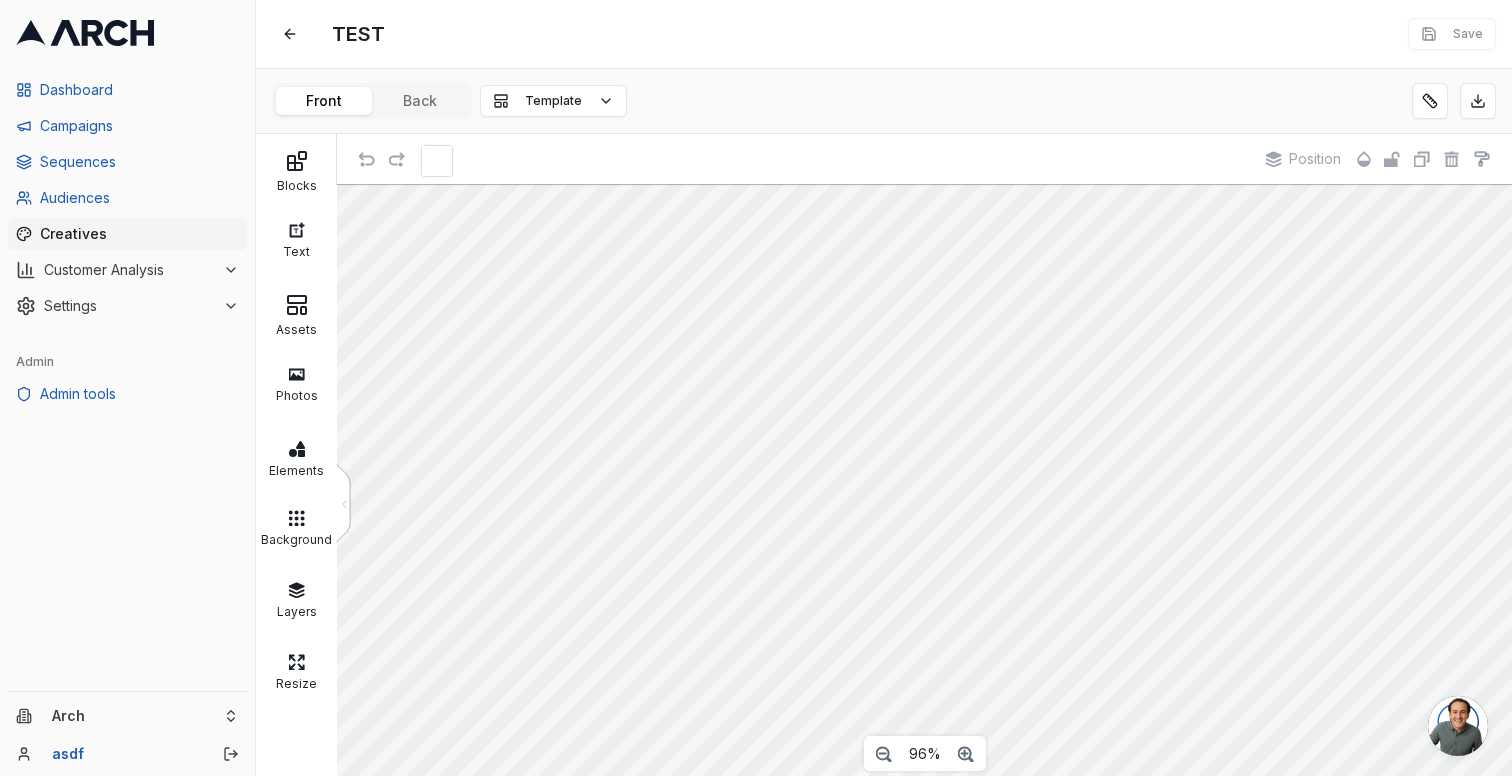 scroll, scrollTop: 47, scrollLeft: 0, axis: vertical 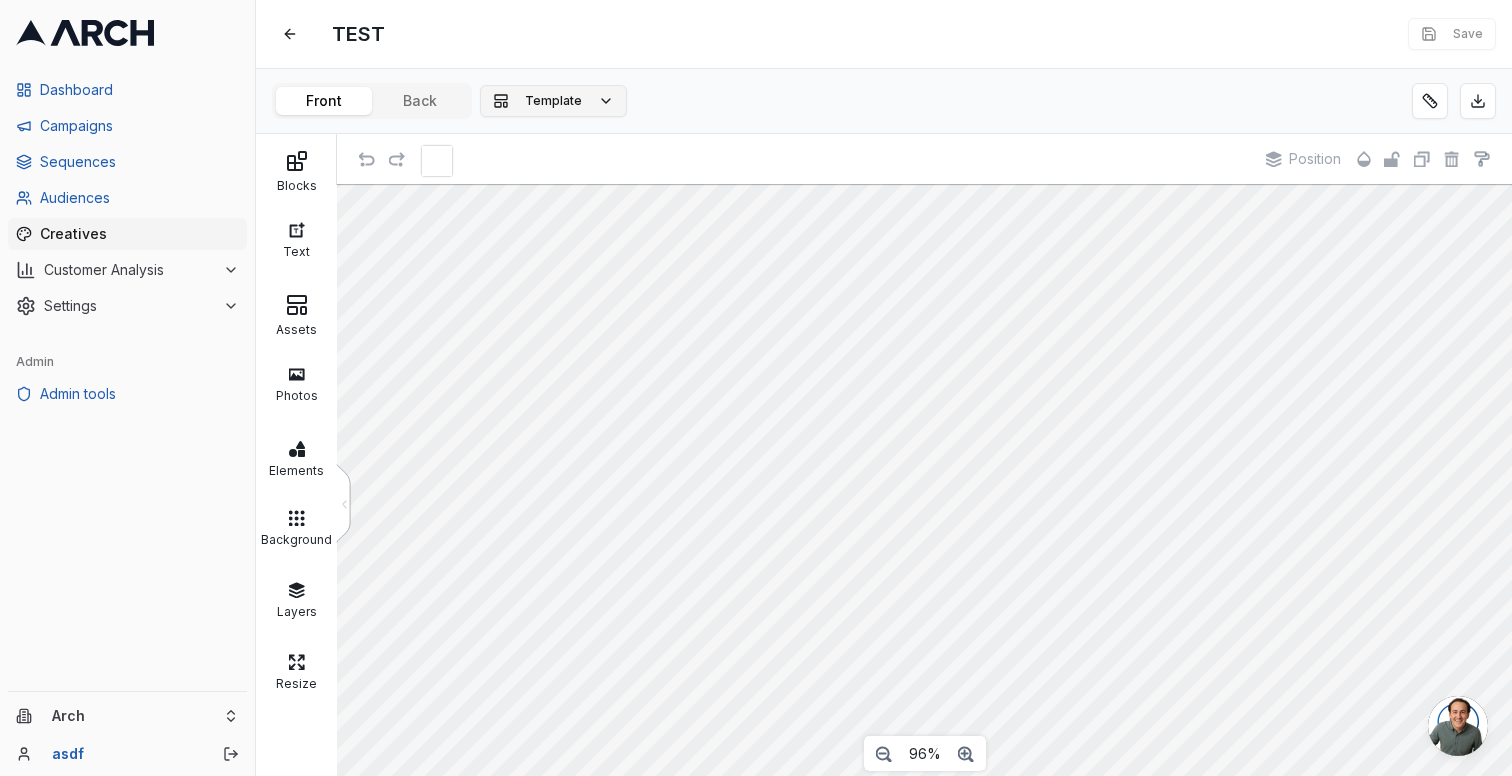 click on "Template" at bounding box center (553, 101) 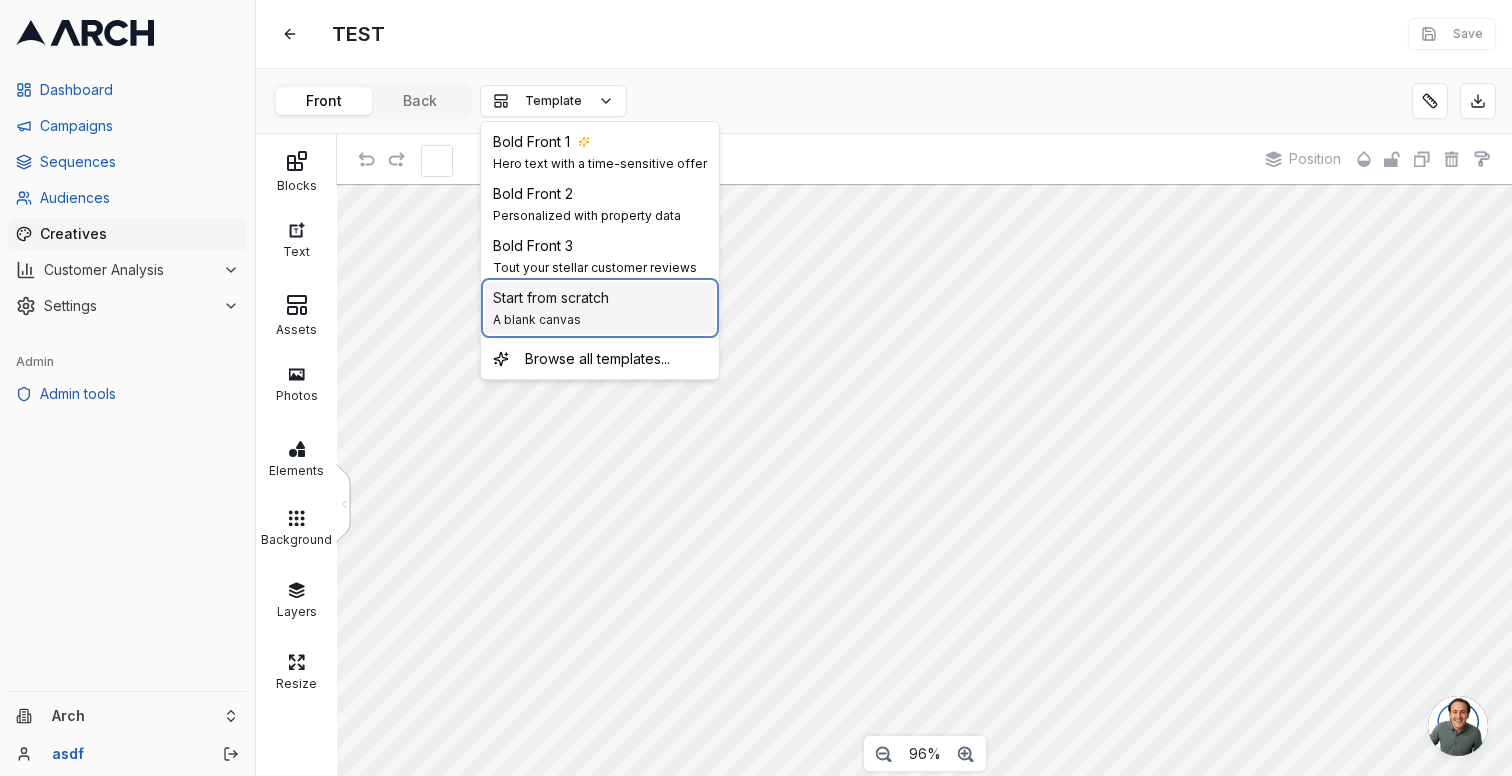 click on "Start from scratch" at bounding box center (551, 298) 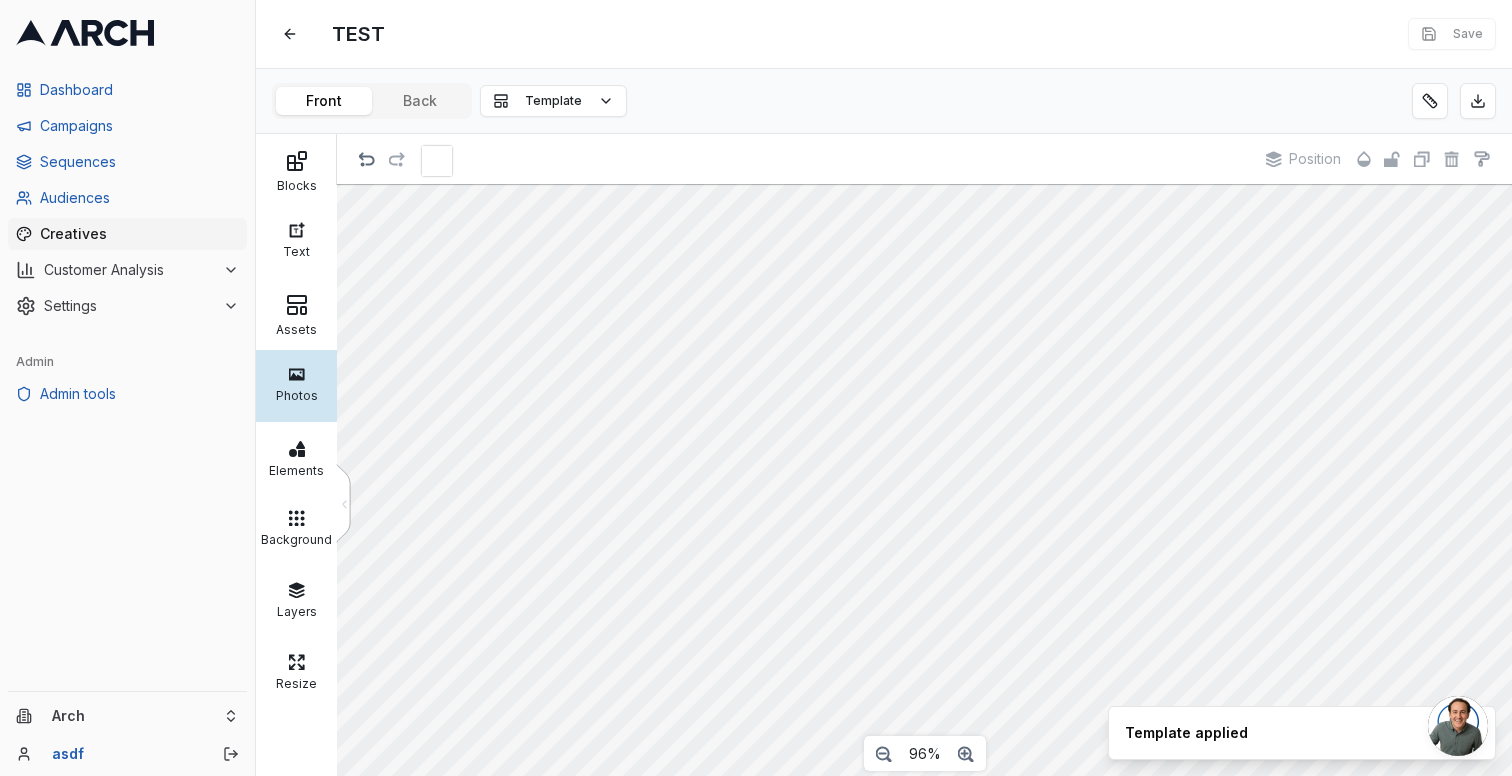 click on "Photos" at bounding box center [296, 393] 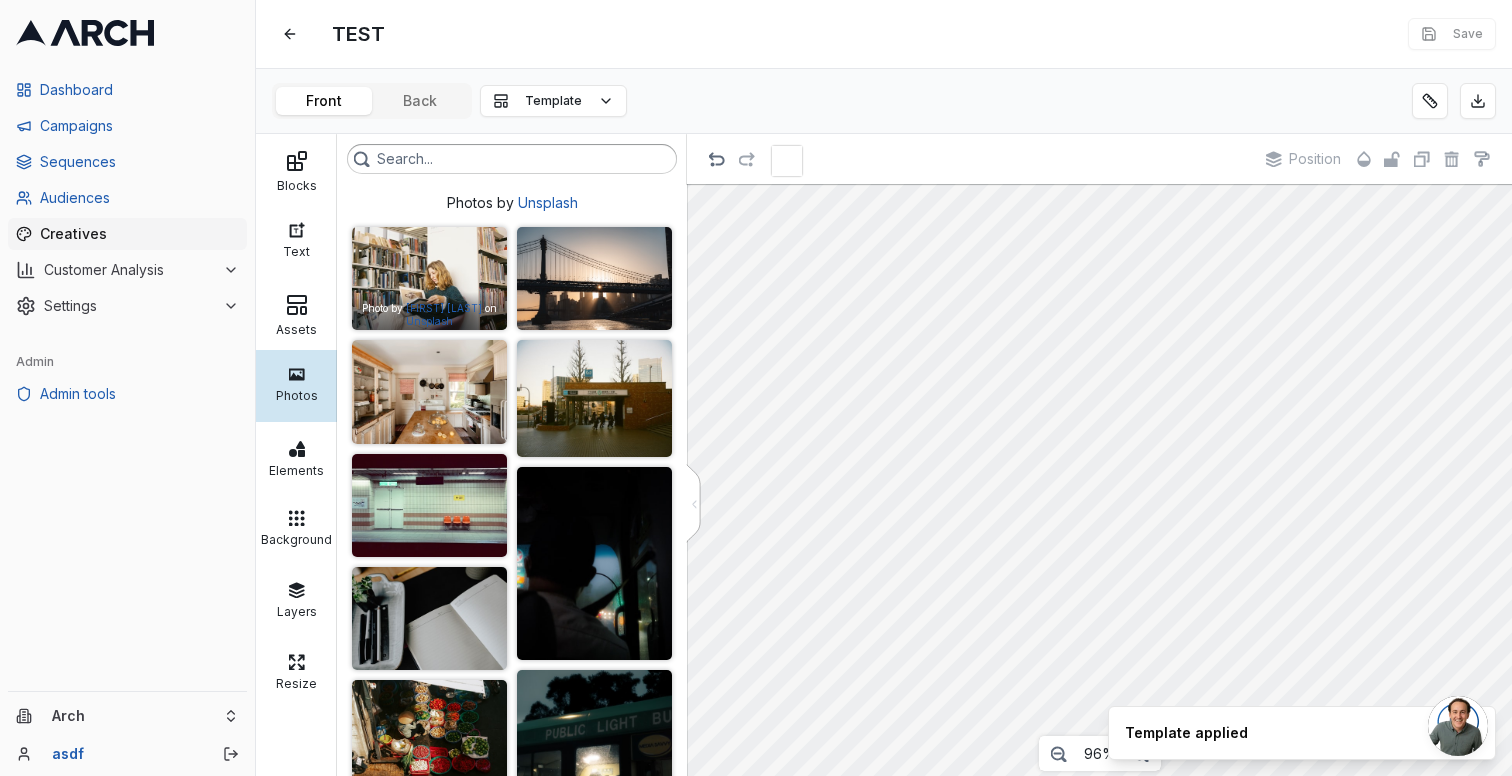 click at bounding box center [429, 278] 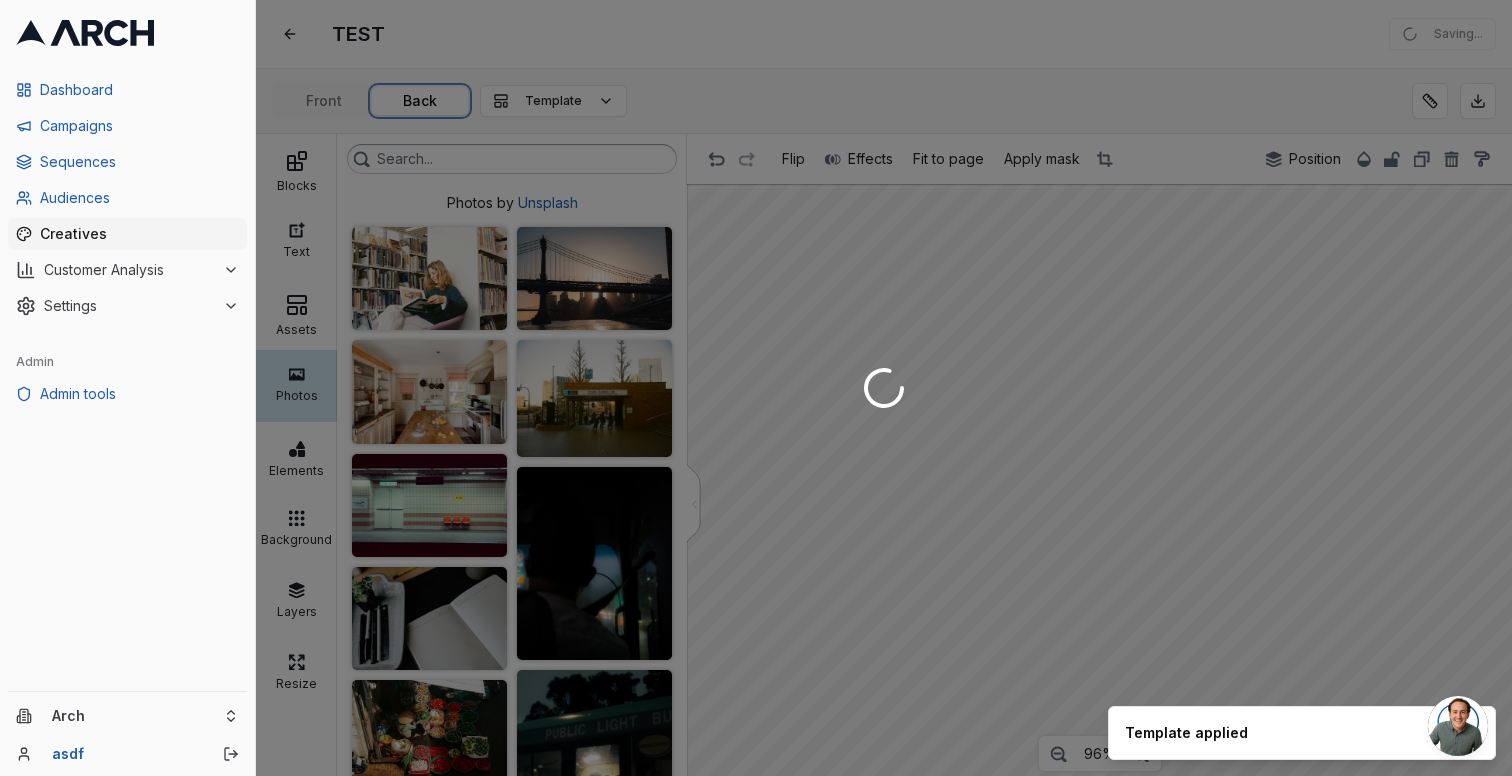 click on "TEST Edit Saving... Front Back Template Blocks Text Assets Photos Elements Background Layers Resize Photos by   Unsplash Photo by   Oleg Yudin   on   Unsplash Photo by   Clay Banks   on   Unsplash Photo by   Yuwei C   on   Unsplash Photo by   Kelly Sikkema   on   Unsplash Photo by   thinh nguyen   on   Unsplash Photo by   Milad Fakurian   on   Unsplash Photo by   Tanya Barrow   on   Unsplash Photo by   Clay Banks   on   Unsplash Photo by   Scott Lord   on   Unsplash Photo by   insung yoon   on   Unsplash Photo by   Willian Justen de Vasconcellos   on   Unsplash Photo by   Jakob Owens   on   Unsplash Photo by   james chan   on   Unsplash Photo by   james chan   on   Unsplash Photo by   Brooke Balentine   on   Unsplash Photo by   Willian Justen de Vasconcellos   on   Unsplash Photo by   Ian Talmacs   on   Unsplash Photo by   Pawel Czerwinski   on   Unsplash Photo by   Pedro Farto   on   Unsplash Photo by   Hen Kaznelson   on   Unsplash < Flip Effects Fit to page Apply mask Position Position 96%" at bounding box center [884, 388] 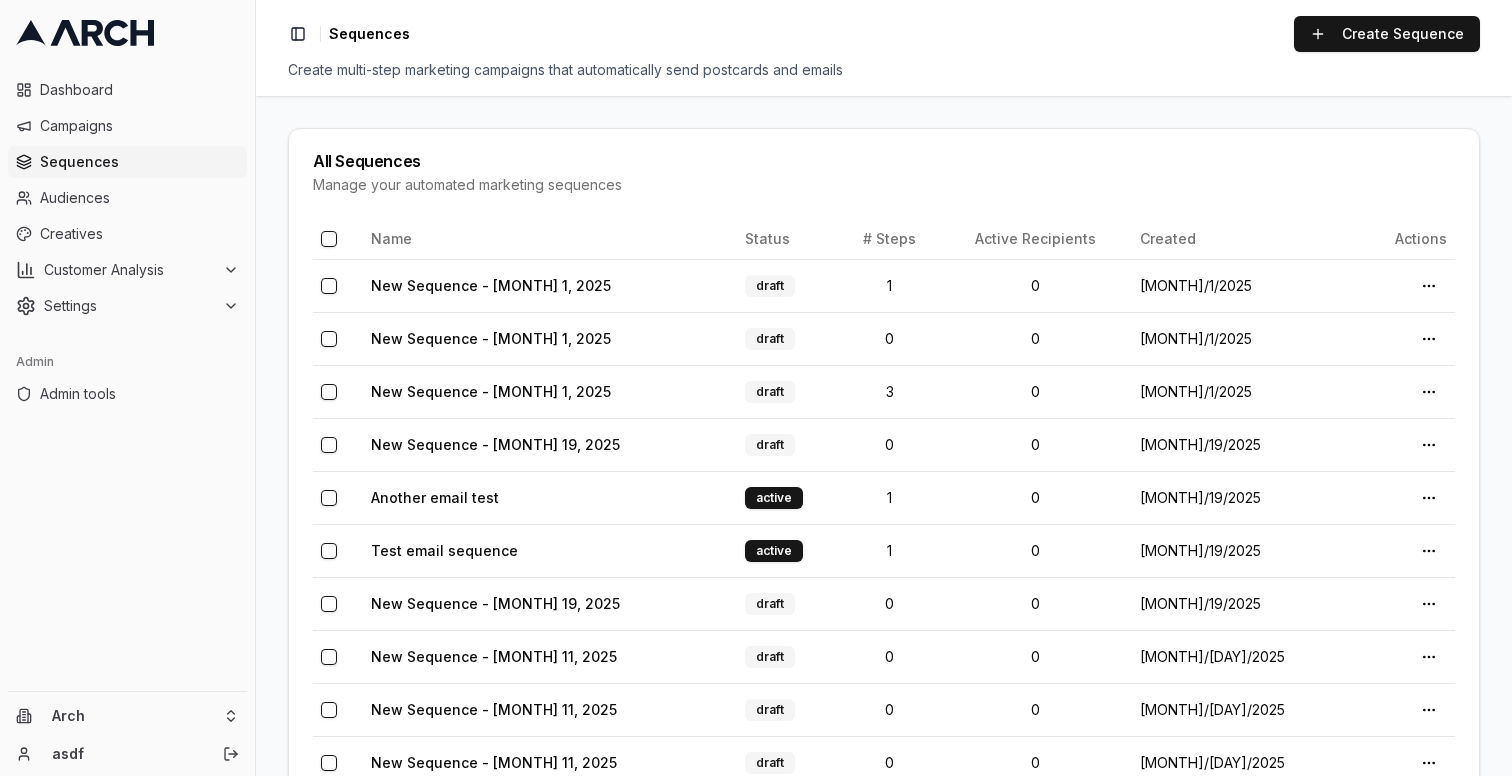 scroll, scrollTop: 0, scrollLeft: 0, axis: both 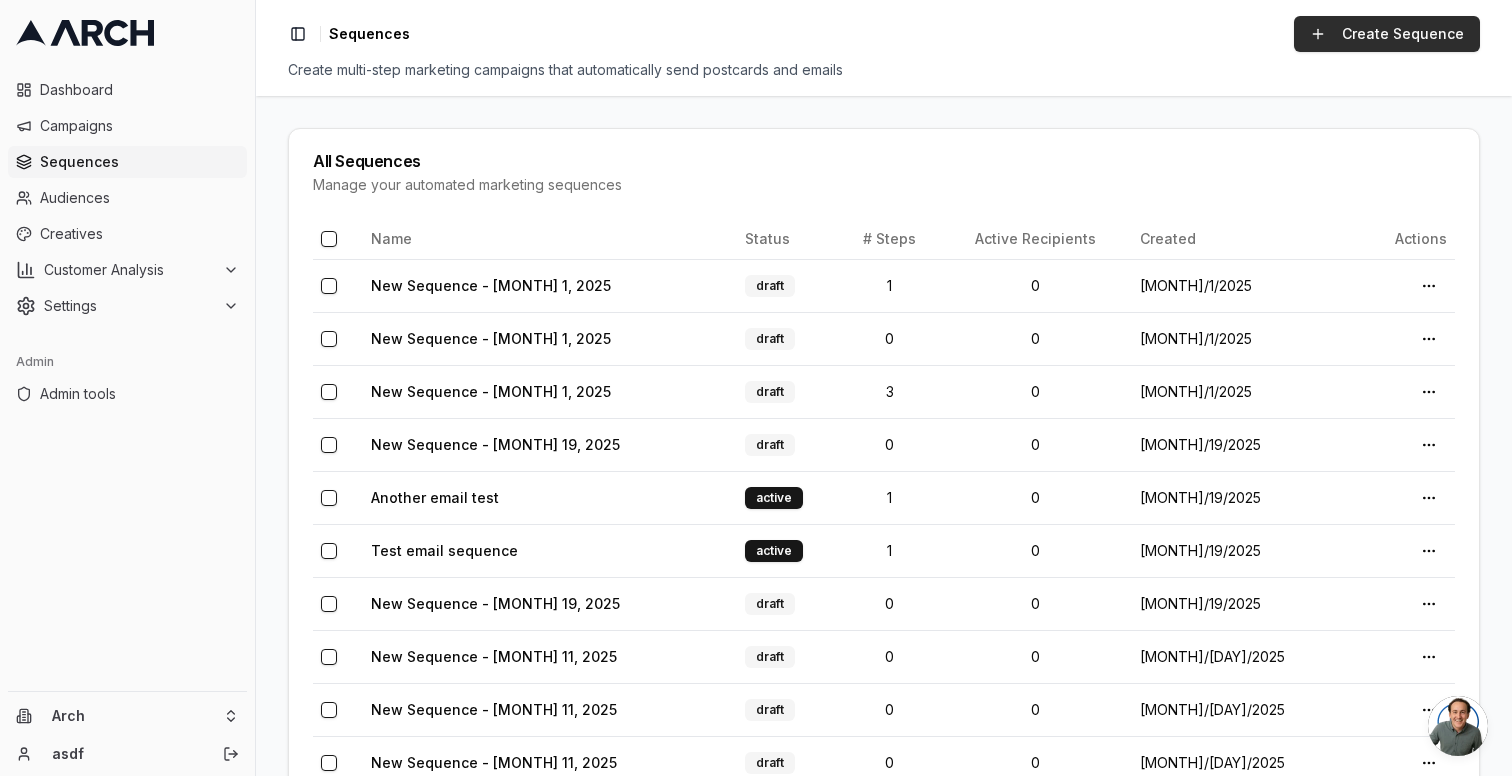 click on "Create Sequence" at bounding box center [1387, 34] 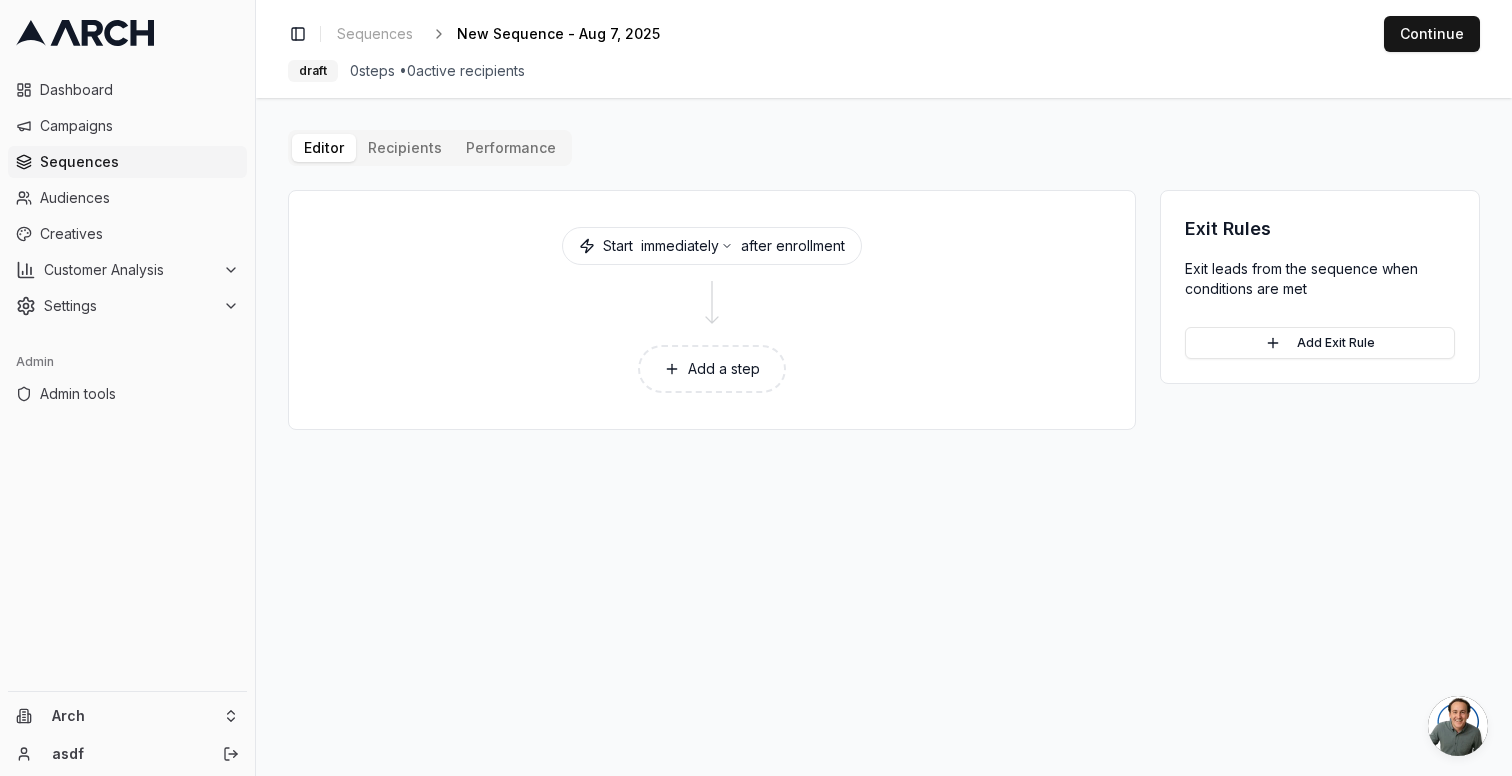 click on "Add a step" at bounding box center [712, 369] 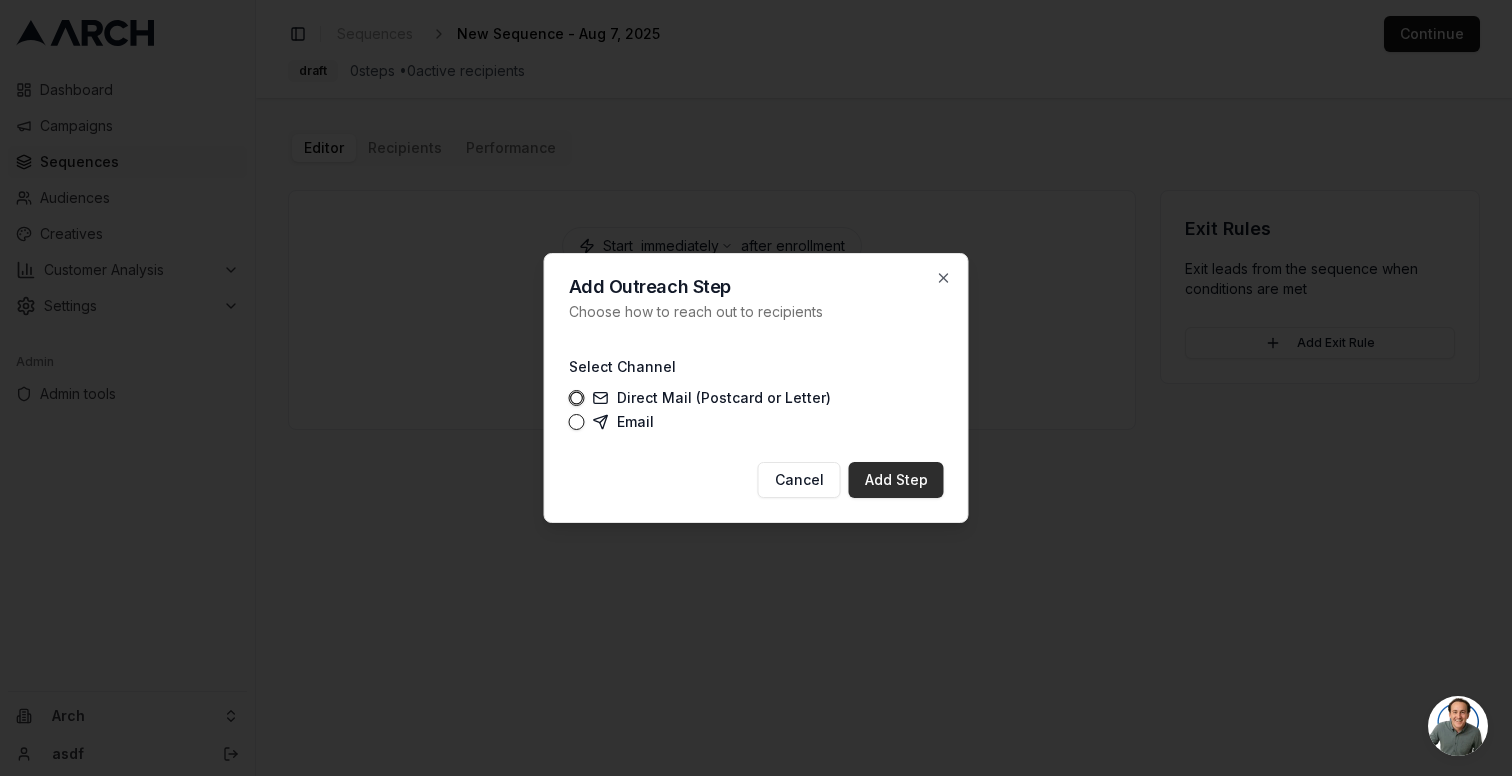 click on "Add Step" at bounding box center (896, 480) 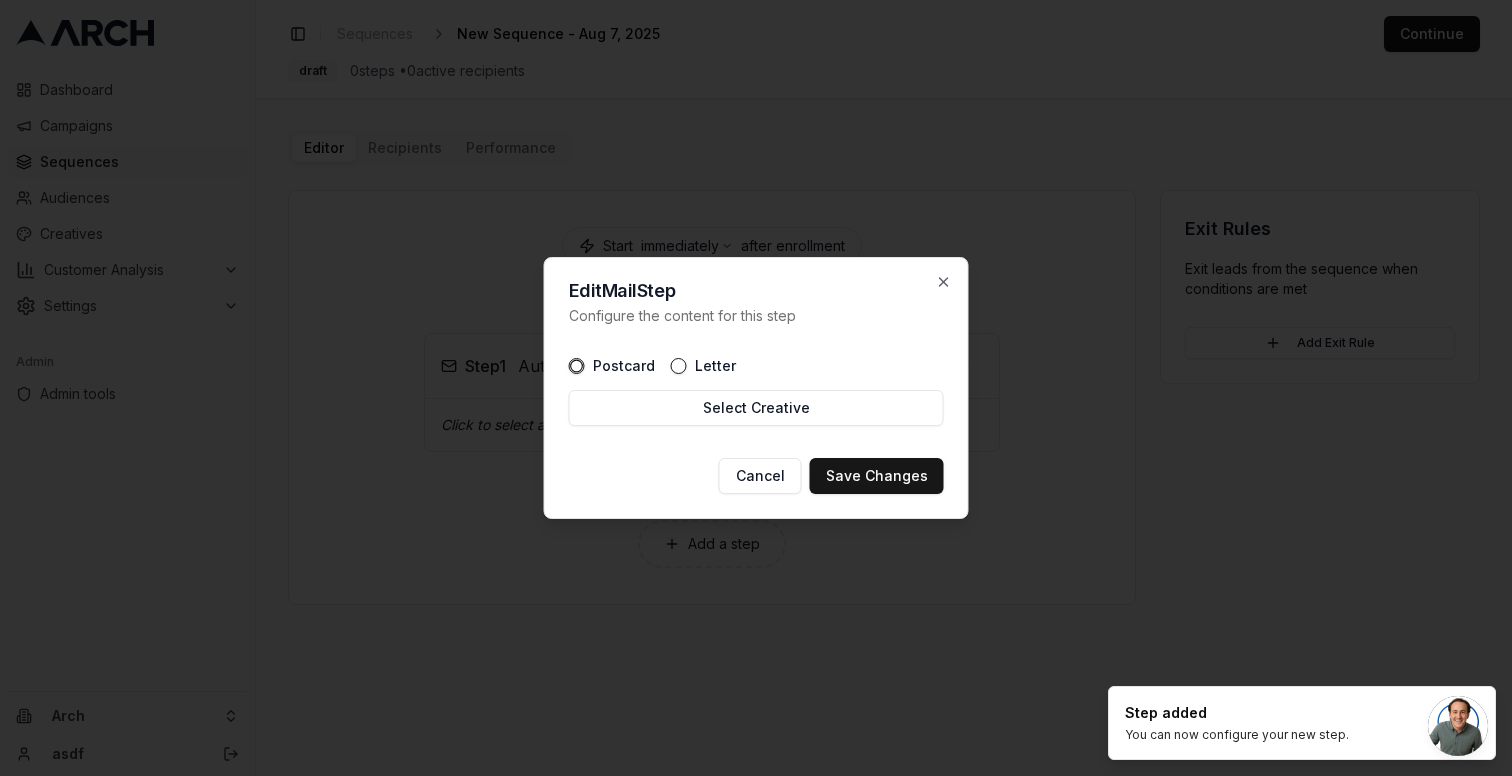 click on "Select Creative" at bounding box center [756, 408] 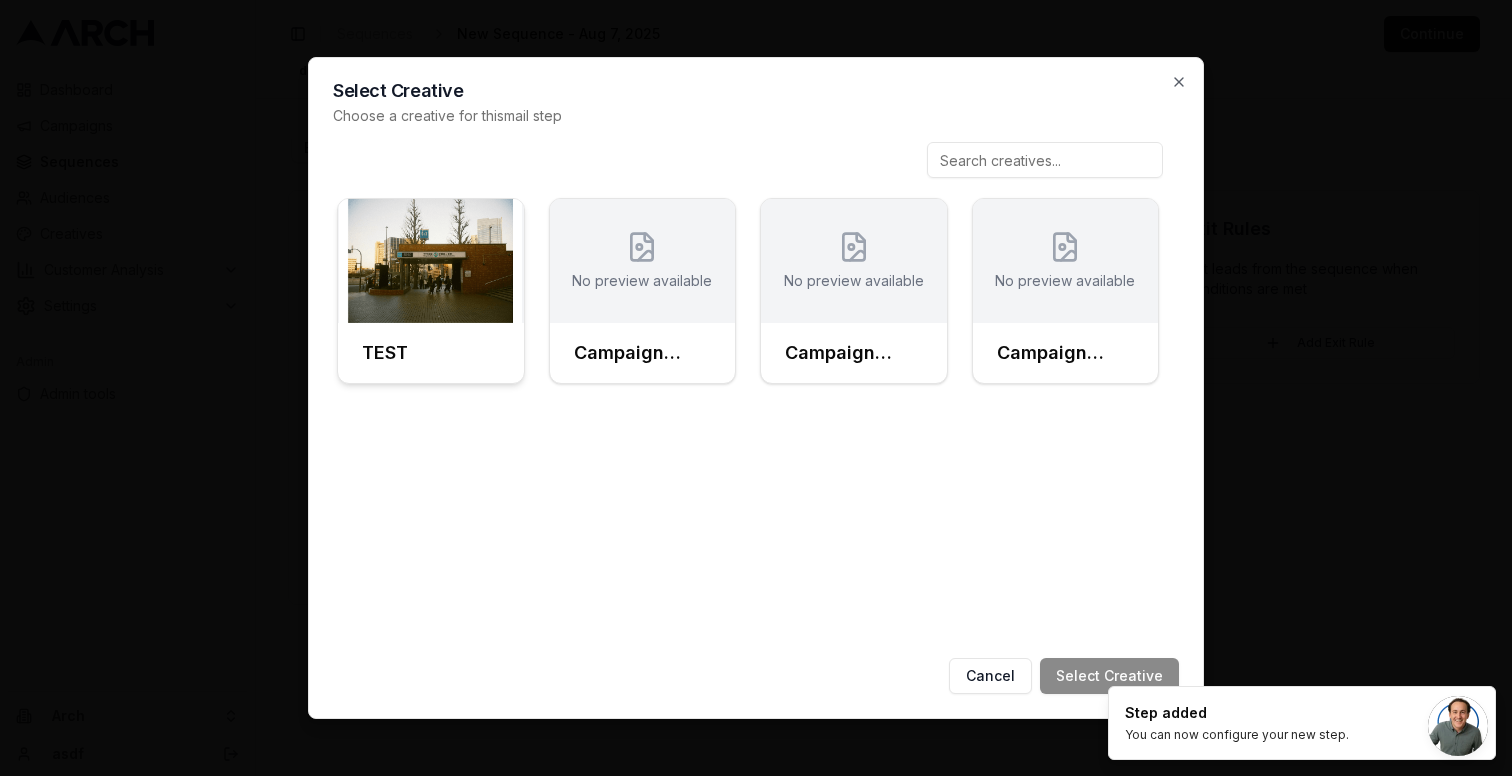 click at bounding box center [431, 261] 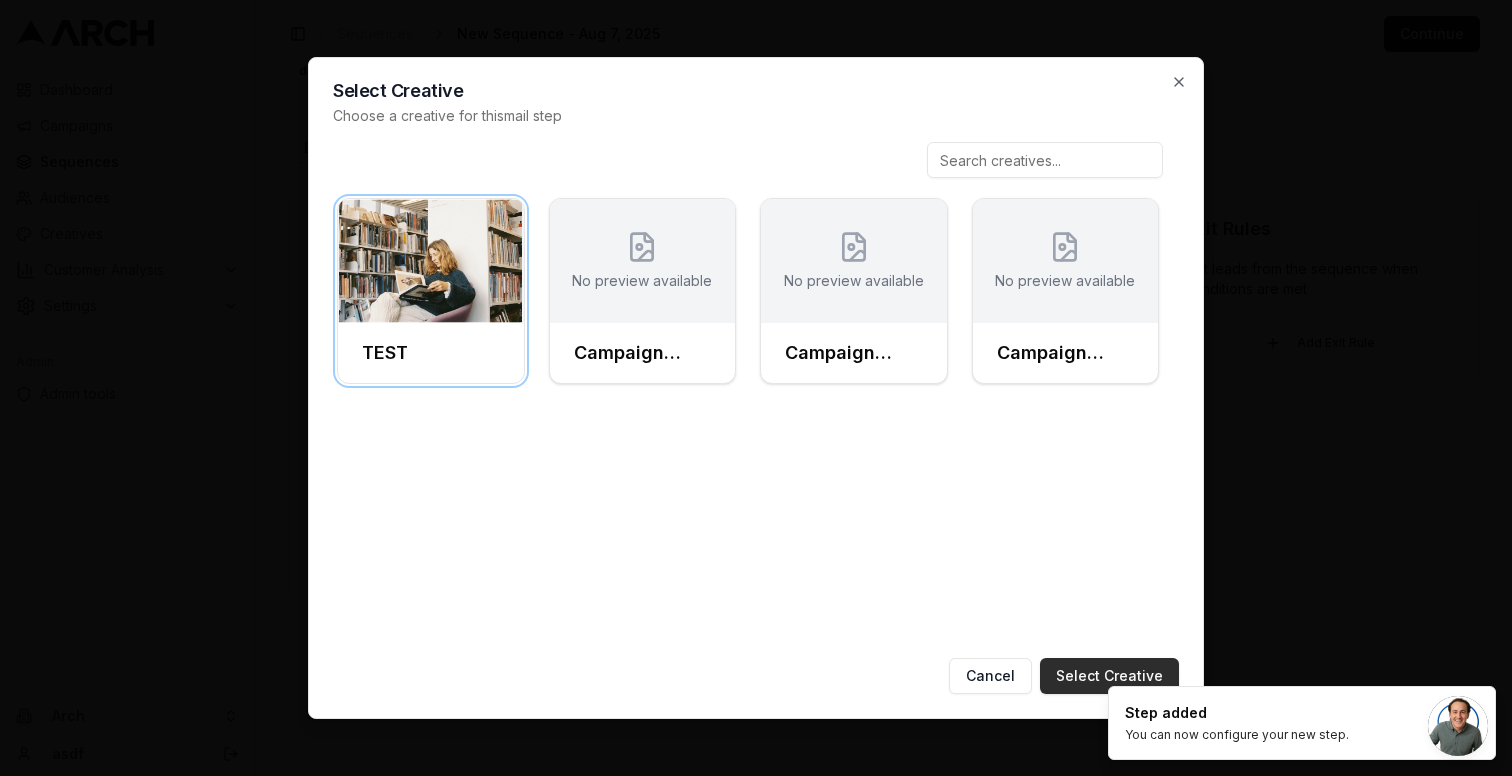 click on "Select Creative" at bounding box center (1109, 676) 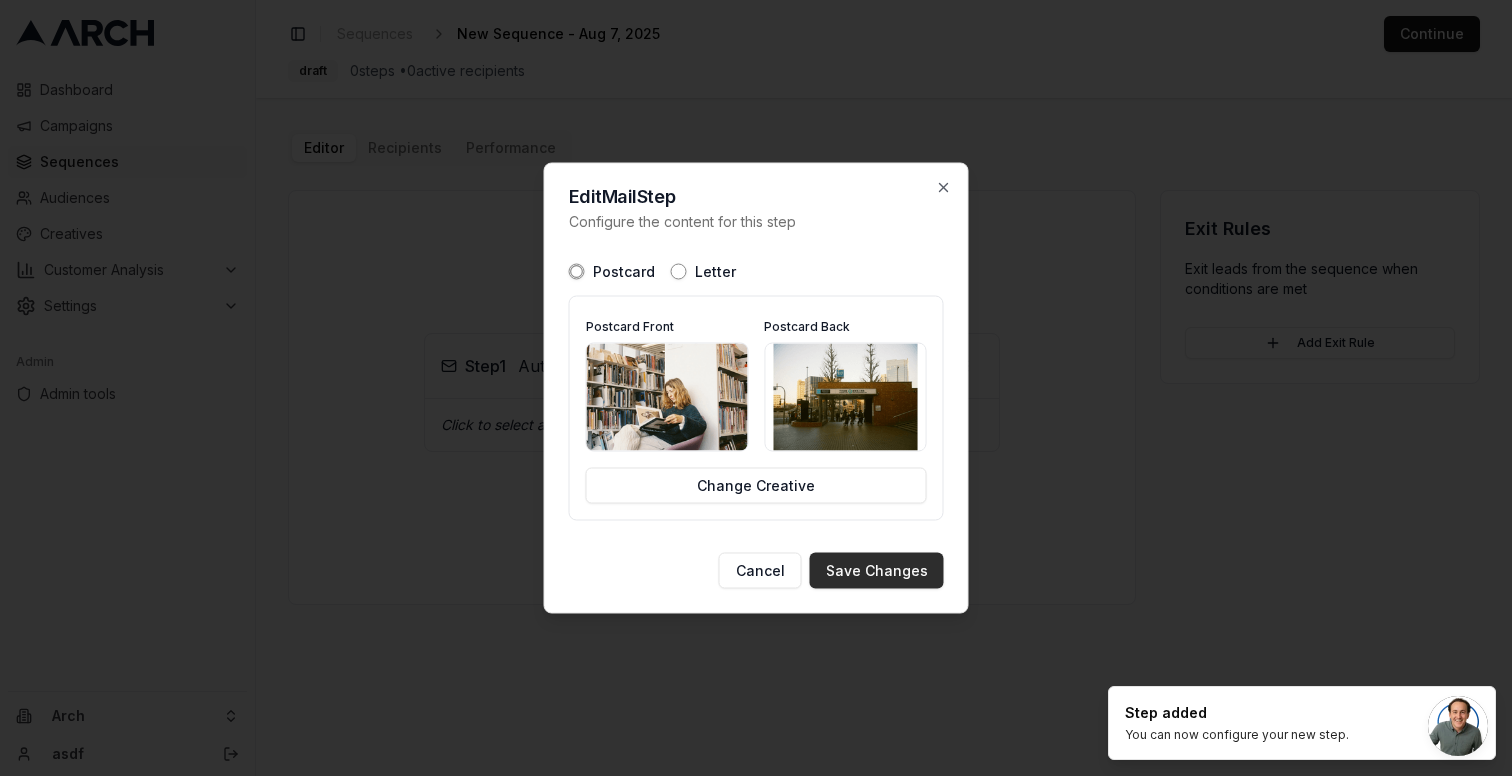 click on "Save Changes" at bounding box center (877, 571) 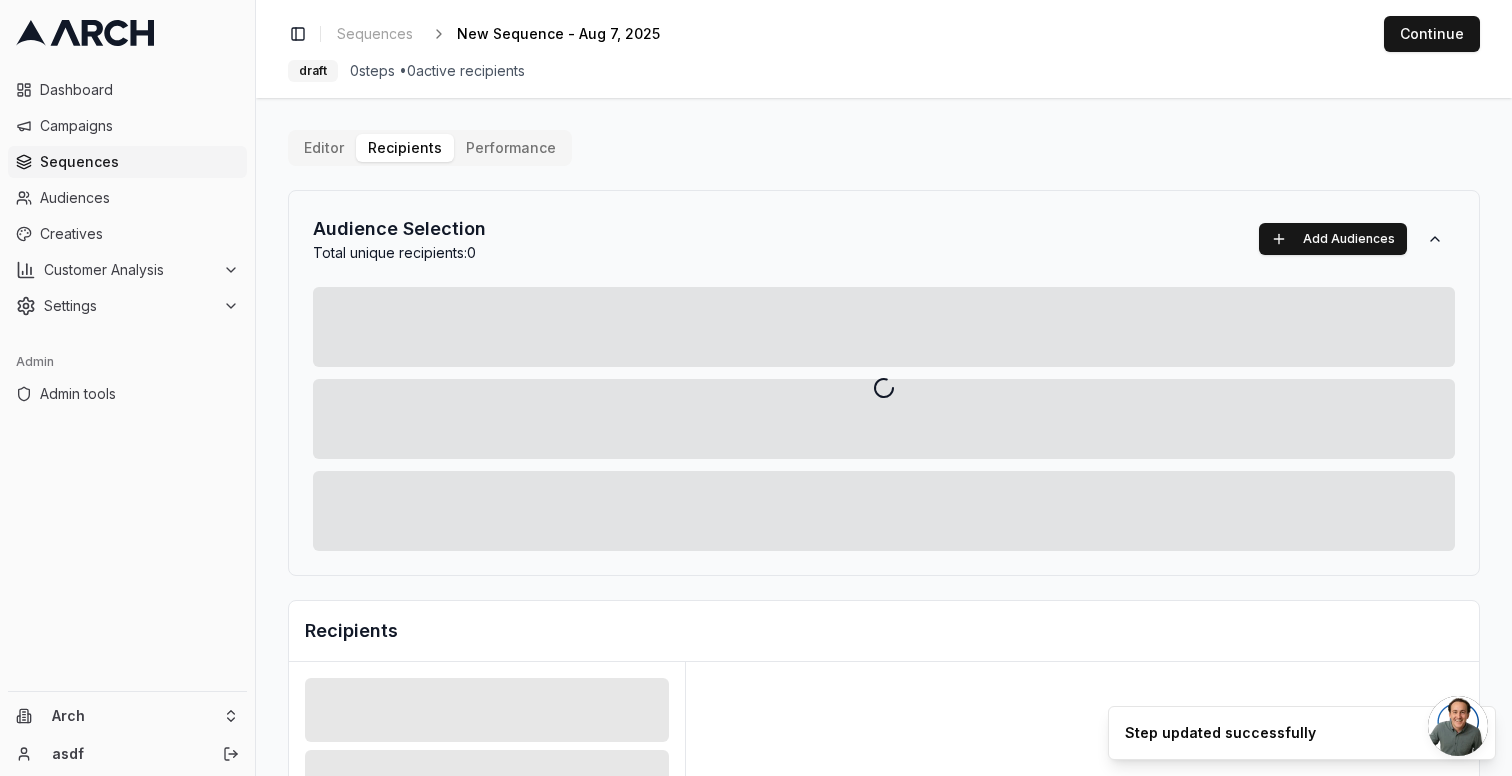 click on "Editor Recipients Performance Audience Selection Total unique recipients:  0 Add Audiences Recipients Select a recipient to view their timeline" at bounding box center [884, 696] 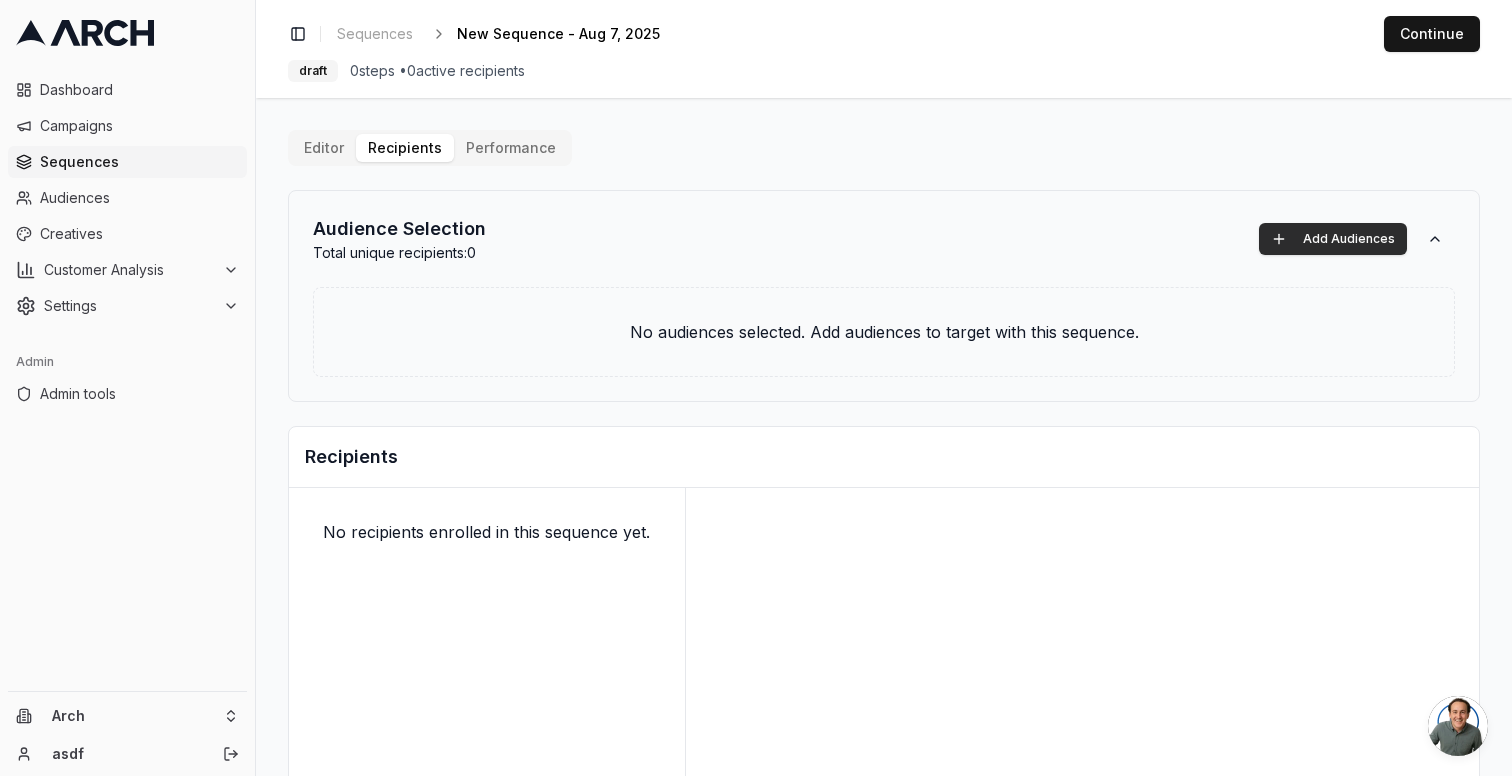 click on "Add Audiences" at bounding box center [1333, 239] 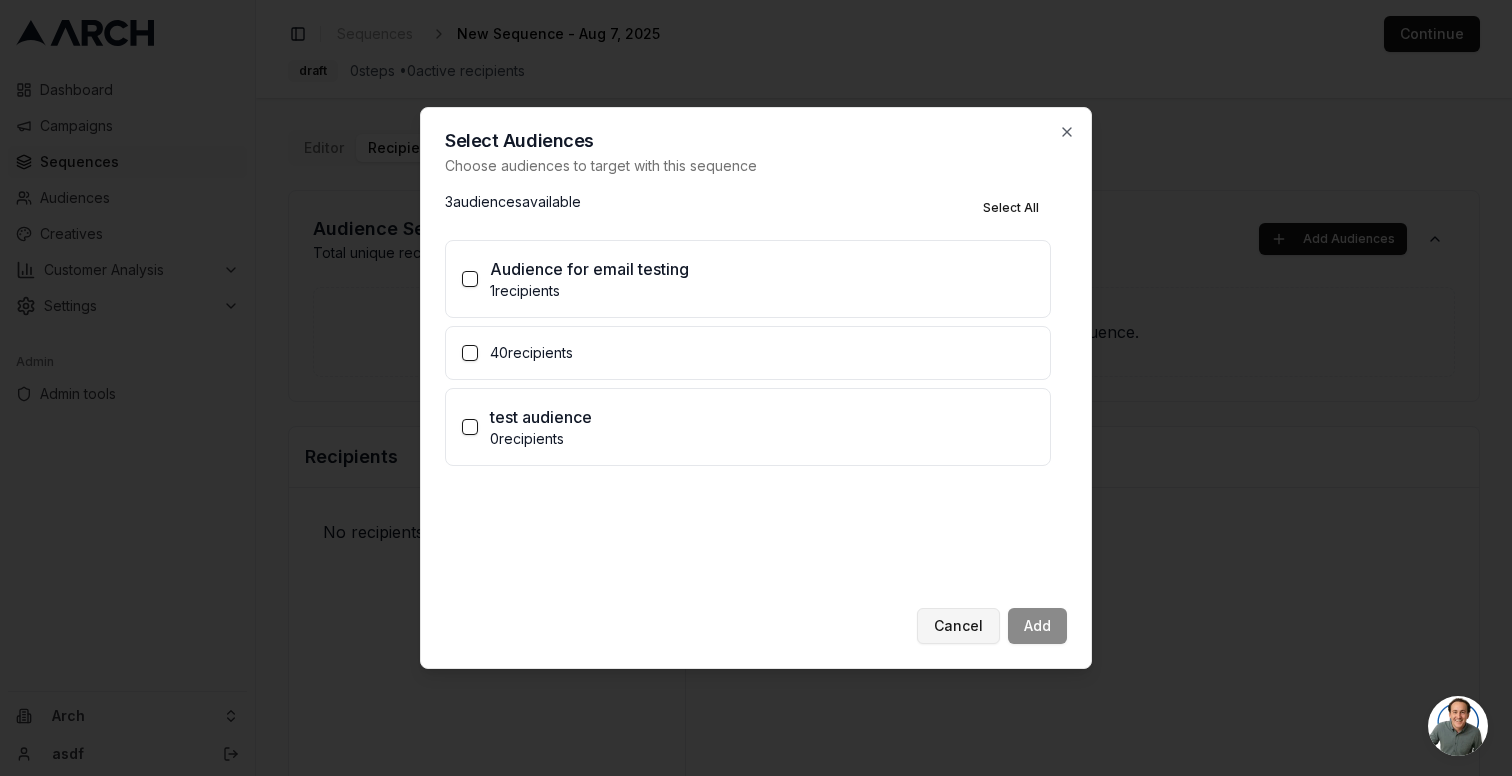 click on "Cancel" at bounding box center (958, 626) 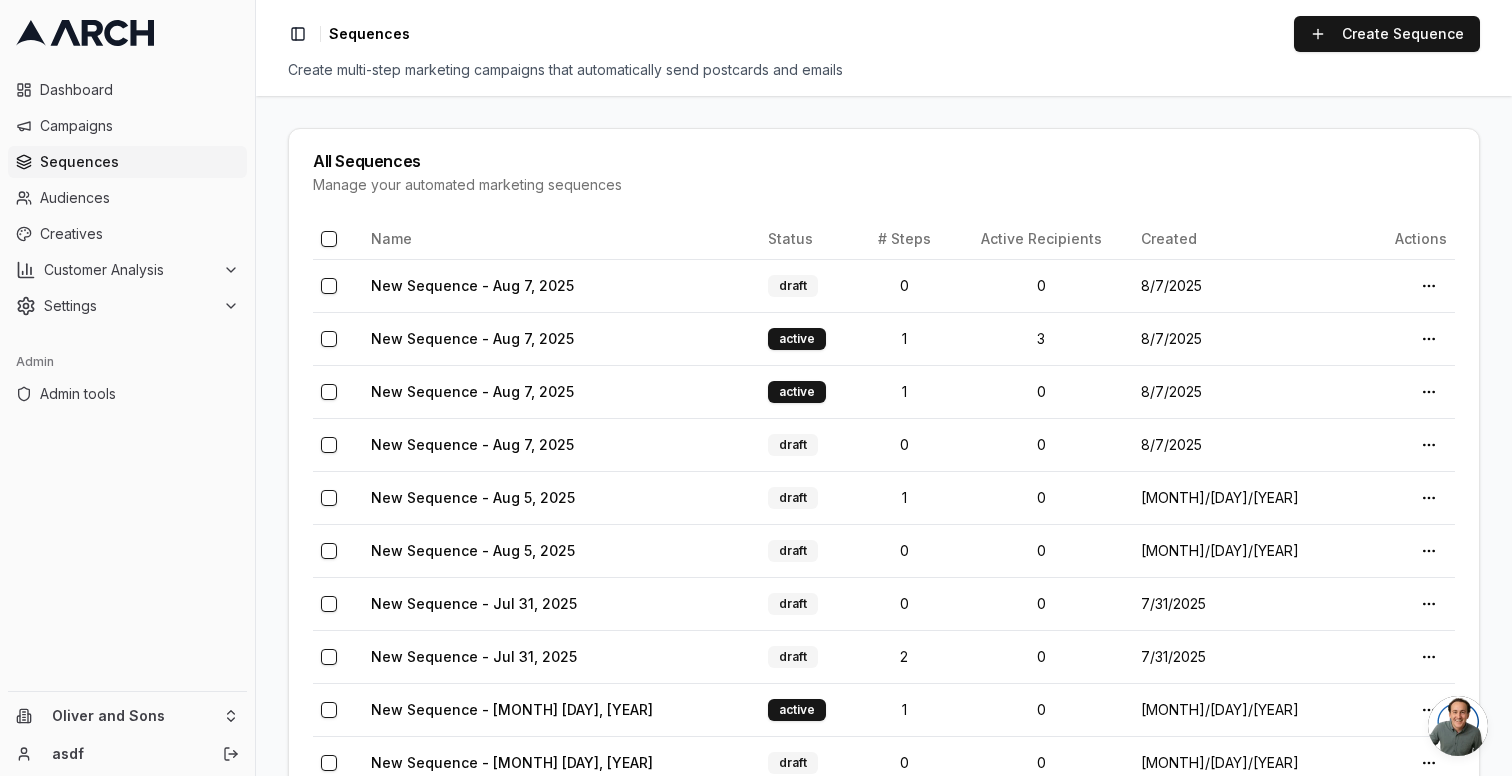 scroll, scrollTop: 0, scrollLeft: 0, axis: both 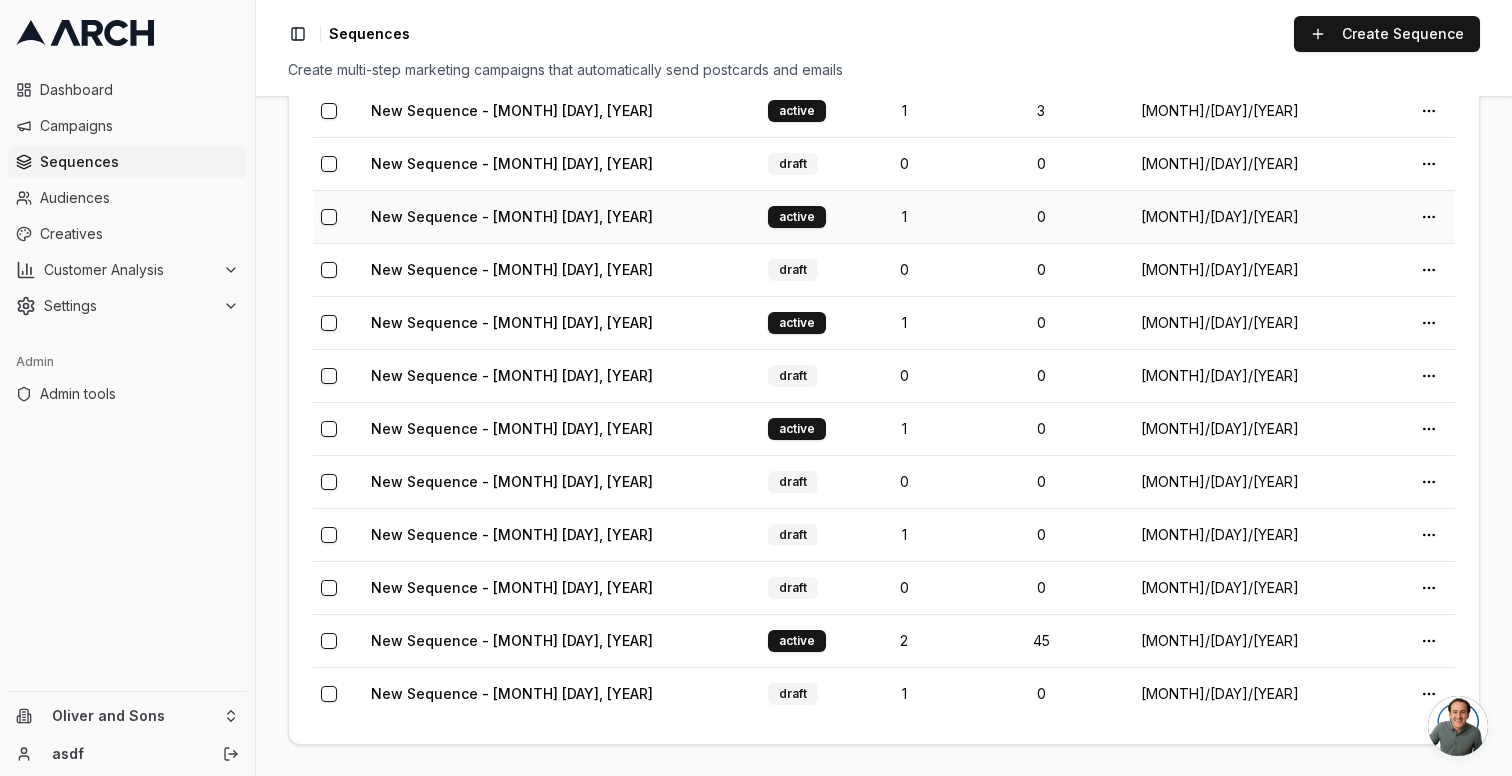 click on "New Sequence - [MONTH] [DAY], [YEAR]" at bounding box center [561, 216] 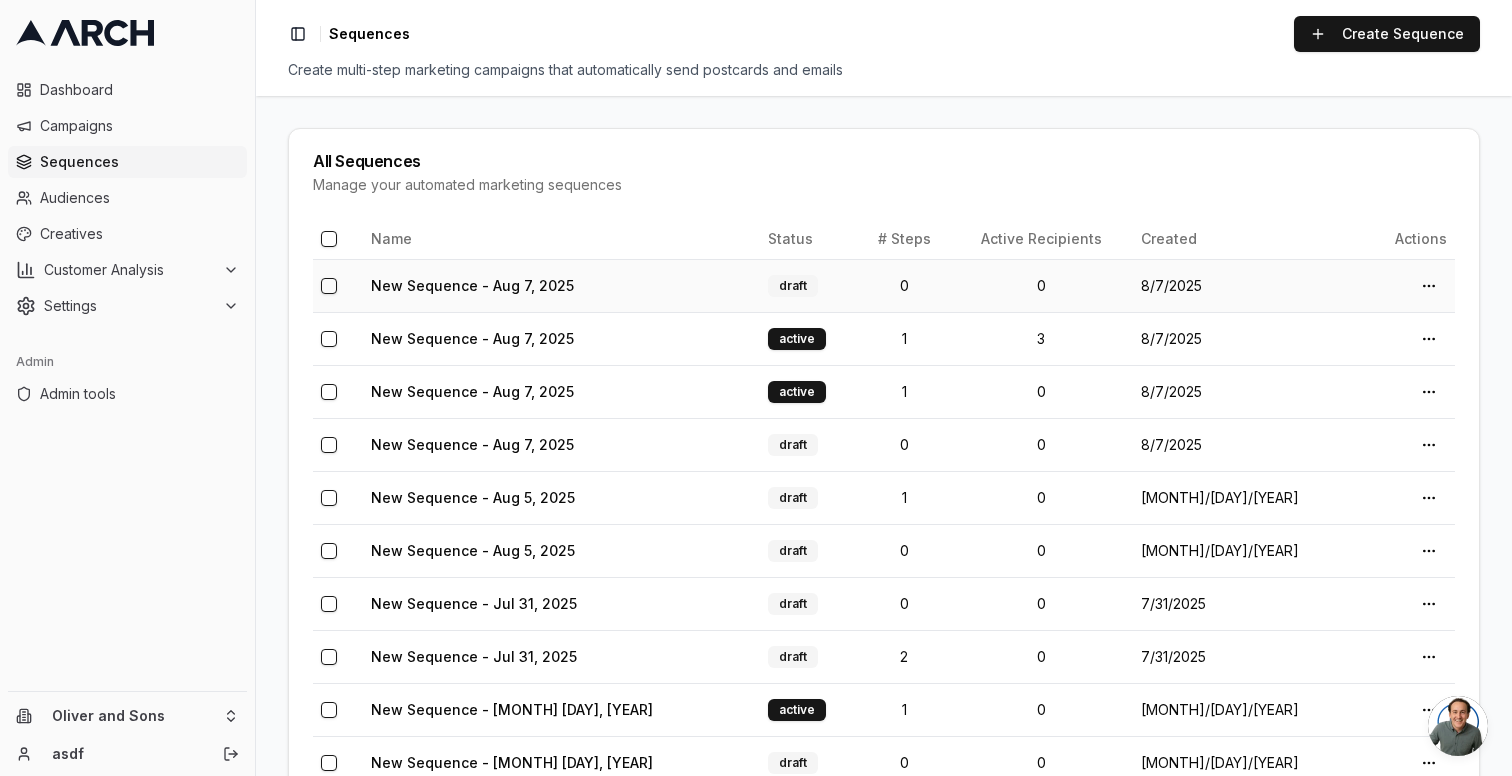 scroll, scrollTop: 78, scrollLeft: 0, axis: vertical 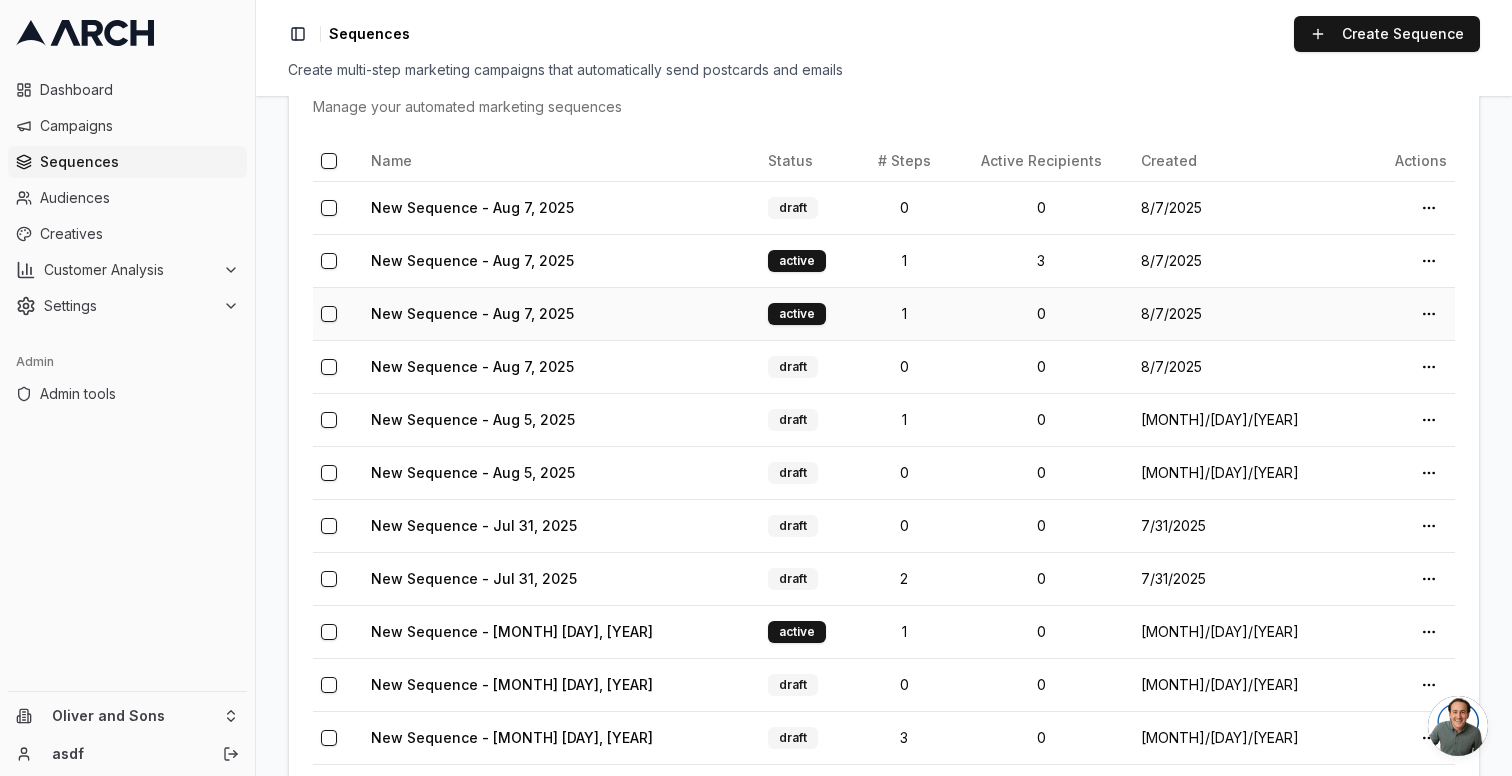 click on "New Sequence - Aug 7, 2025" at bounding box center (561, 313) 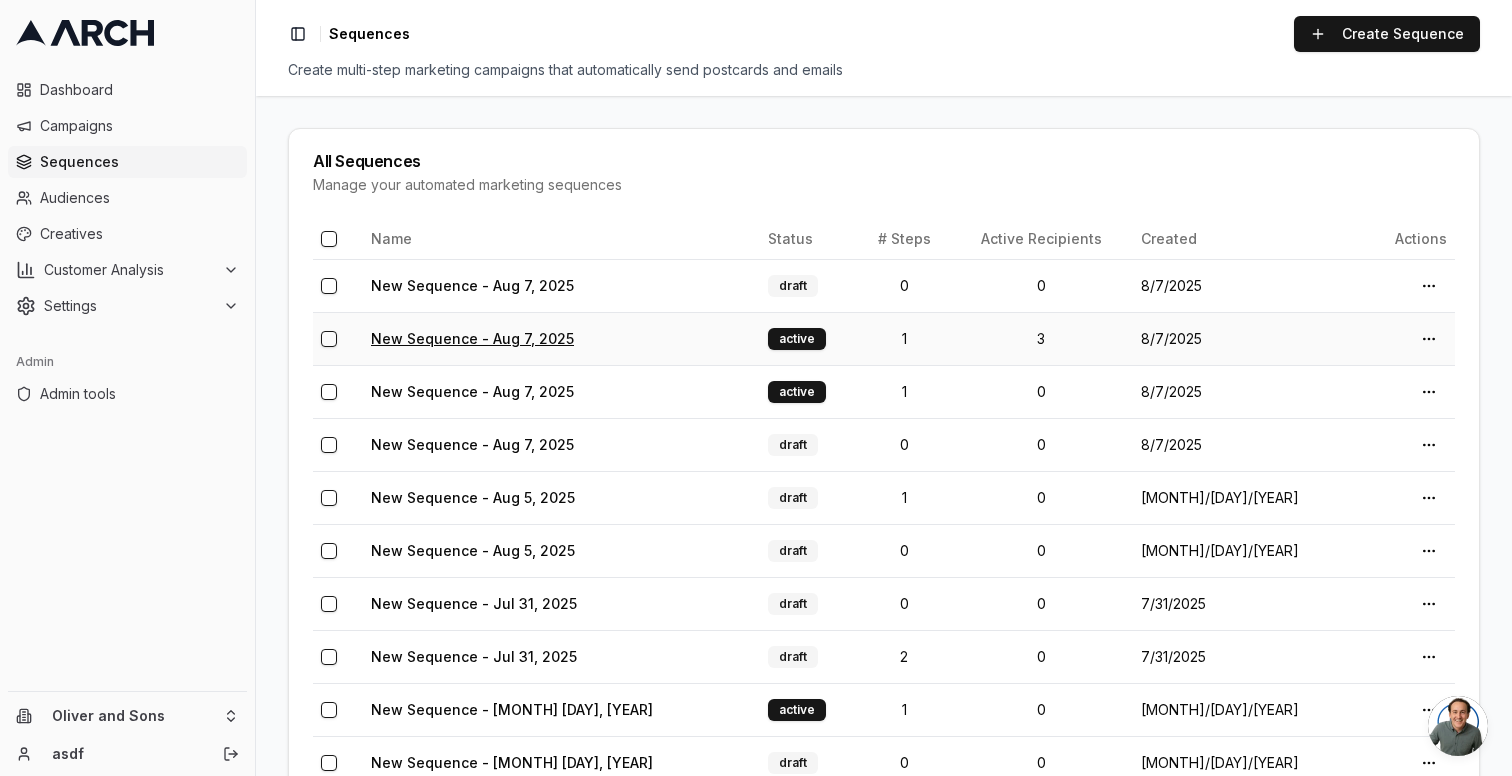 click on "New Sequence - Aug 7, 2025" at bounding box center (472, 338) 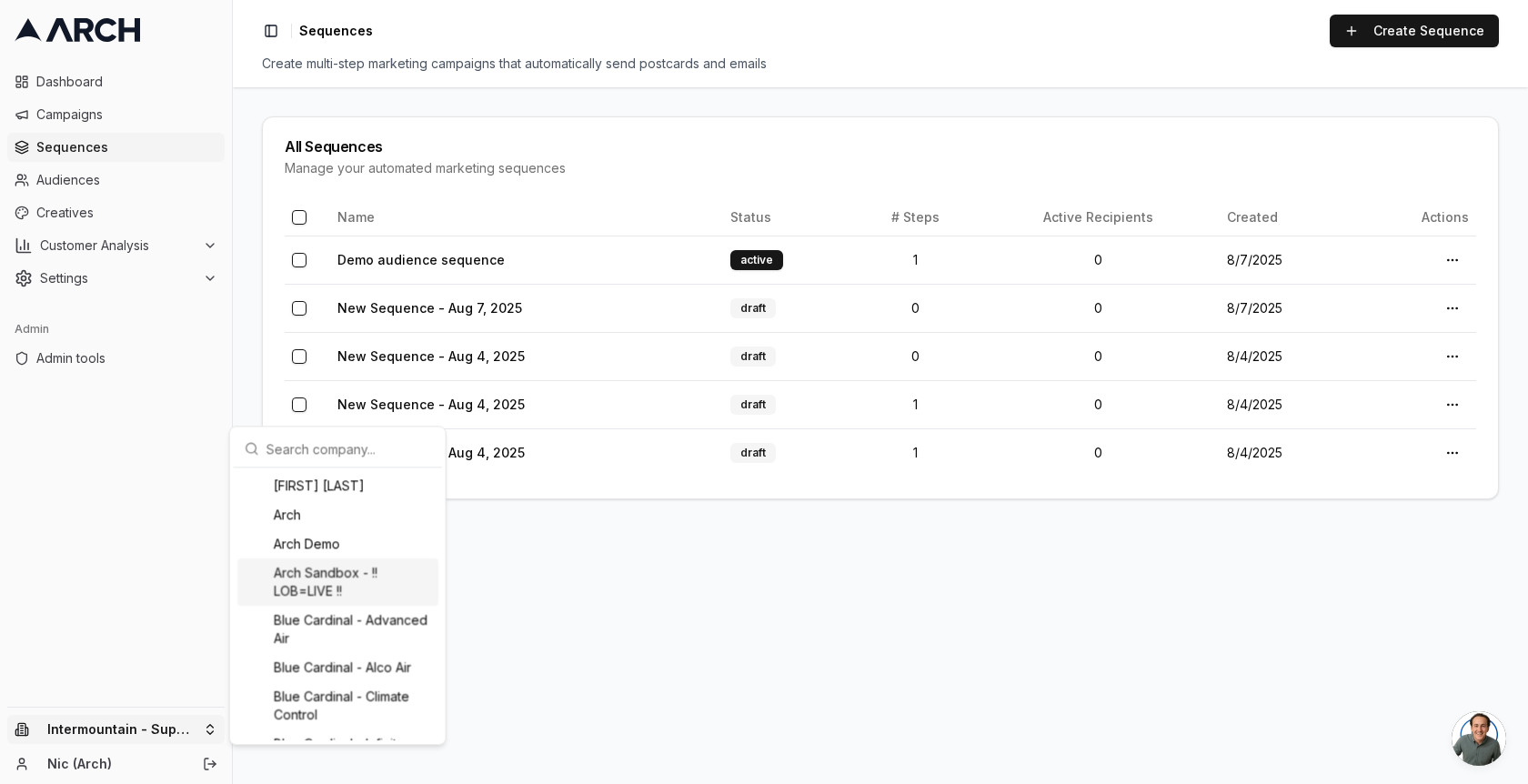 scroll, scrollTop: 0, scrollLeft: 0, axis: both 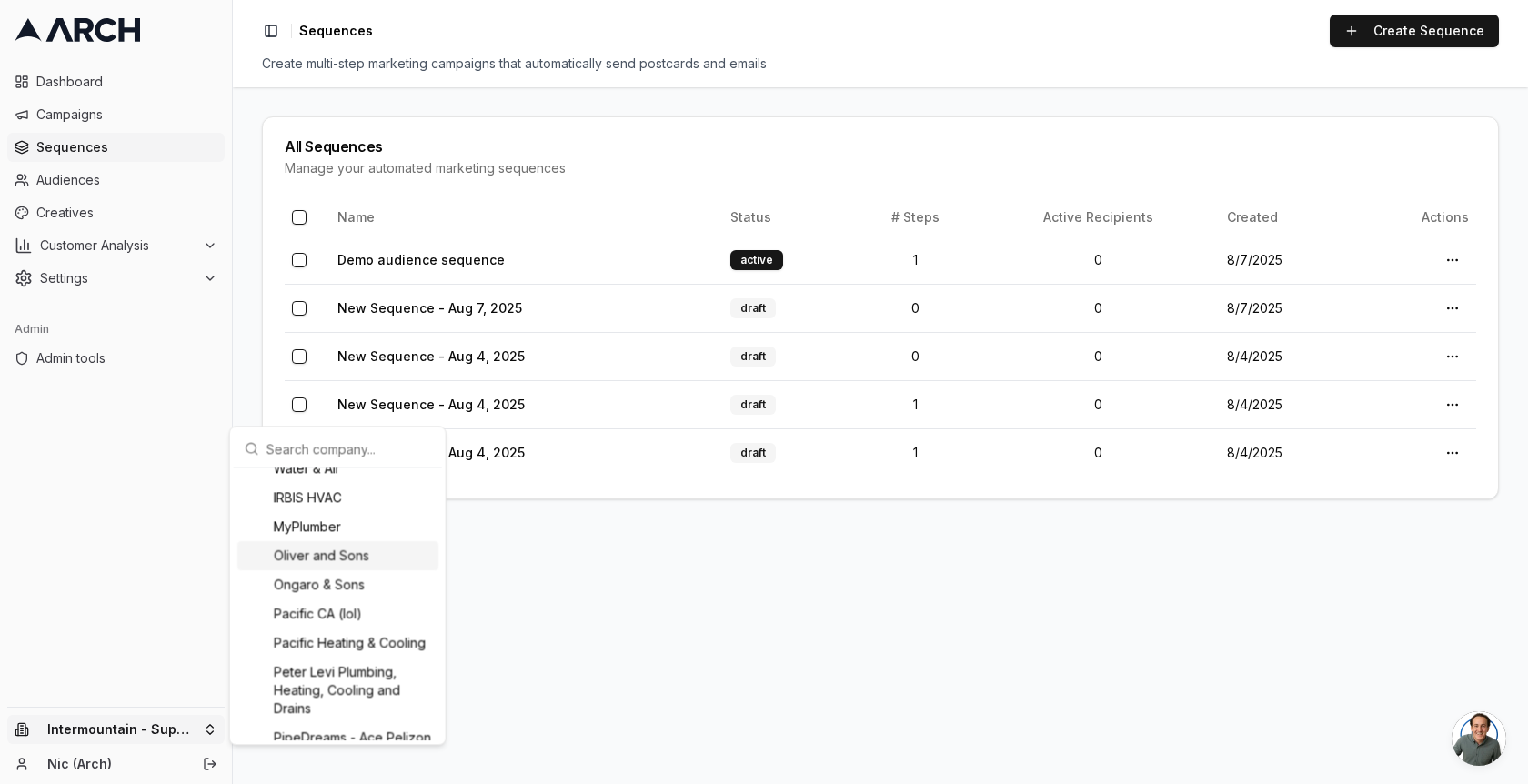 click on "Oliver and Sons" at bounding box center (337, 556) 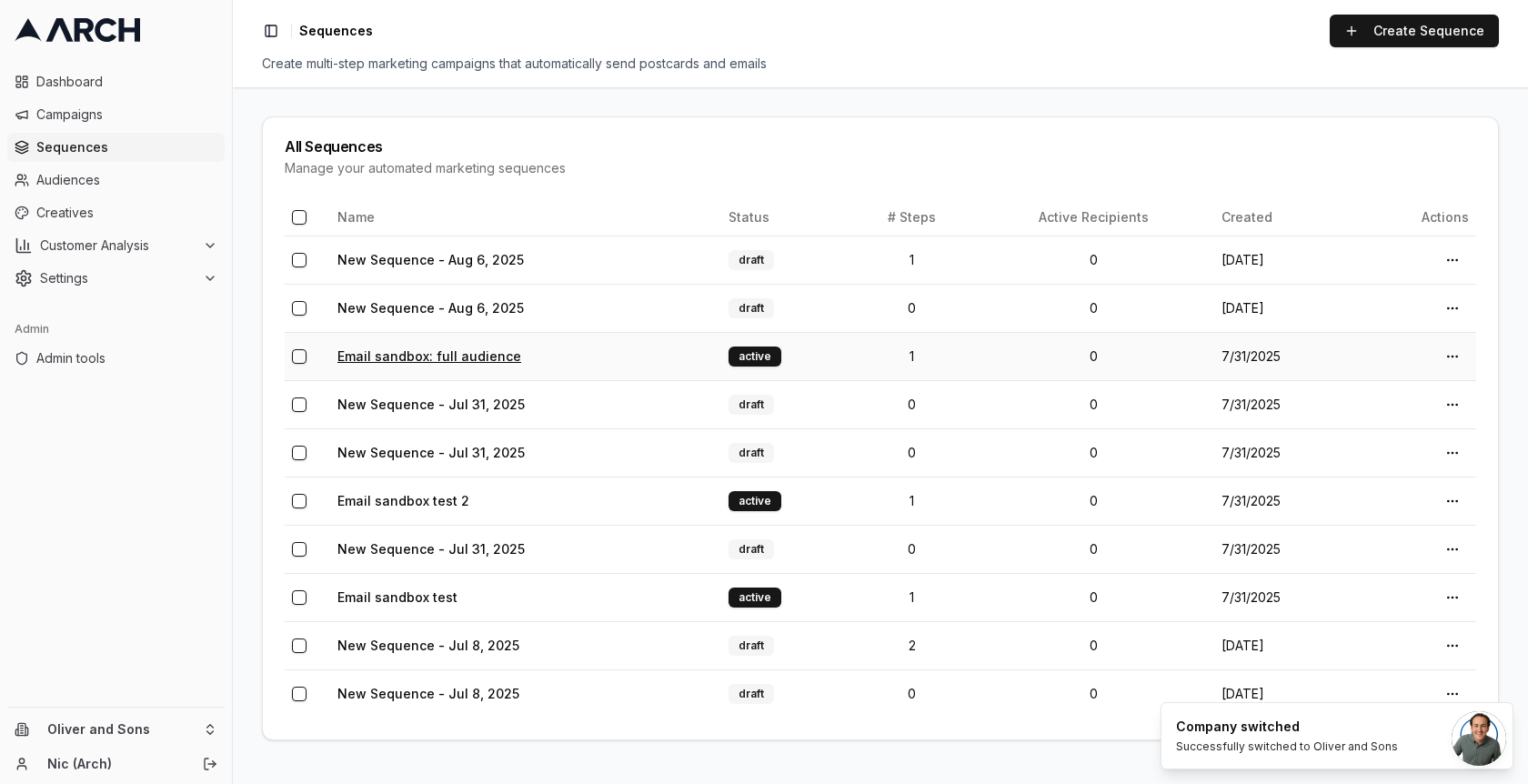 click on "Email sandbox: full audience" at bounding box center (429, 356) 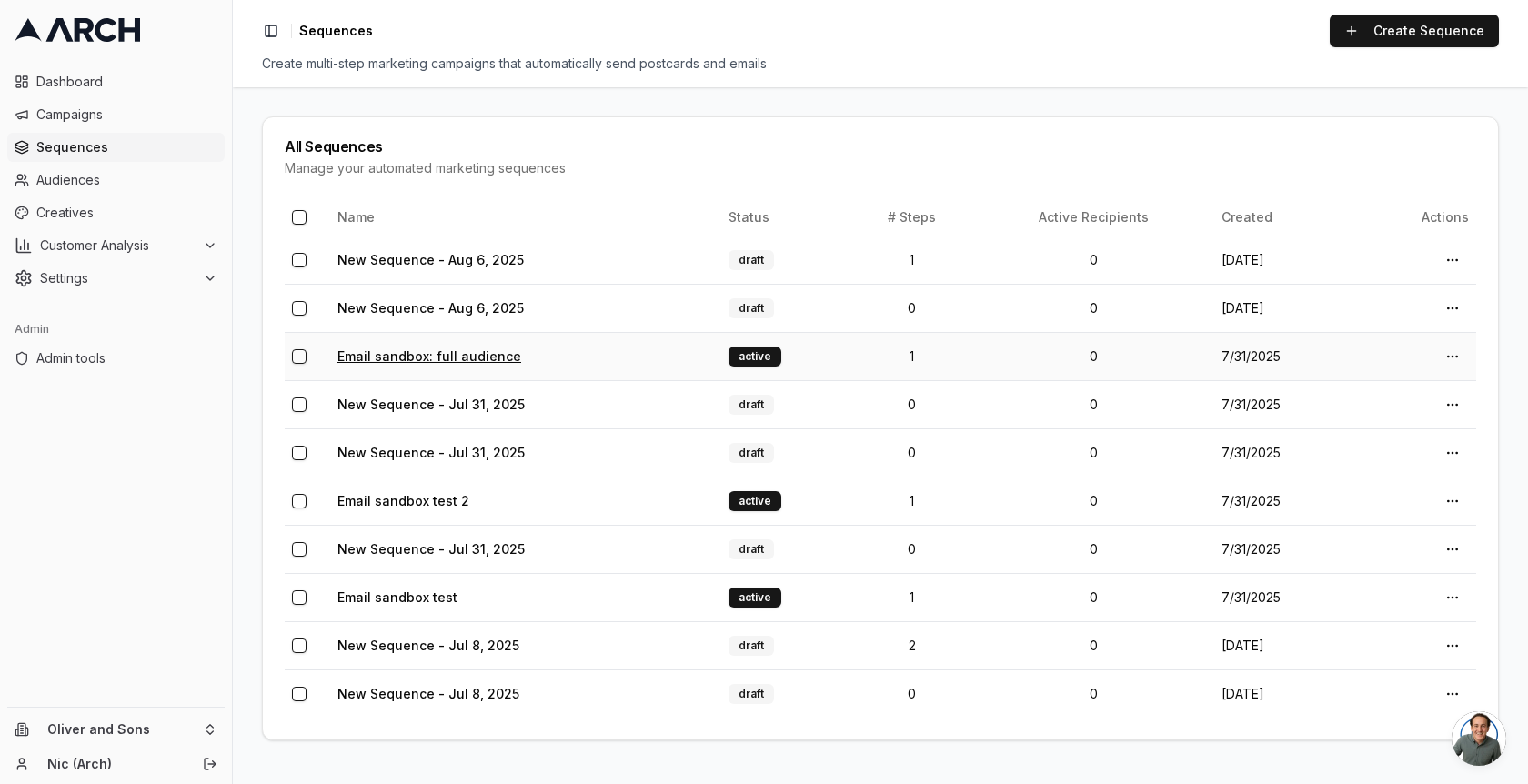 click on "Email sandbox: full audience" at bounding box center (429, 356) 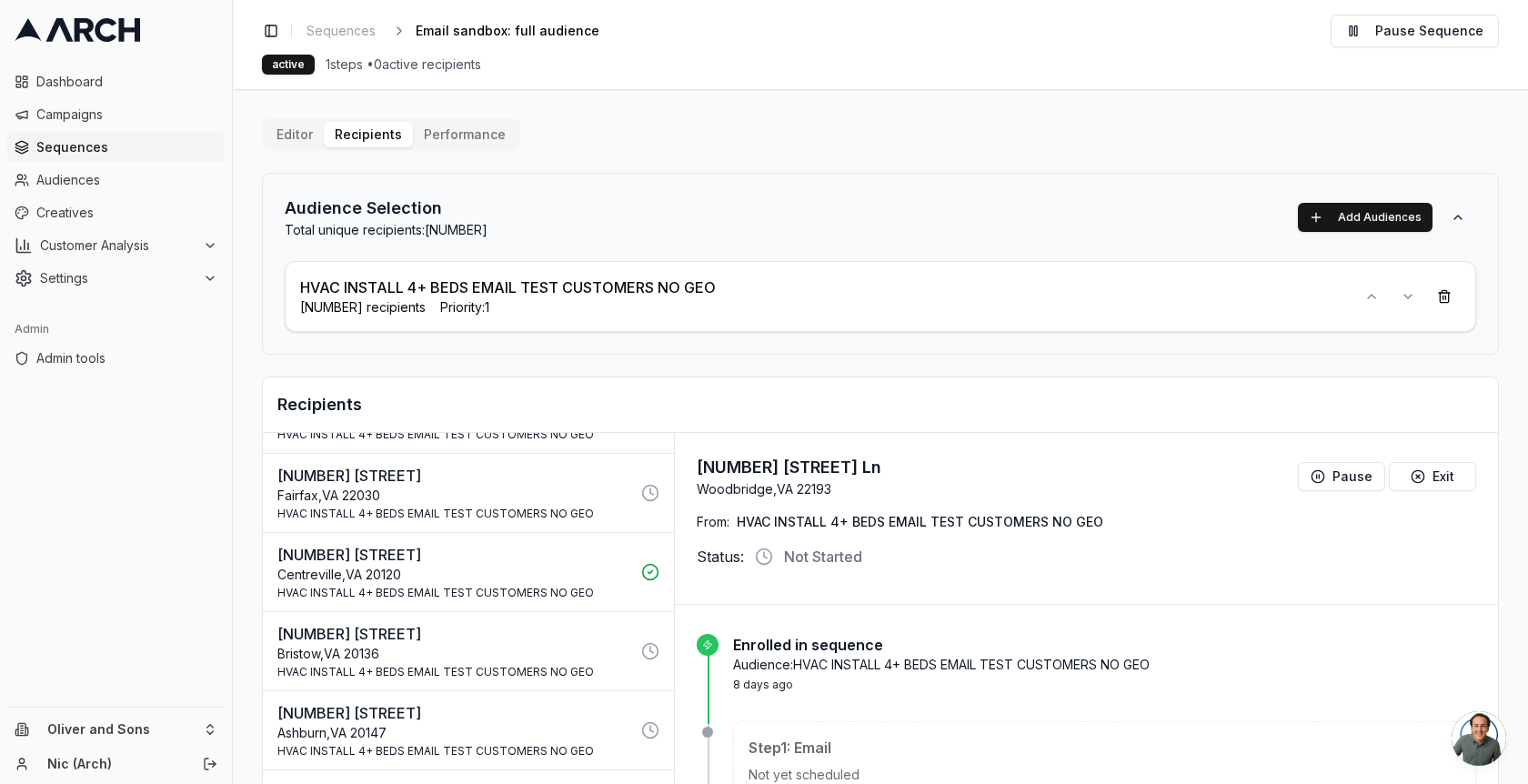 scroll, scrollTop: 230, scrollLeft: 0, axis: vertical 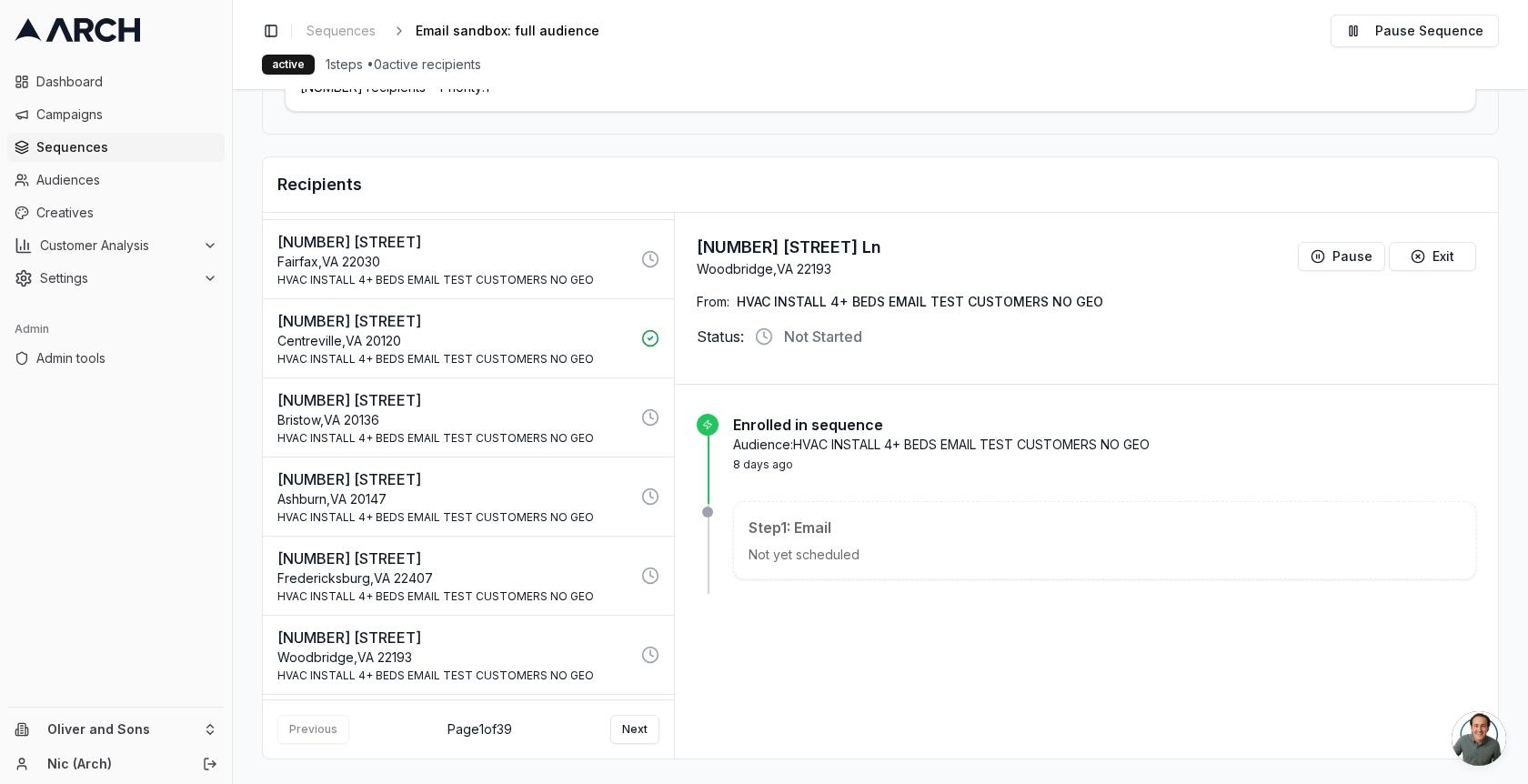 click on "[CITY] ,  [STATE]   [POSTAL_CODE]" at bounding box center (454, 341) 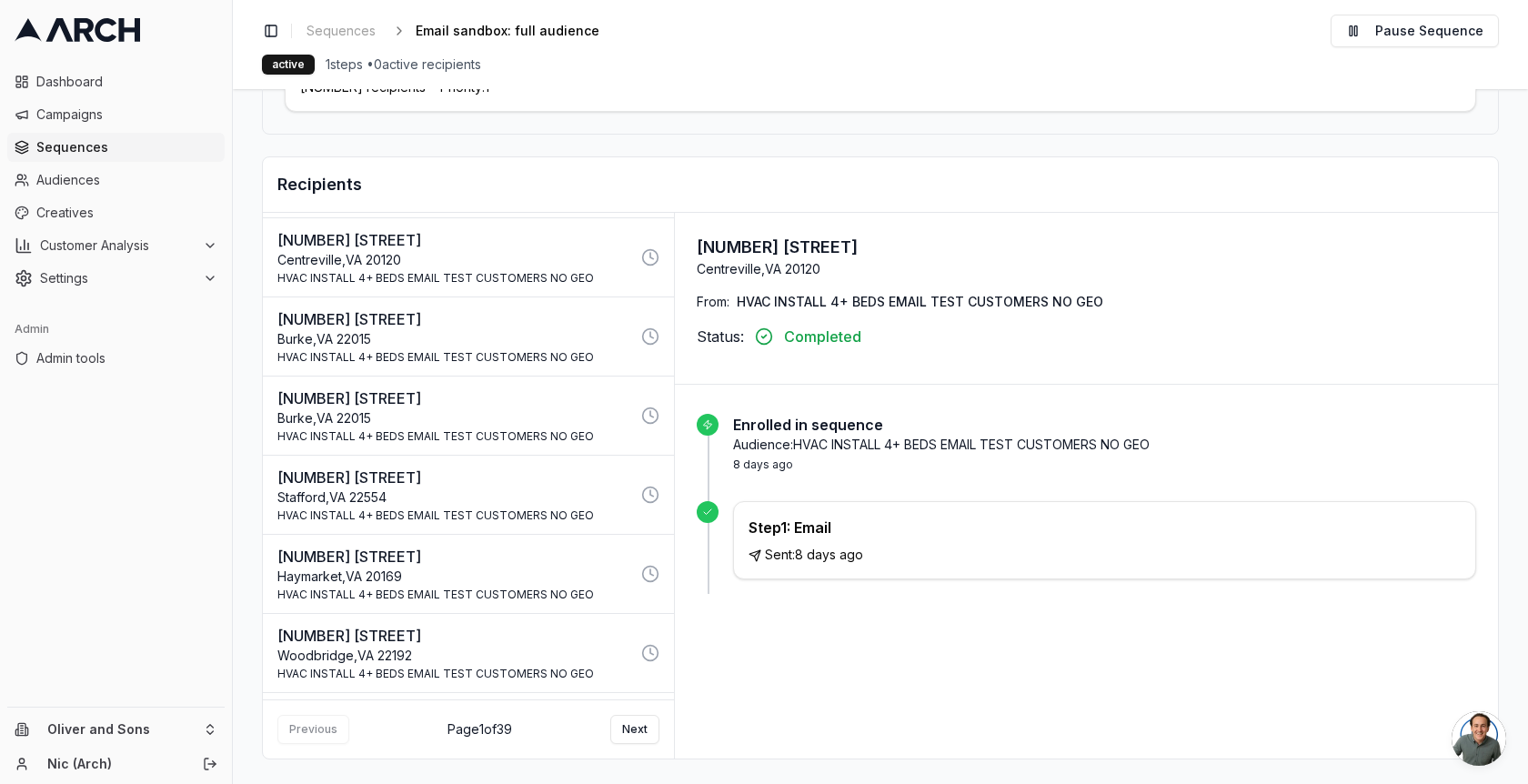 scroll, scrollTop: 7383, scrollLeft: 0, axis: vertical 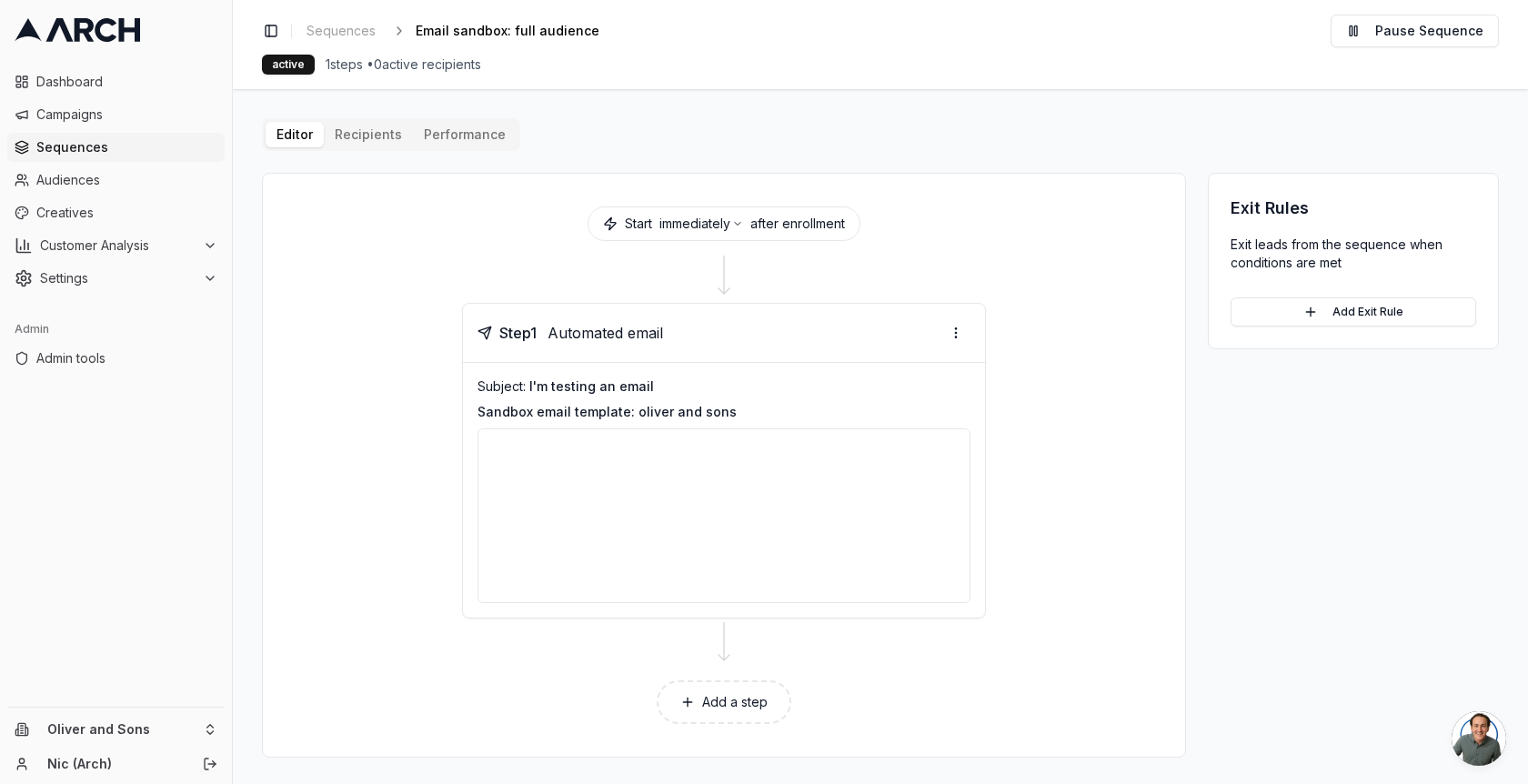 click at bounding box center (724, 516) 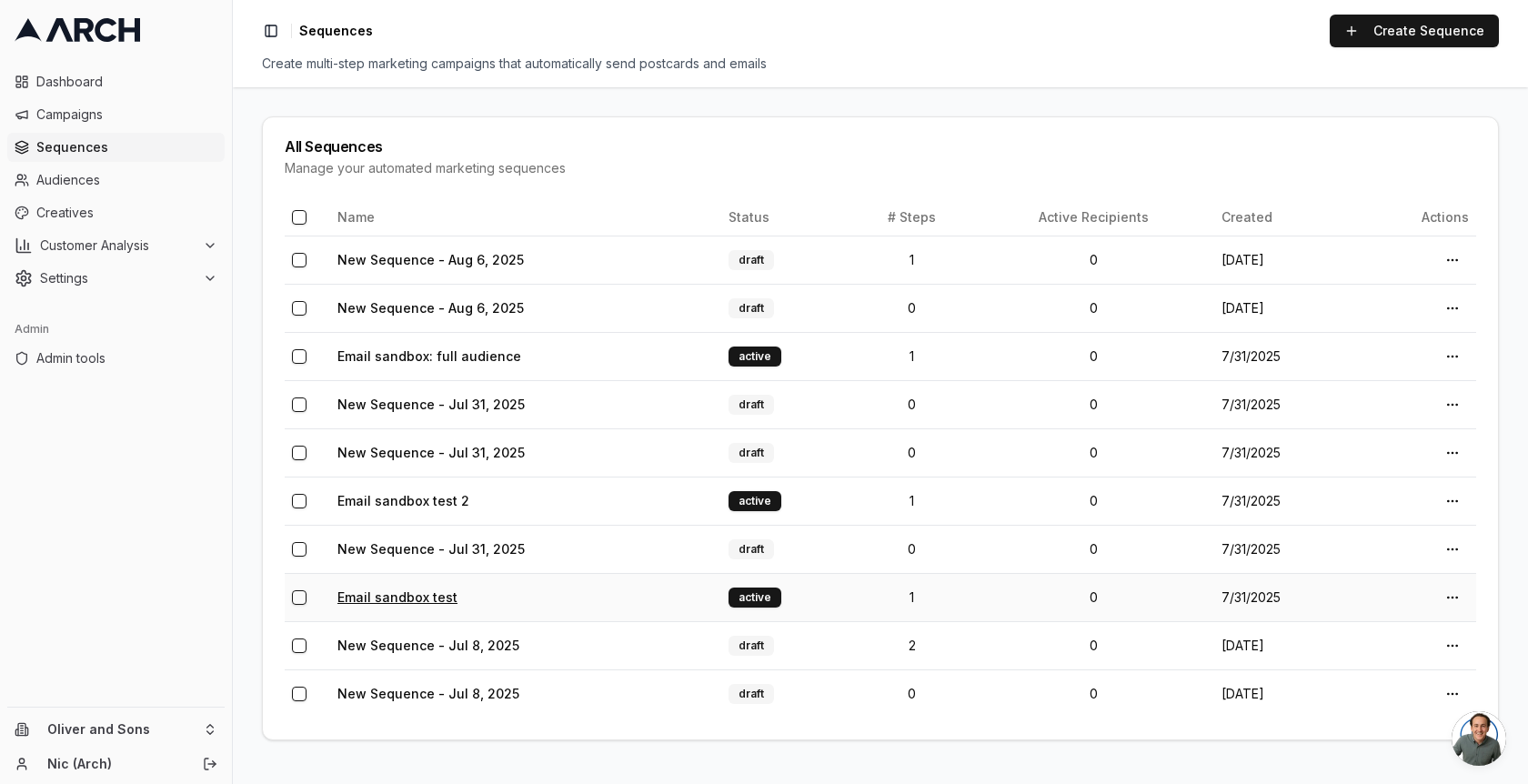 click on "Email sandbox test" at bounding box center [397, 597] 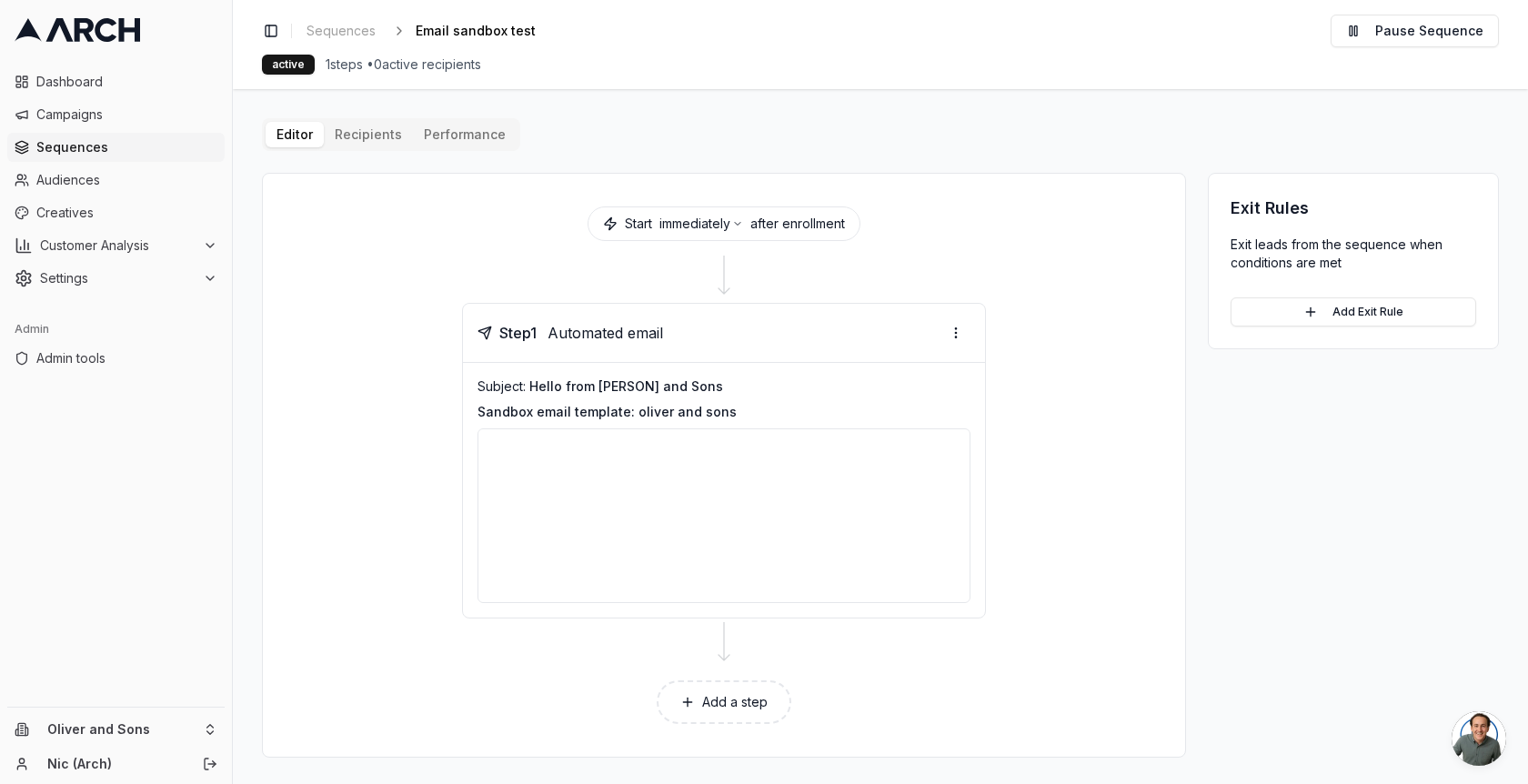 click on "Editor Recipients Performance" at bounding box center (391, 135) 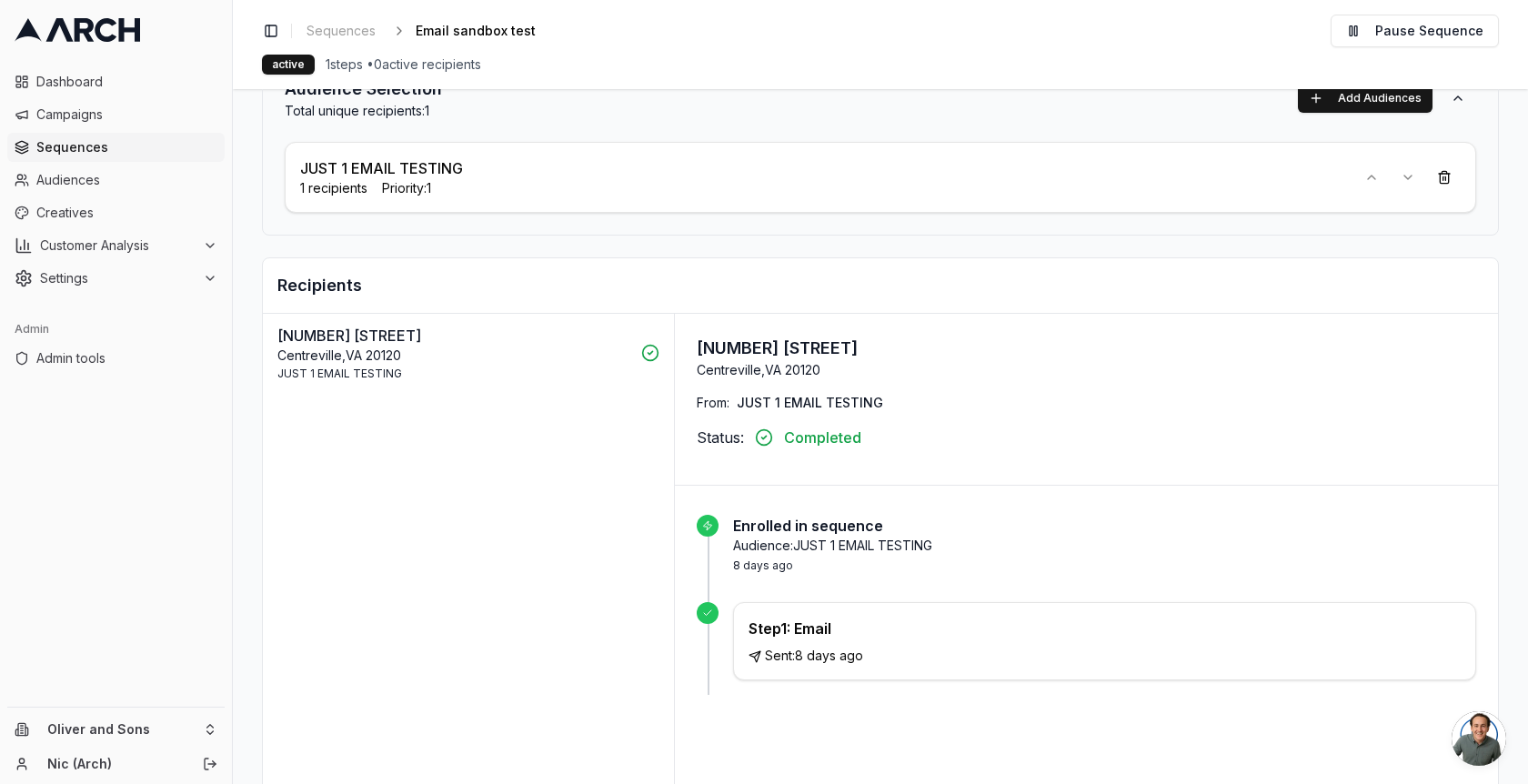 scroll, scrollTop: 121, scrollLeft: 0, axis: vertical 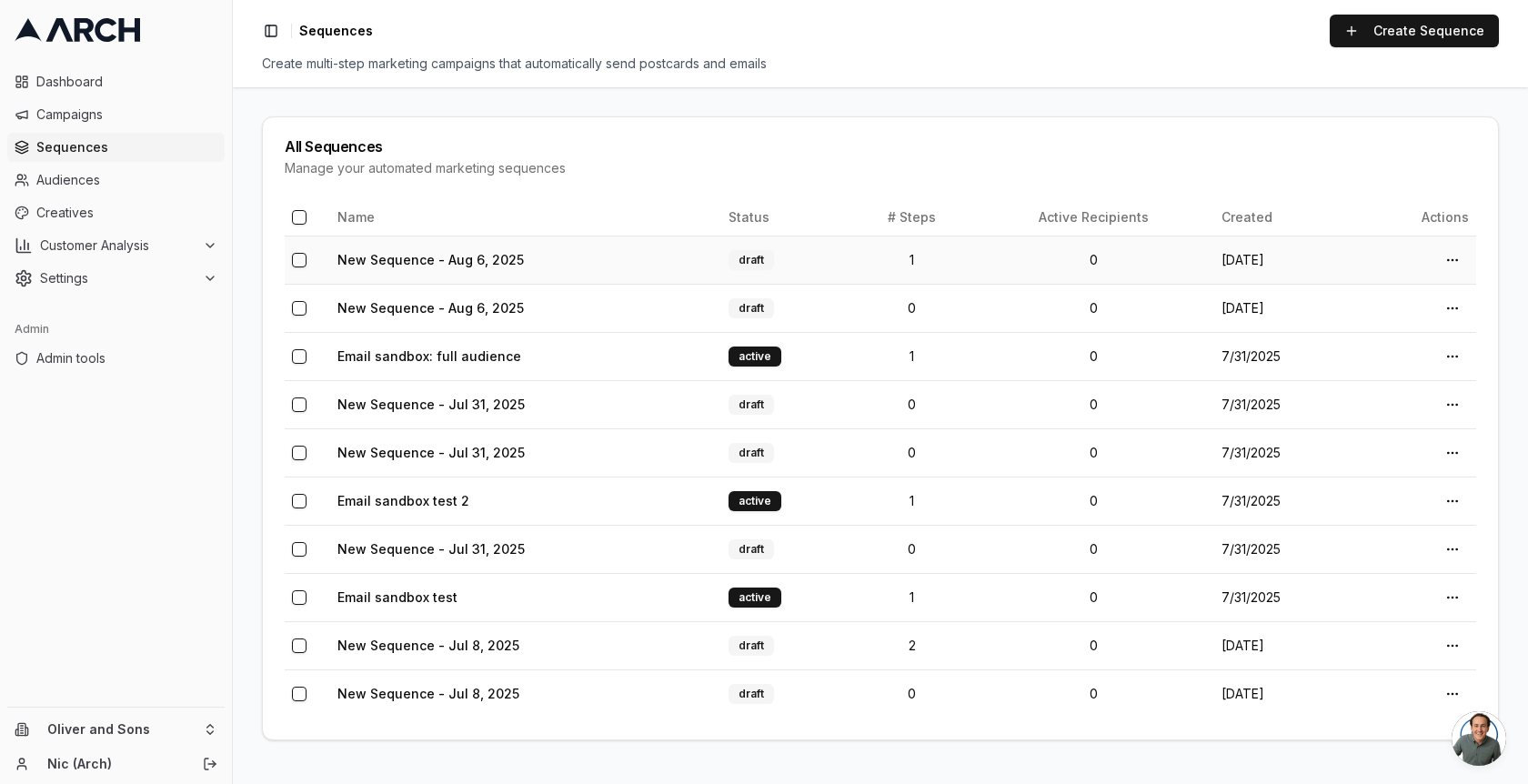 click on "New Sequence - Aug 6, 2025" at bounding box center (526, 259) 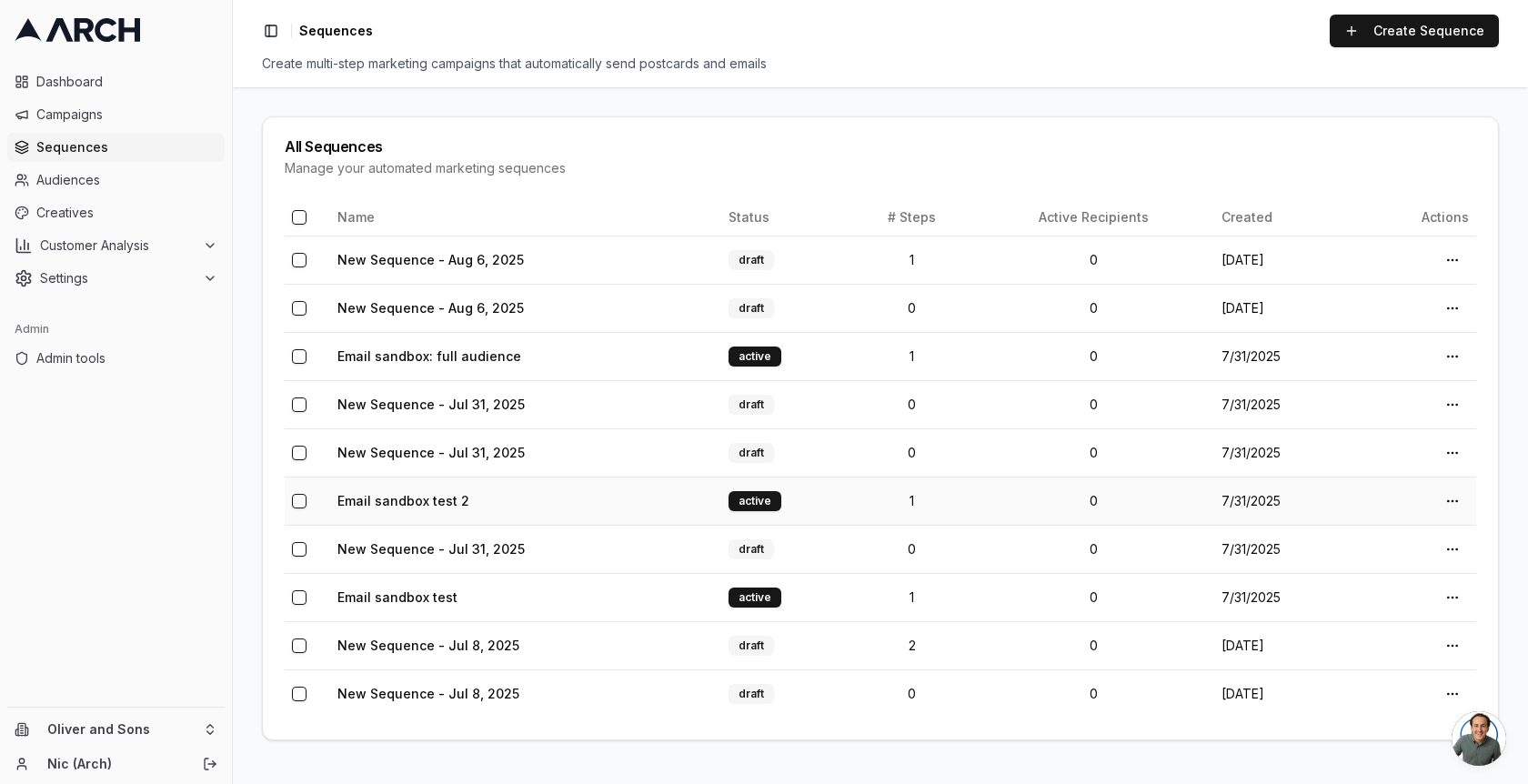 click on "Email sandbox test 2" at bounding box center (526, 500) 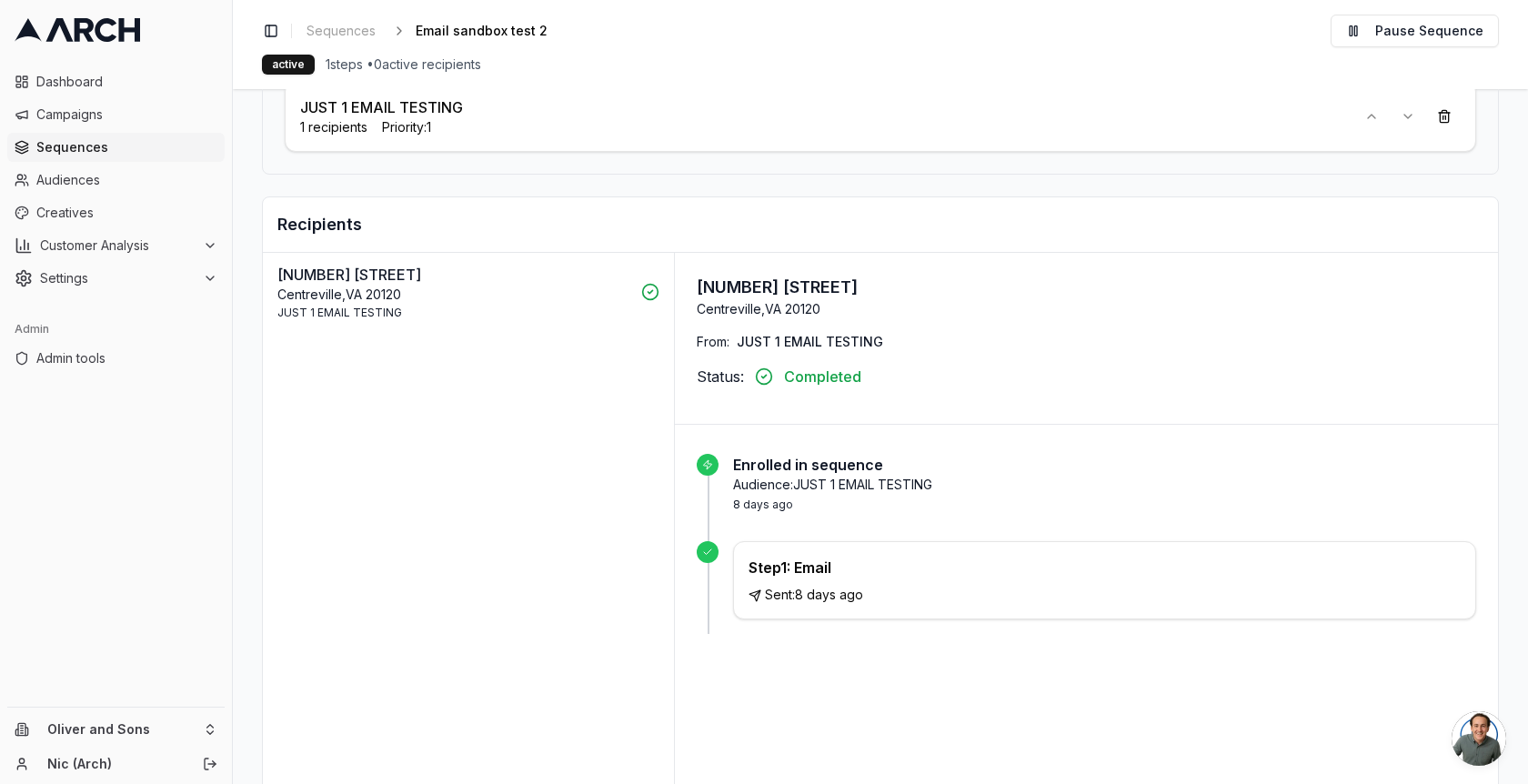 scroll, scrollTop: 196, scrollLeft: 0, axis: vertical 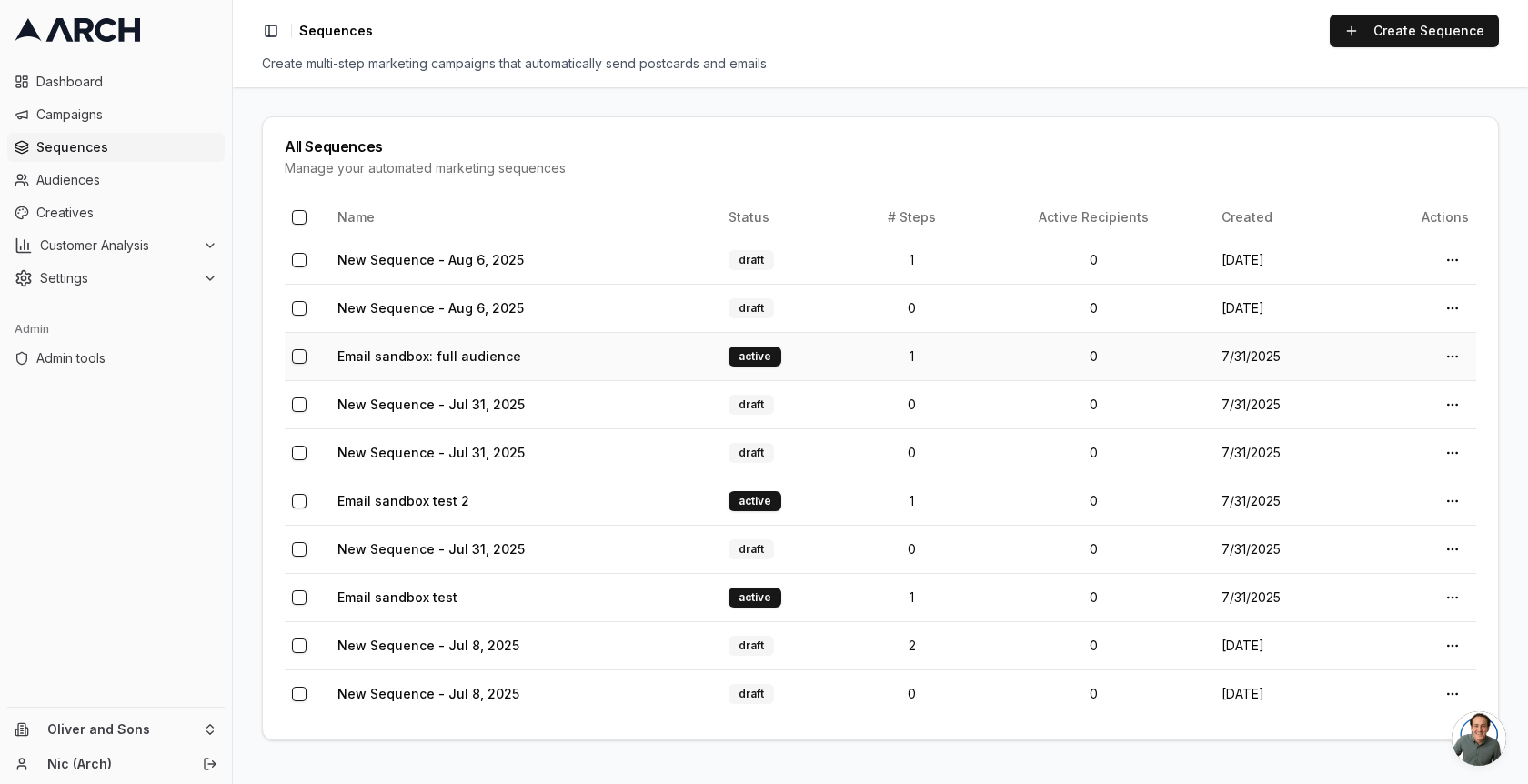 click on "Email sandbox: full audience" at bounding box center (526, 356) 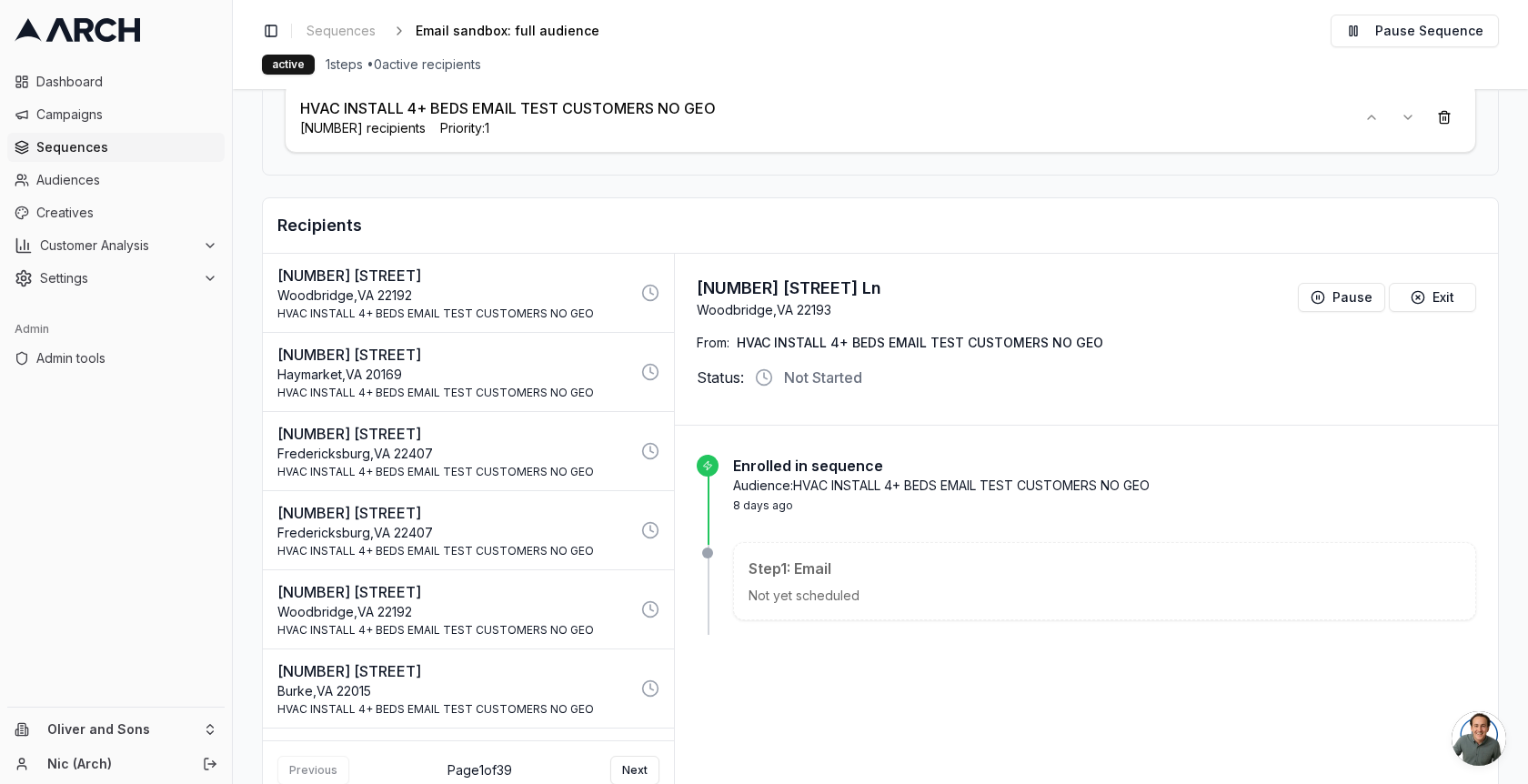 scroll, scrollTop: 182, scrollLeft: 0, axis: vertical 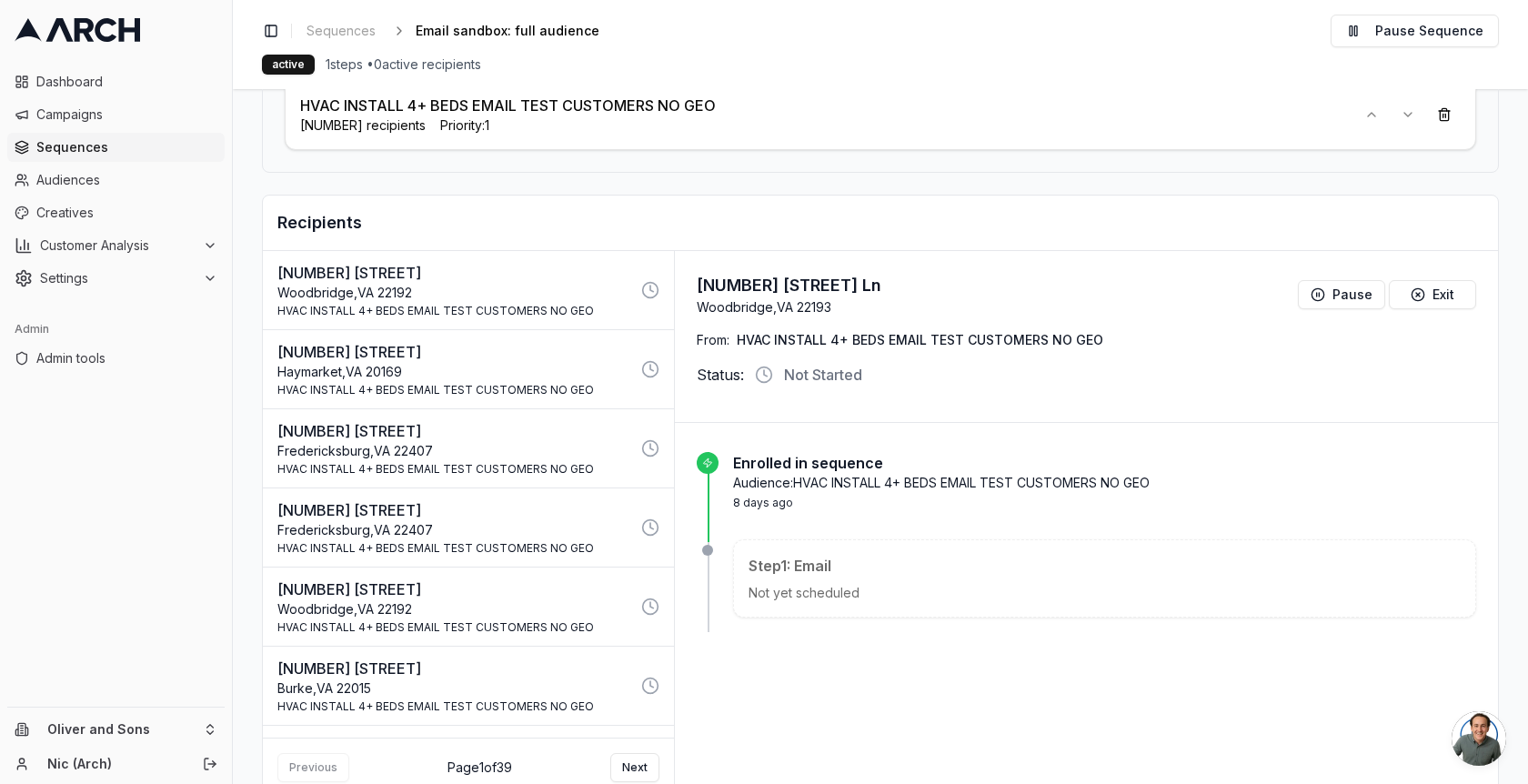 click on "[CITY] ,  [STATE]   [POSTAL_CODE]" at bounding box center (454, 293) 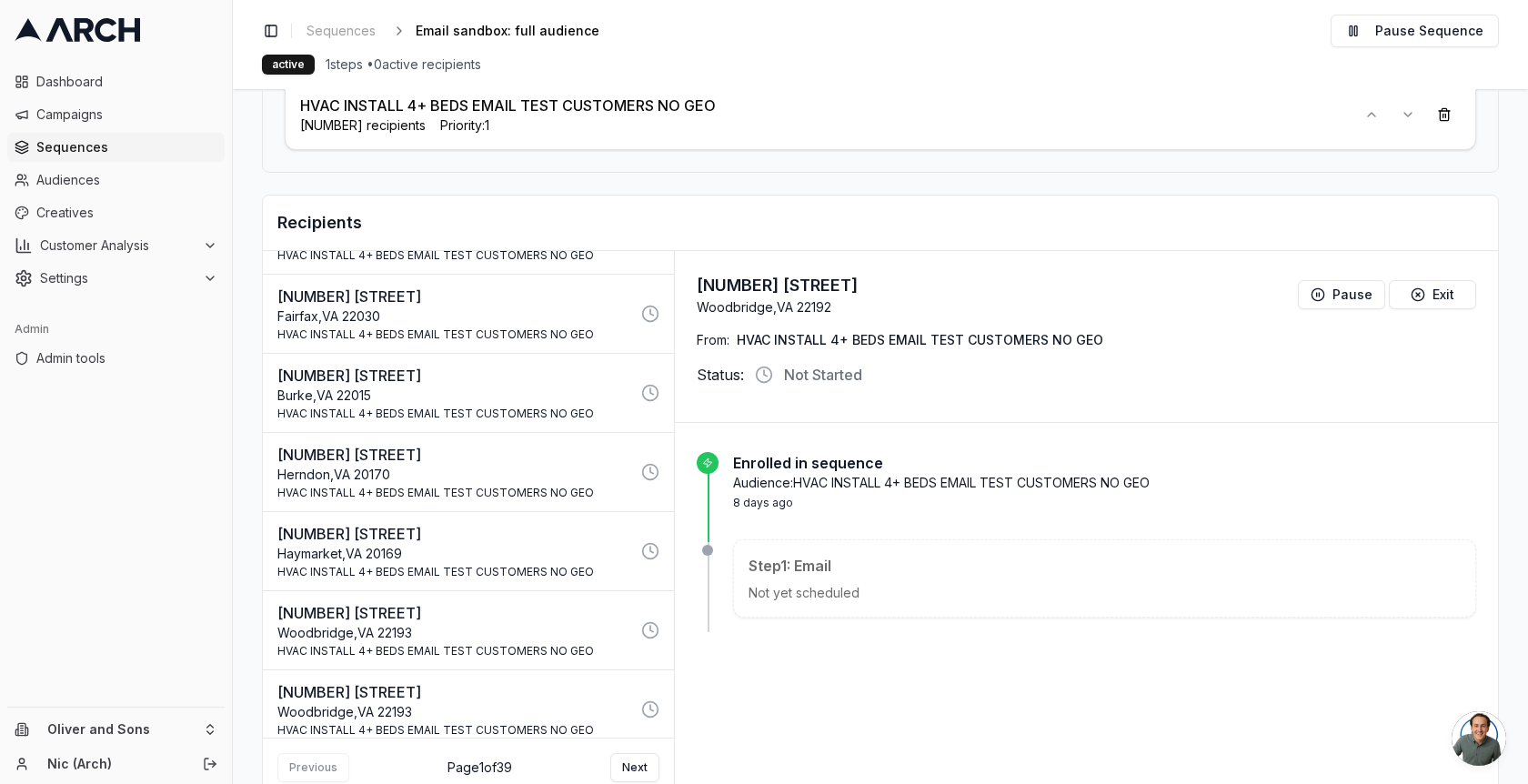 scroll, scrollTop: 3553, scrollLeft: 0, axis: vertical 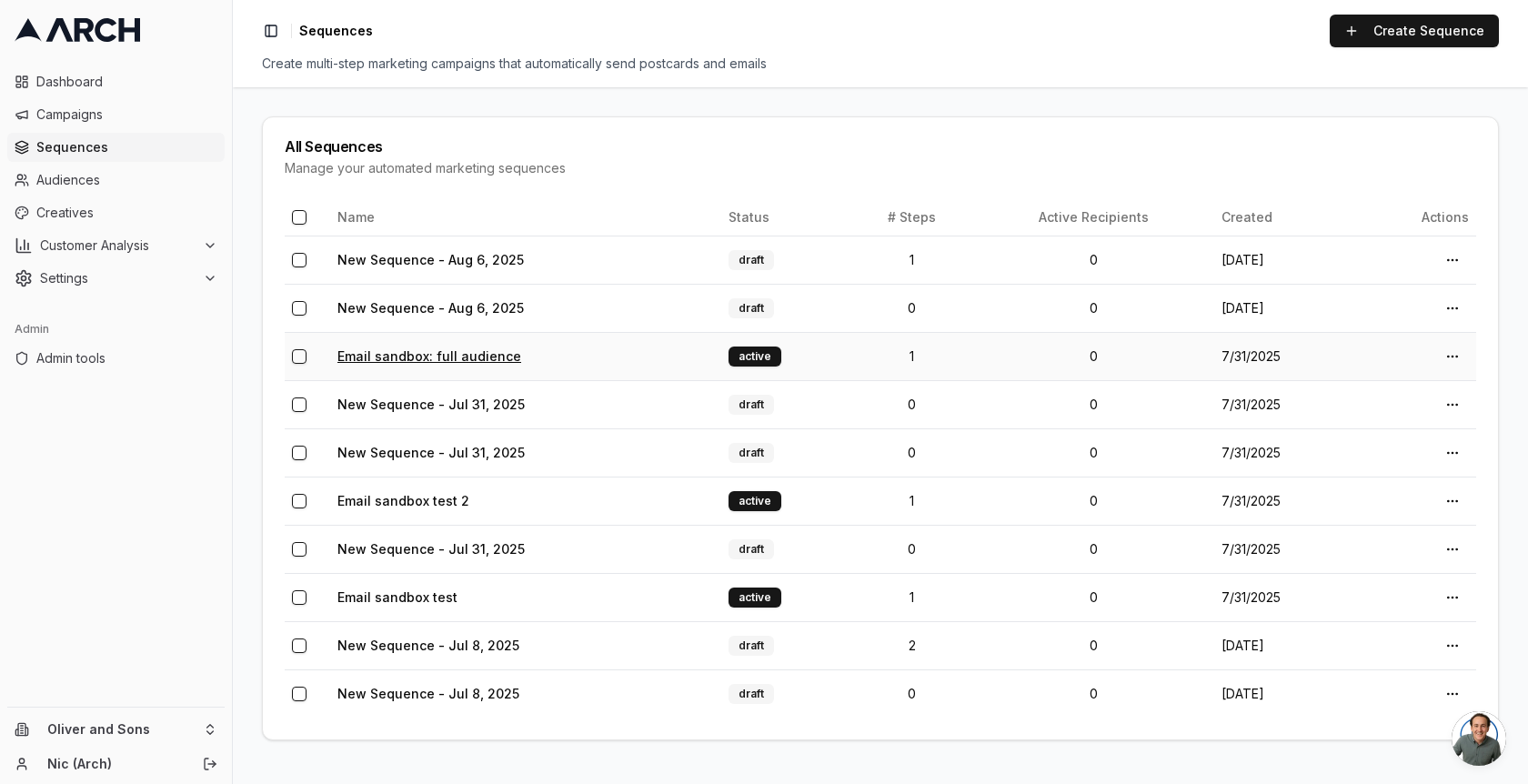 click on "Email sandbox: full audience" at bounding box center (429, 356) 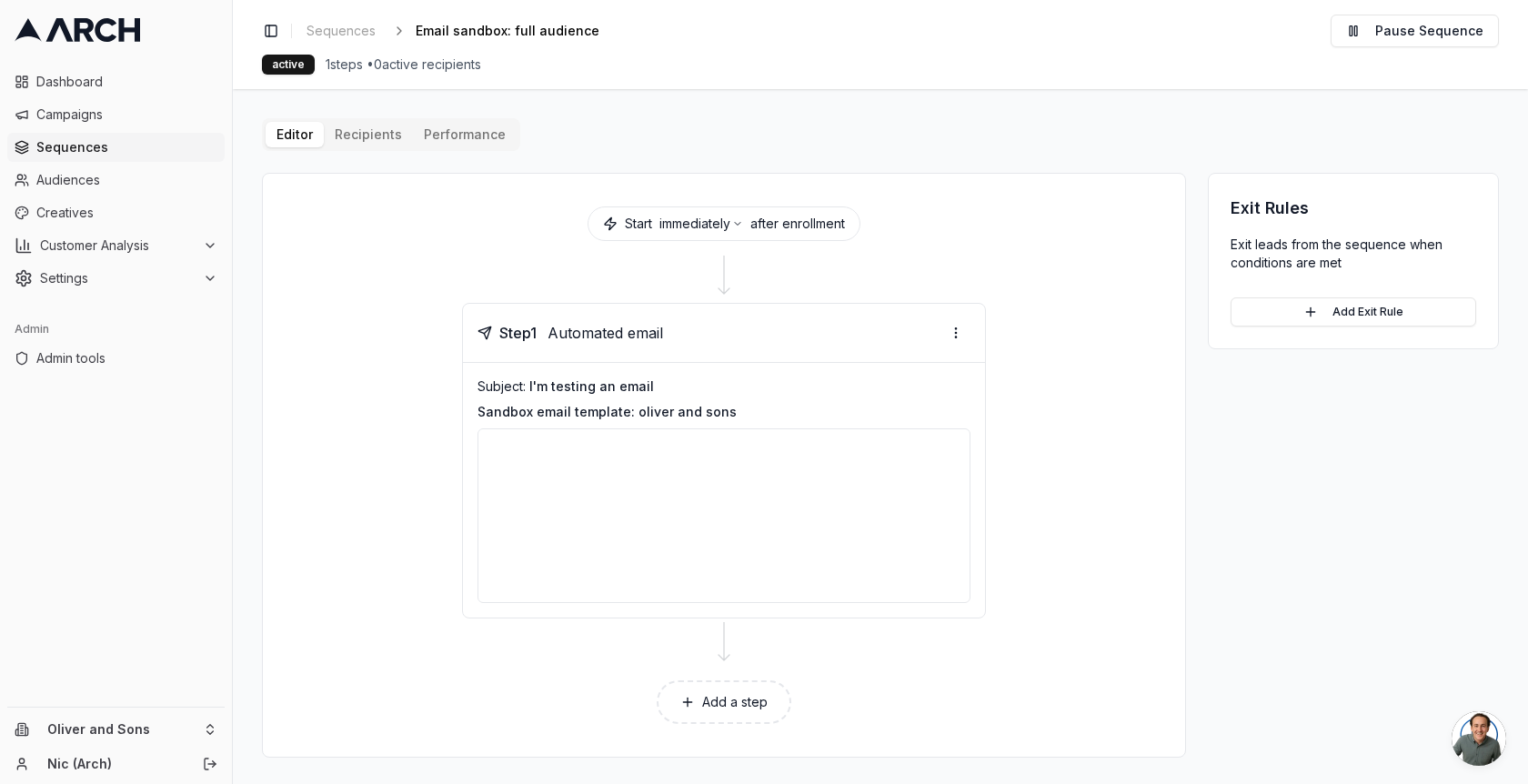 click 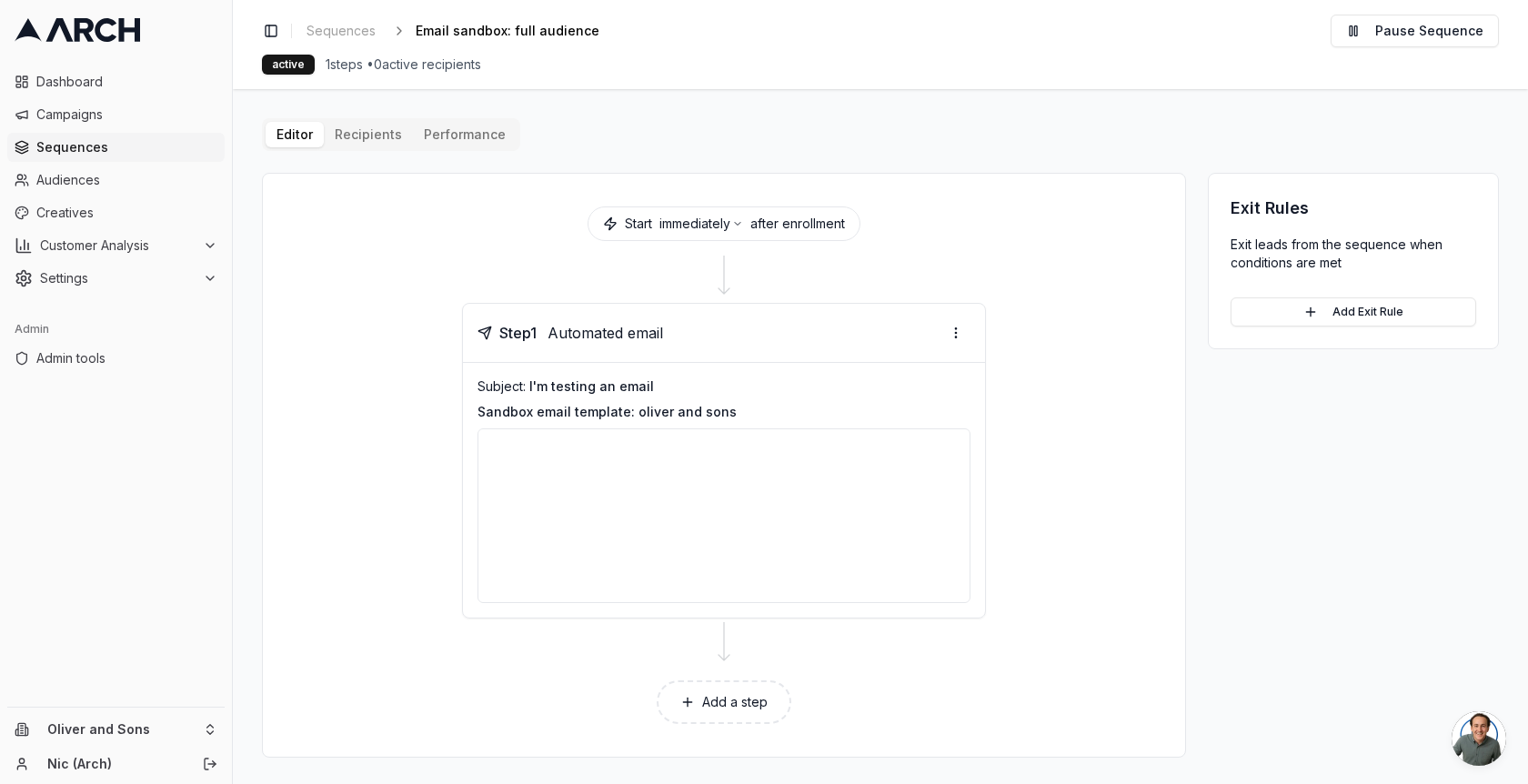 click at bounding box center (724, 516) 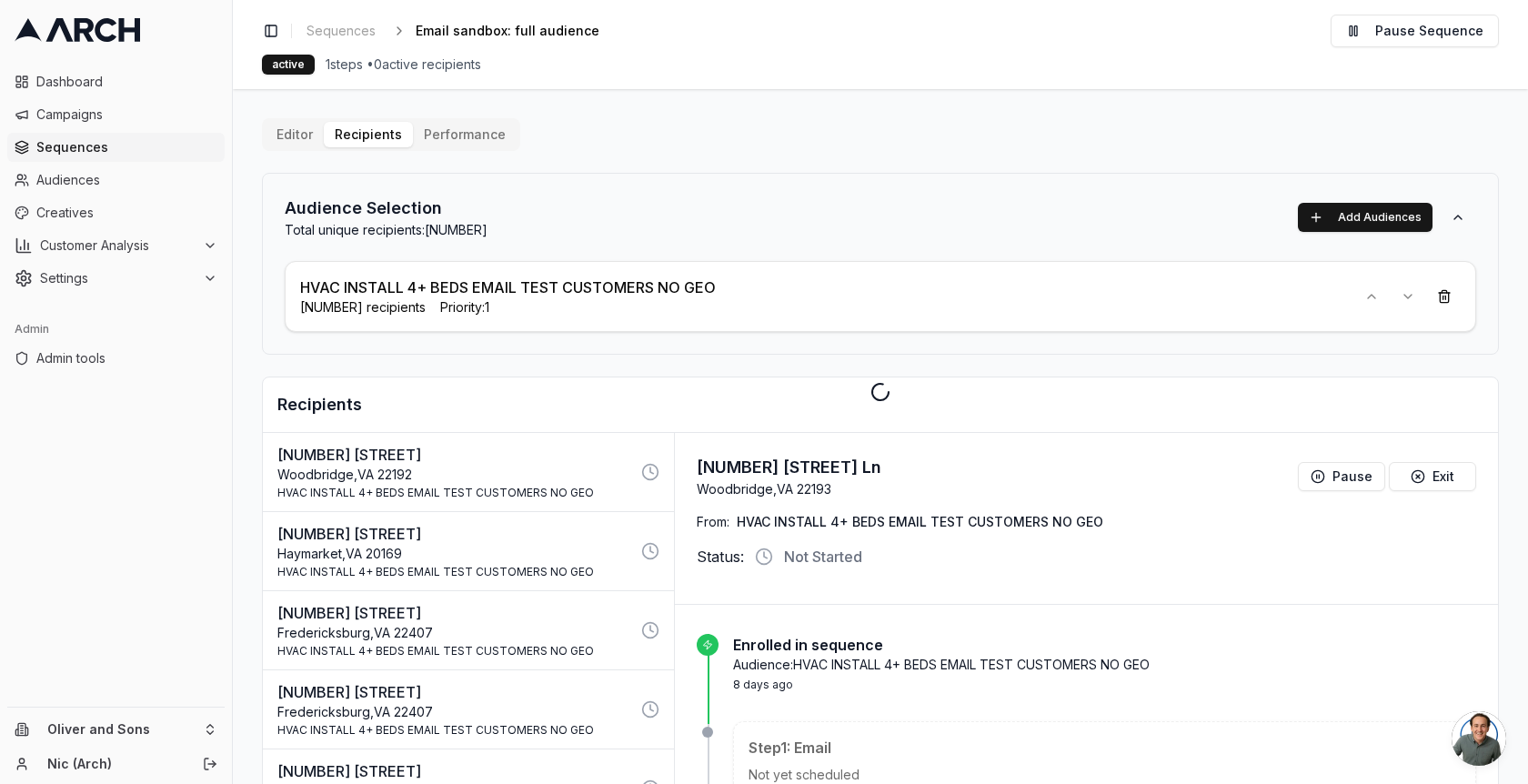 click on "Editor Recipients Performance Audience Selection Total unique recipients: 3,843 Add Audiences HVAC INSTALL 4+ BEDS EMAIL TEST CUSTOMERS NO GEO 3,843 recipients Priority: 1 Recipients [NUMBER] [STREET] [CITY] , [STATE] [POSTAL_CODE] HVAC INSTALL 4+ BEDS EMAIL TEST CUSTOMERS NO GEO [NUMBER] [STREET] [CITY] , [STATE] [POSTAL_CODE] HVAC INSTALL 4+ BEDS EMAIL TEST CUSTOMERS NO GEO [NUMBER] [STREET] [CITY] , [STATE] [POSTAL_CODE] HVAC INSTALL 4+ BEDS EMAIL TEST CUSTOMERS NO GEO [NUMBER] [STREET] [CITY] , [STATE] [POSTAL_CODE] HVAC INSTALL 4+ BEDS EMAIL TEST CUSTOMERS NO GEO [NUMBER] [STREET] [CITY] , [STATE] [POSTAL_CODE] HVAC INSTALL 4+ BEDS EMAIL TEST CUSTOMERS NO GEO [NUMBER] [STREET] [CITY] , [STATE] [POSTAL_CODE] HVAC INSTALL 4+ BEDS EMAIL TEST CUSTOMERS NO GEO [NUMBER] [STREET] [CITY] , [STATE] [POSTAL_CODE] HVAC INSTALL 4+ BEDS EMAIL TEST CUSTOMERS NO GEO [NUMBER] [STREET] [CITY] , [STATE] [POSTAL_CODE] HVAC INSTALL 4+ BEDS EMAIL TEST CUSTOMERS NO GEO [NUMBER] [STREET] [CITY] , [STATE] [POSTAL_CODE] [NUMBER] [STREET] [CITY] , [STATE]" at bounding box center [880, 548] 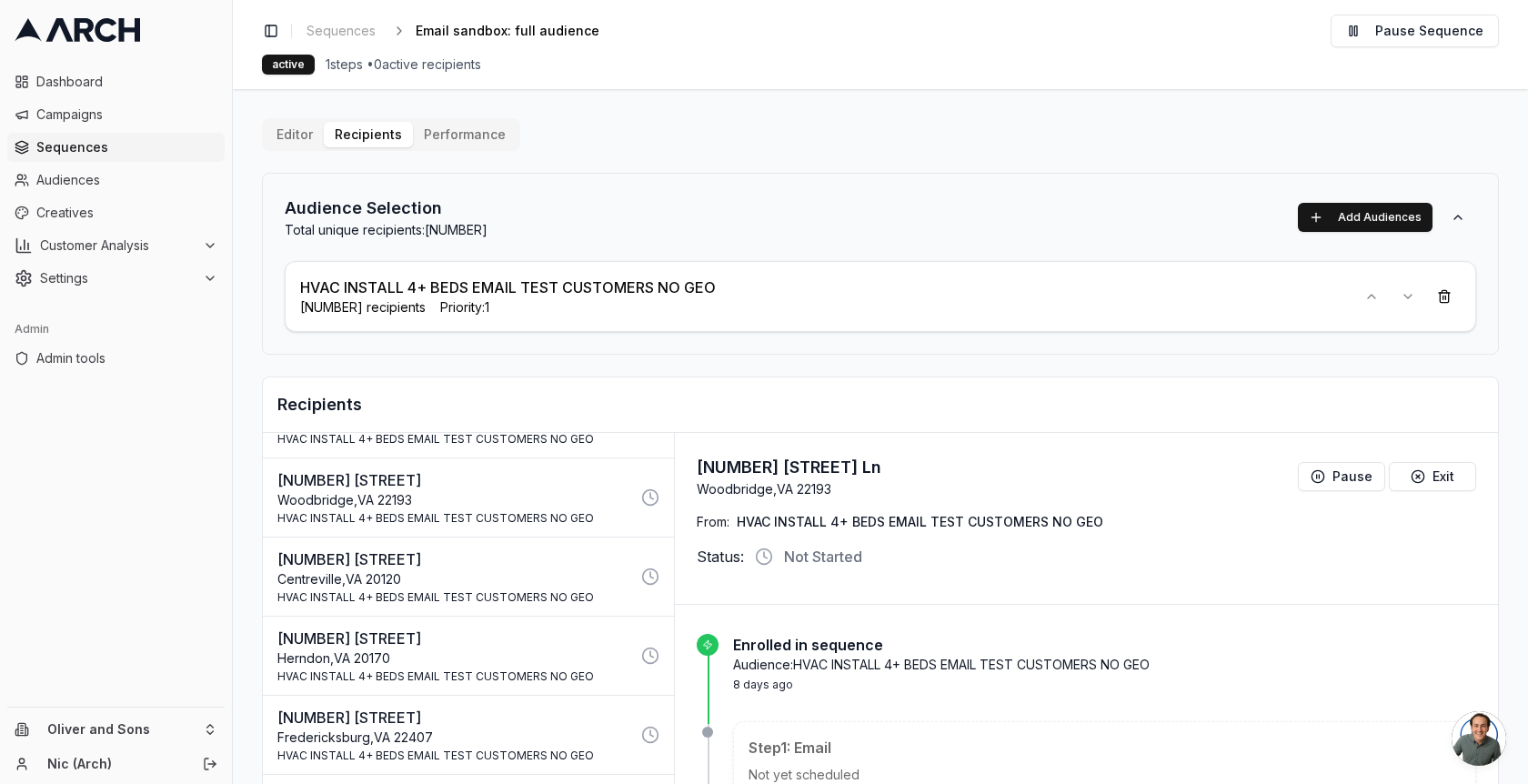 scroll, scrollTop: 625, scrollLeft: 0, axis: vertical 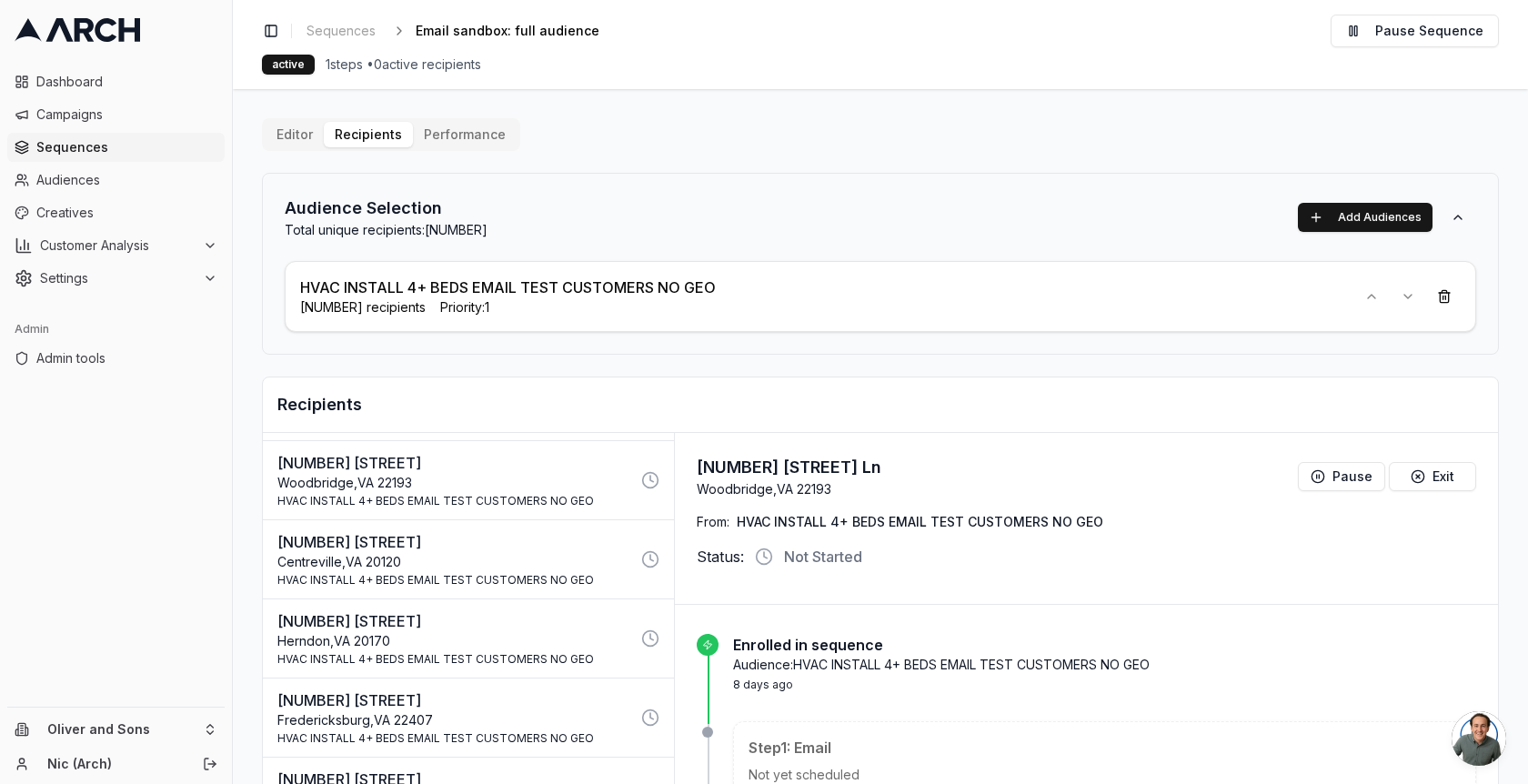 click on "[NUMBER] [STREET]" at bounding box center [454, 542] 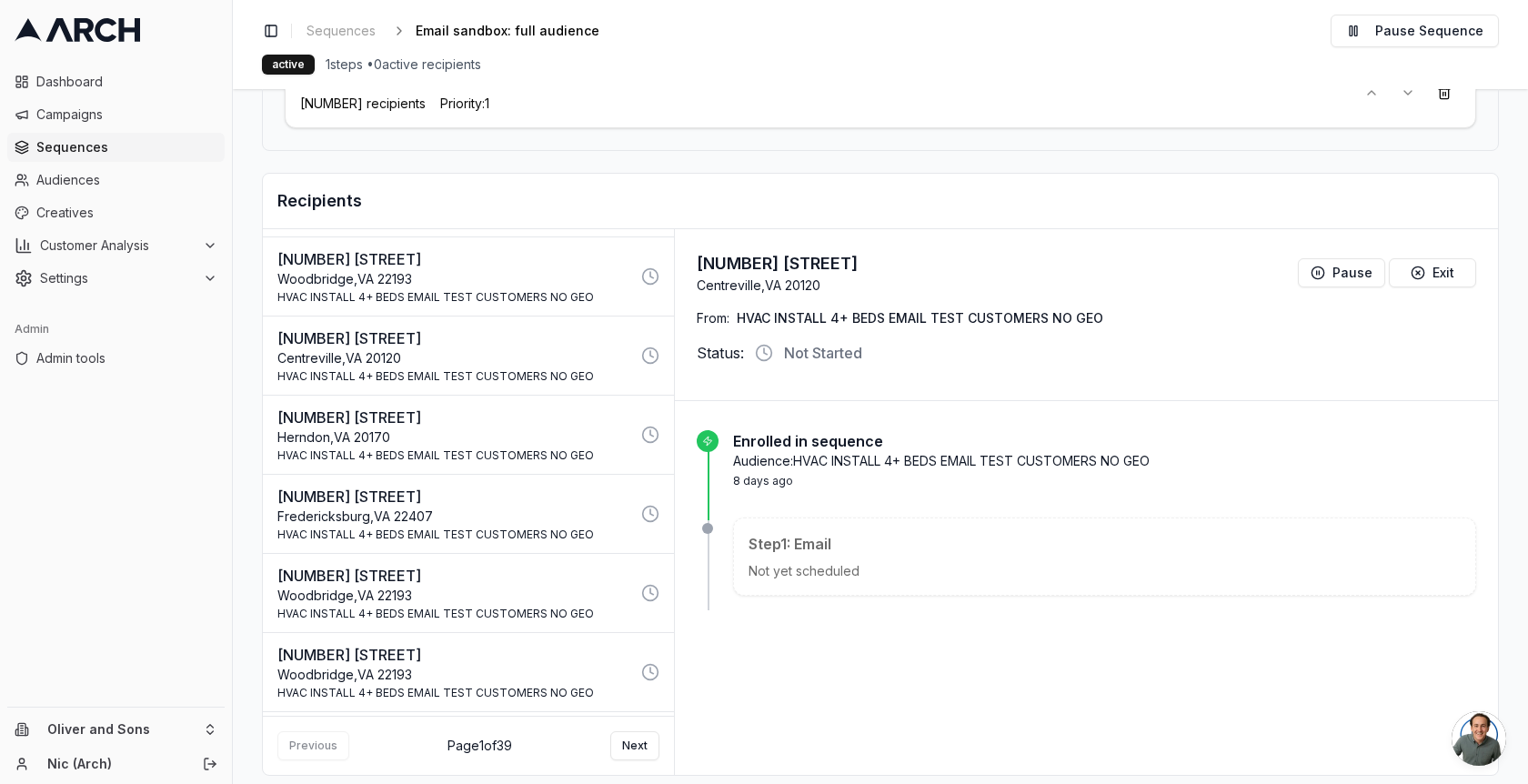 scroll, scrollTop: 220, scrollLeft: 0, axis: vertical 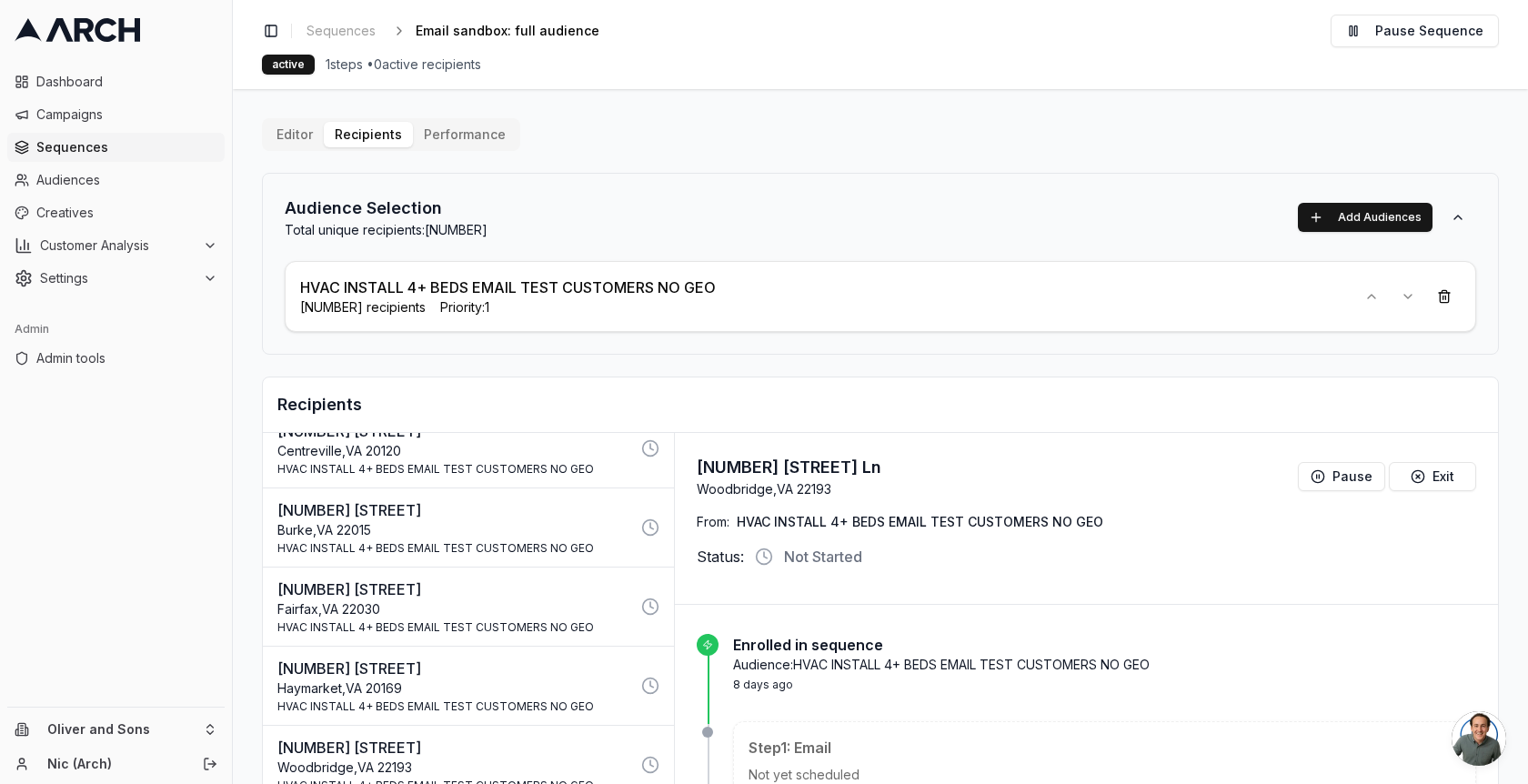 click on "HVAC INSTALL 4+ BEDS EMAIL TEST CUSTOMERS NO GEO" at bounding box center (454, 707) 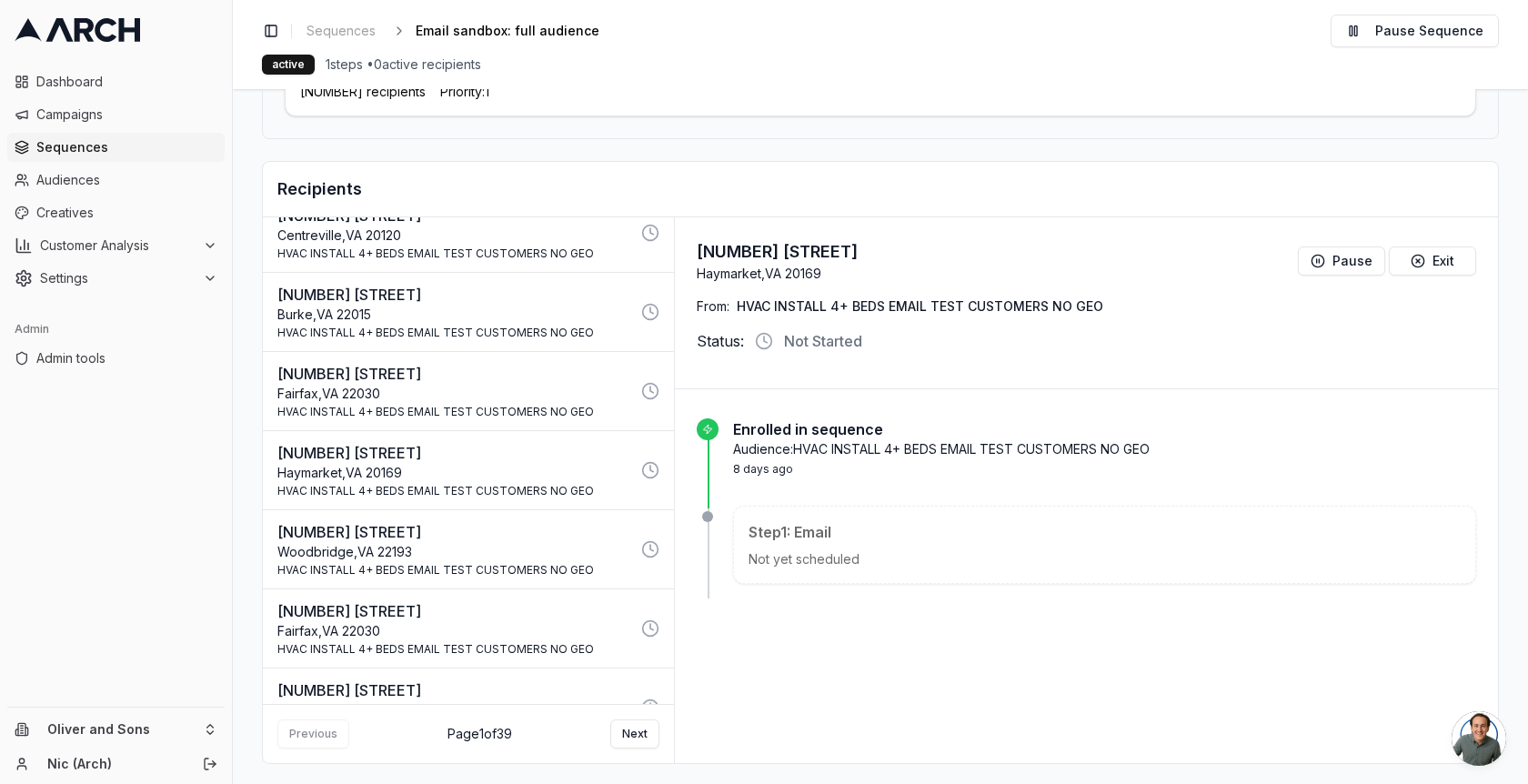 scroll, scrollTop: 220, scrollLeft: 0, axis: vertical 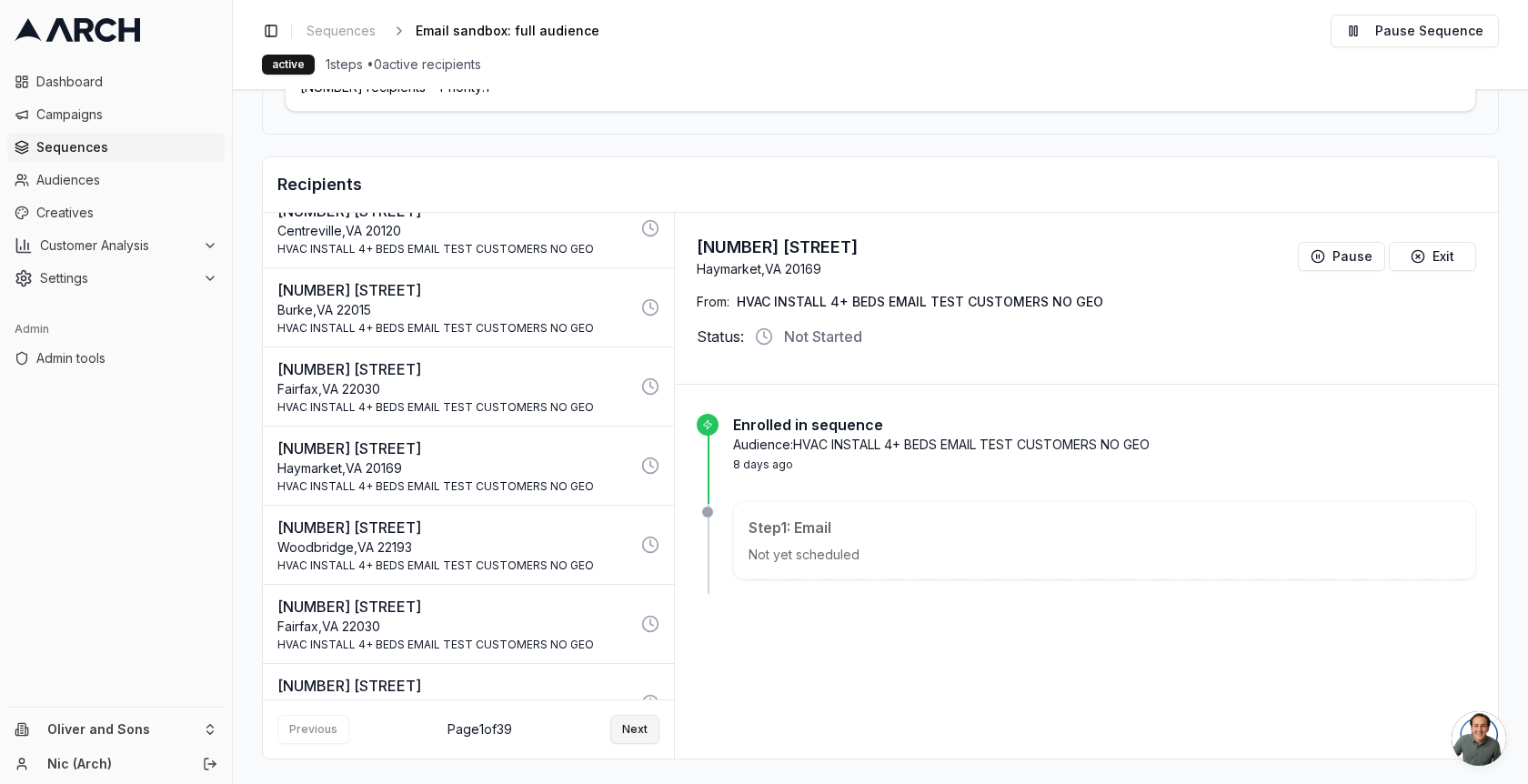 click on "Next" at bounding box center [635, 729] 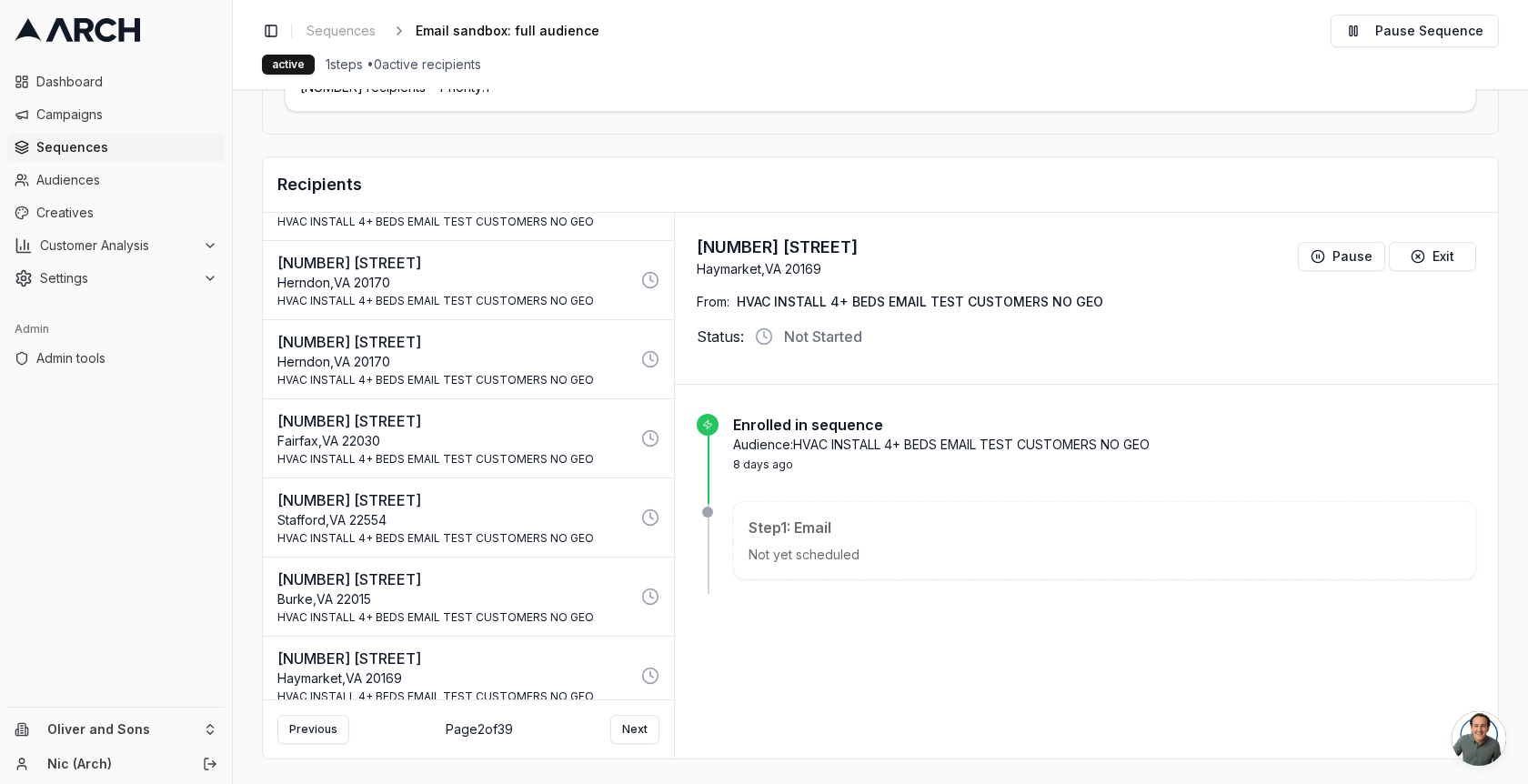 scroll, scrollTop: 0, scrollLeft: 0, axis: both 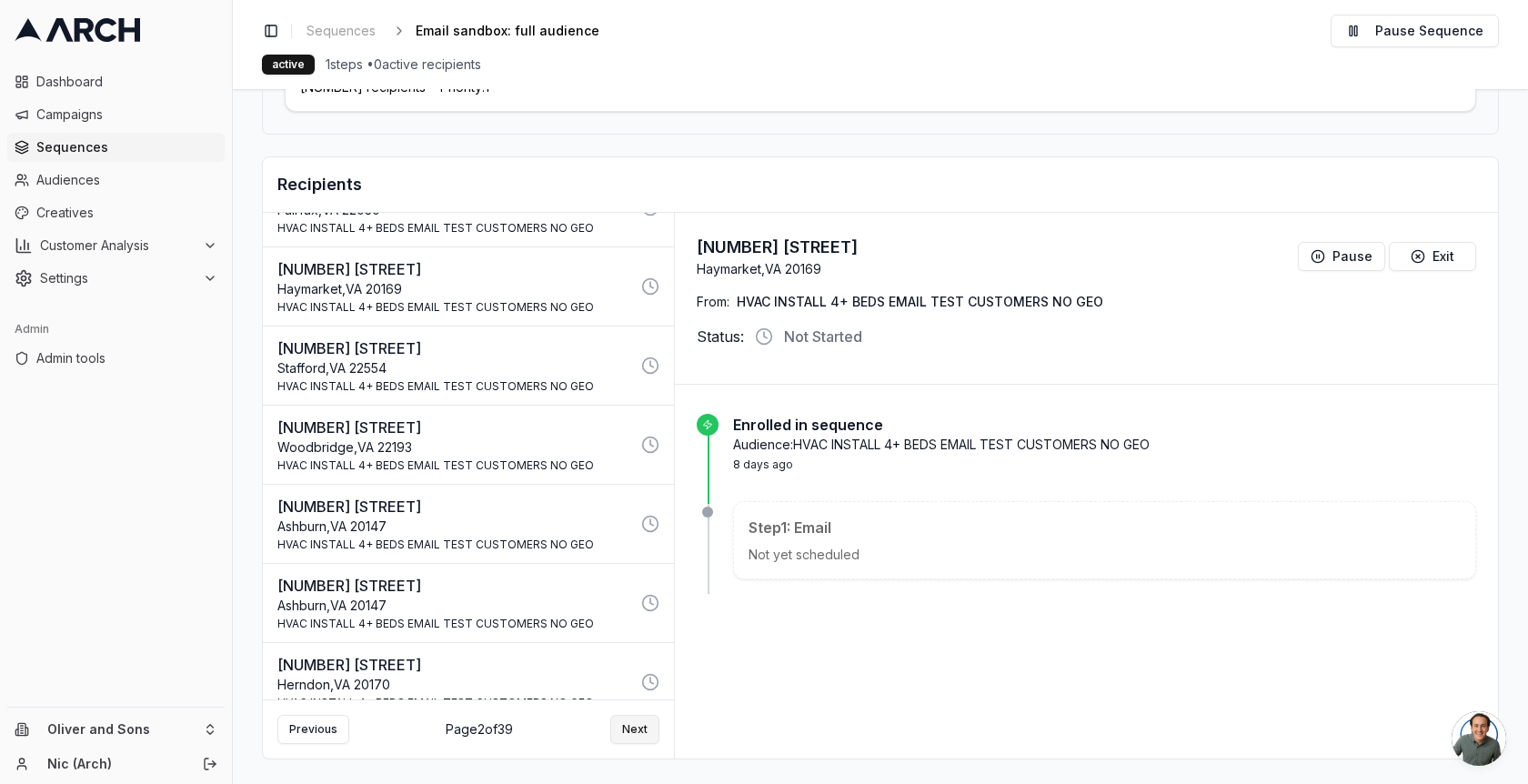 click on "Next" at bounding box center [635, 729] 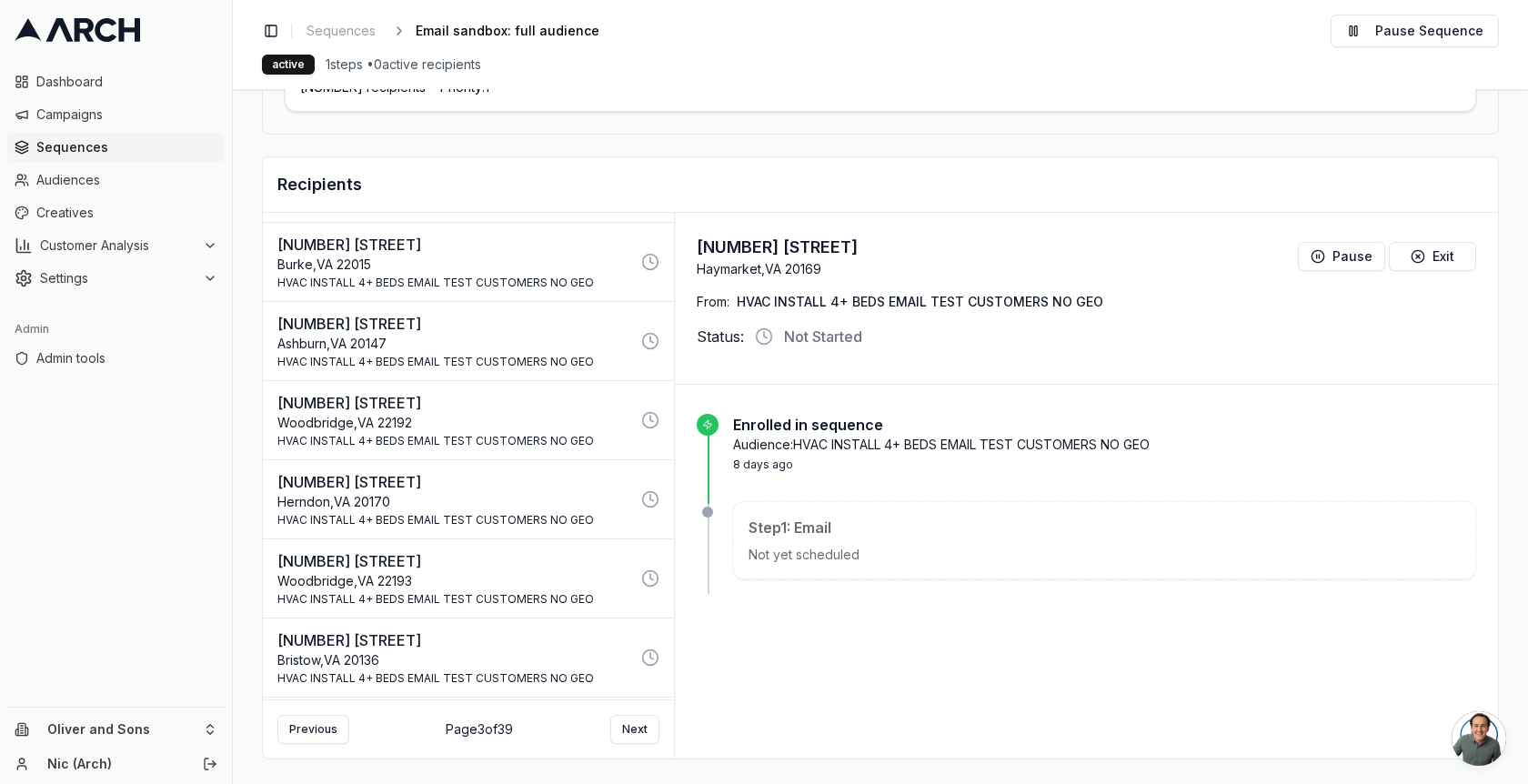 scroll, scrollTop: 7383, scrollLeft: 0, axis: vertical 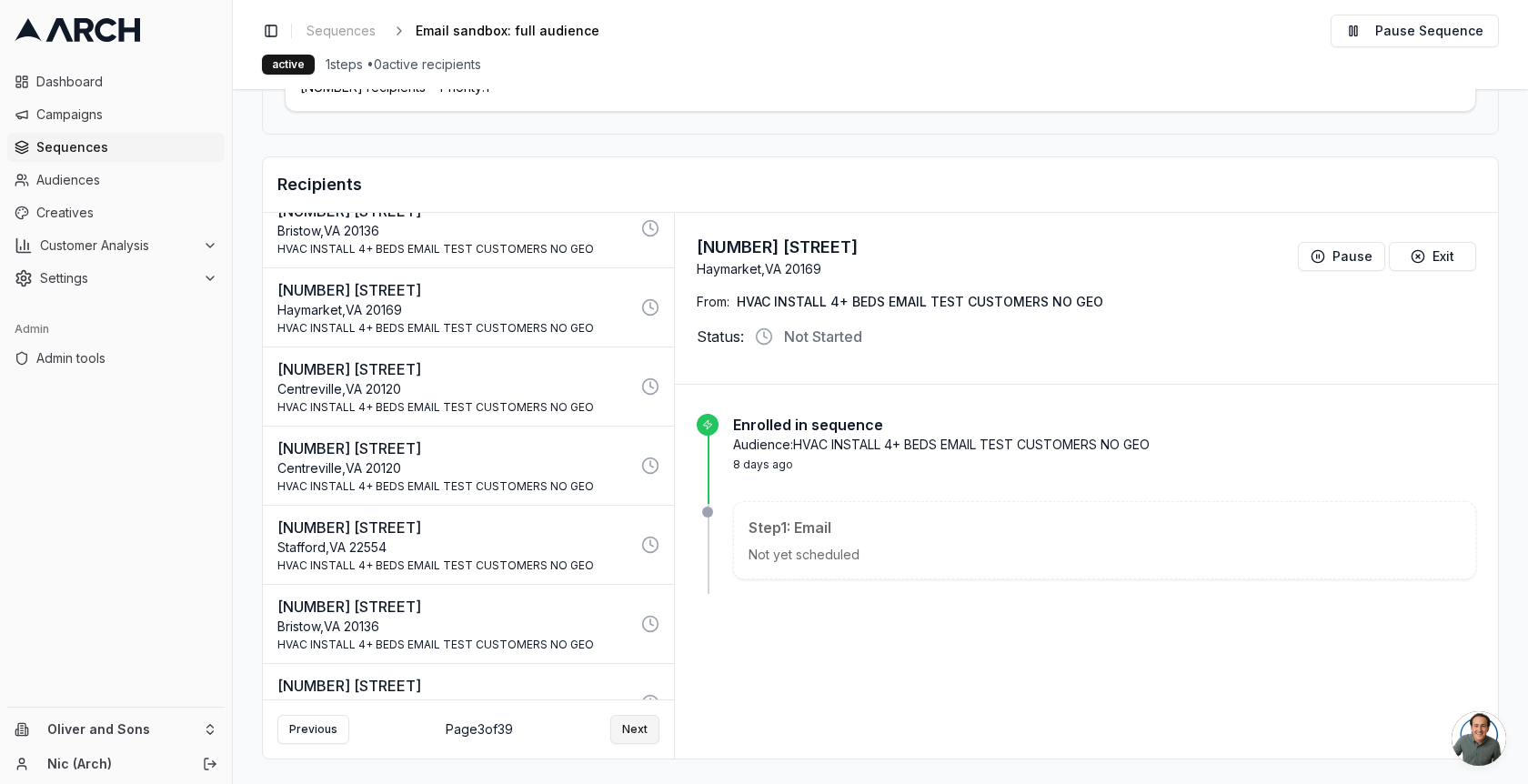 click on "Next" at bounding box center (635, 729) 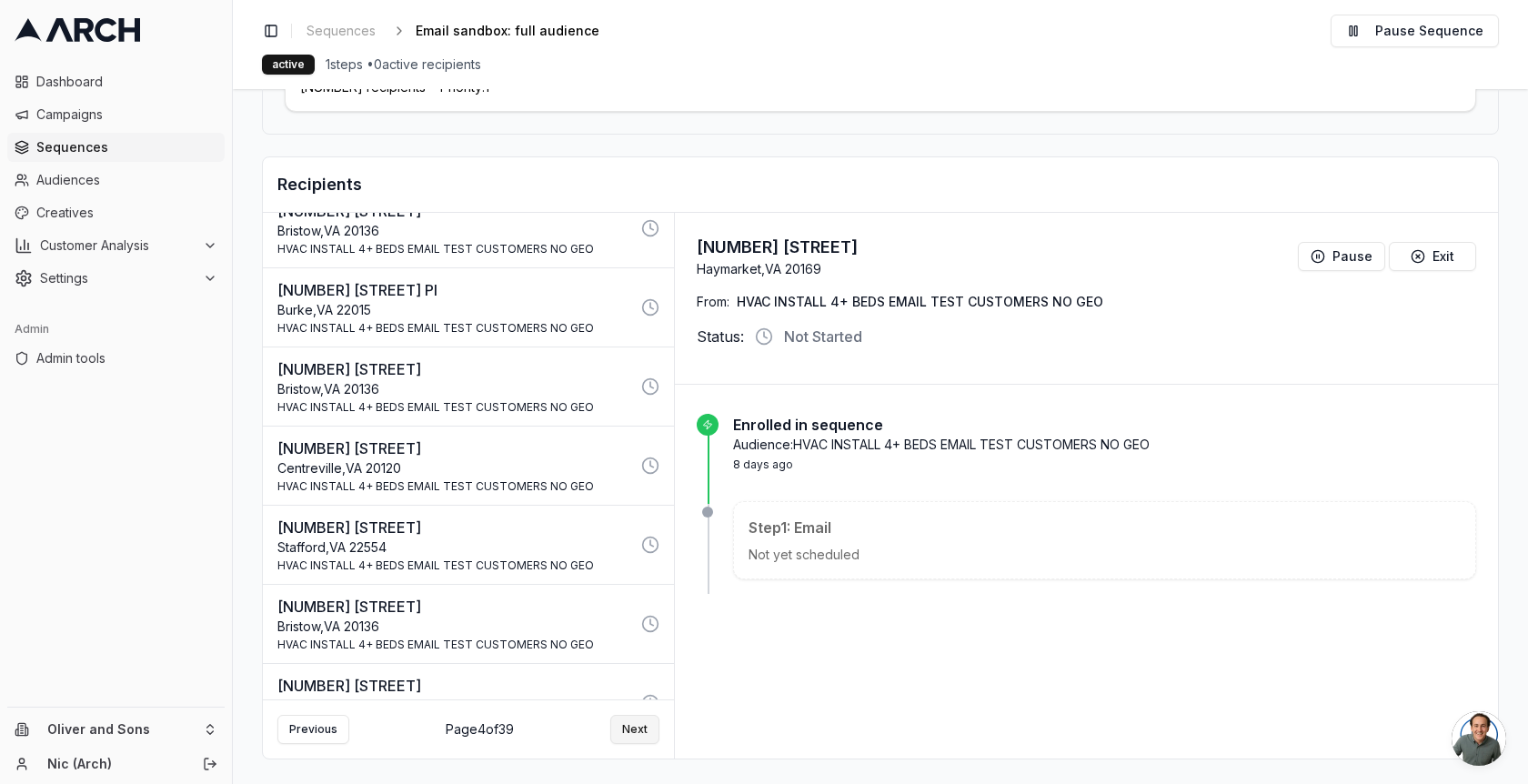 click on "Next" at bounding box center (635, 729) 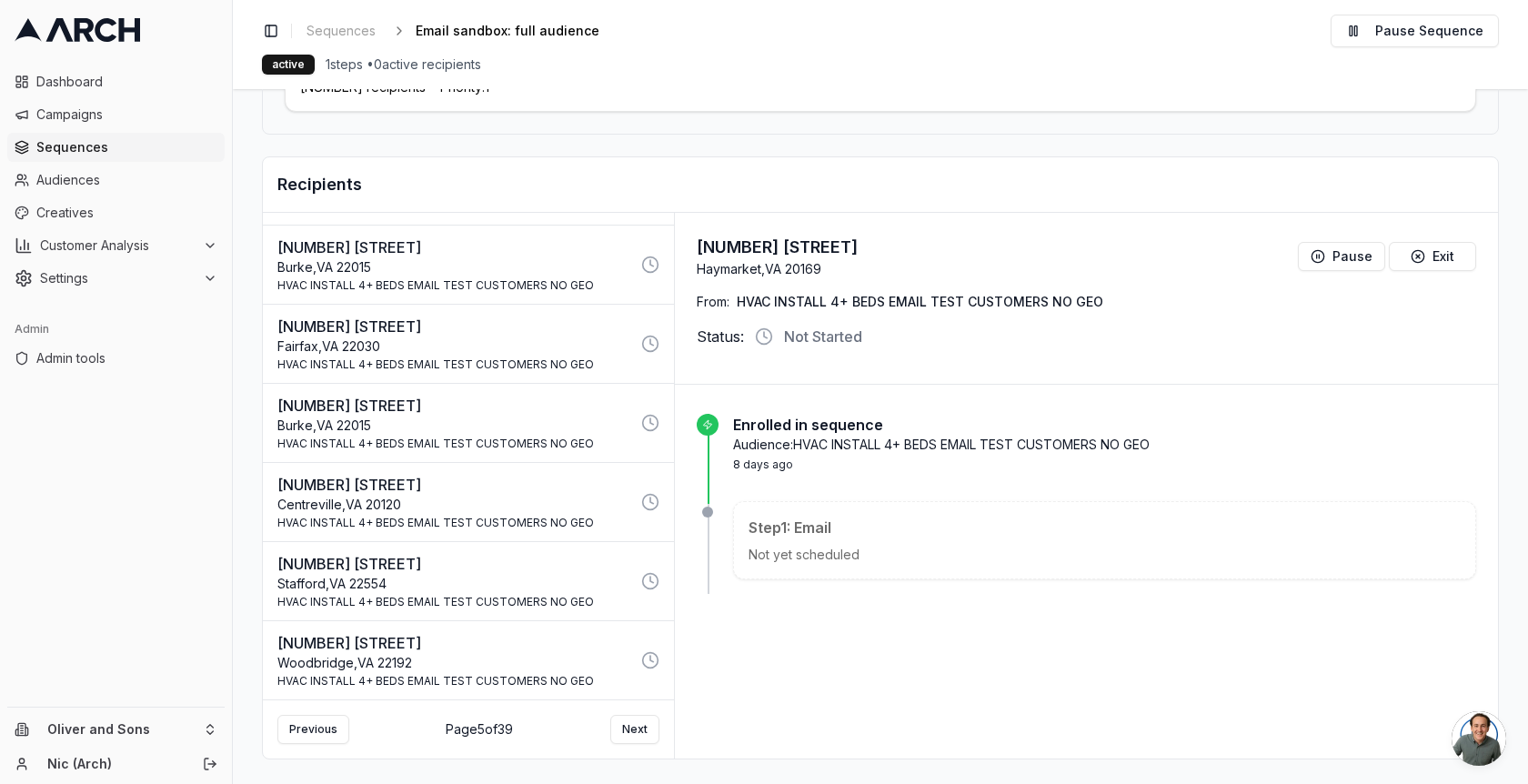 scroll, scrollTop: 7383, scrollLeft: 0, axis: vertical 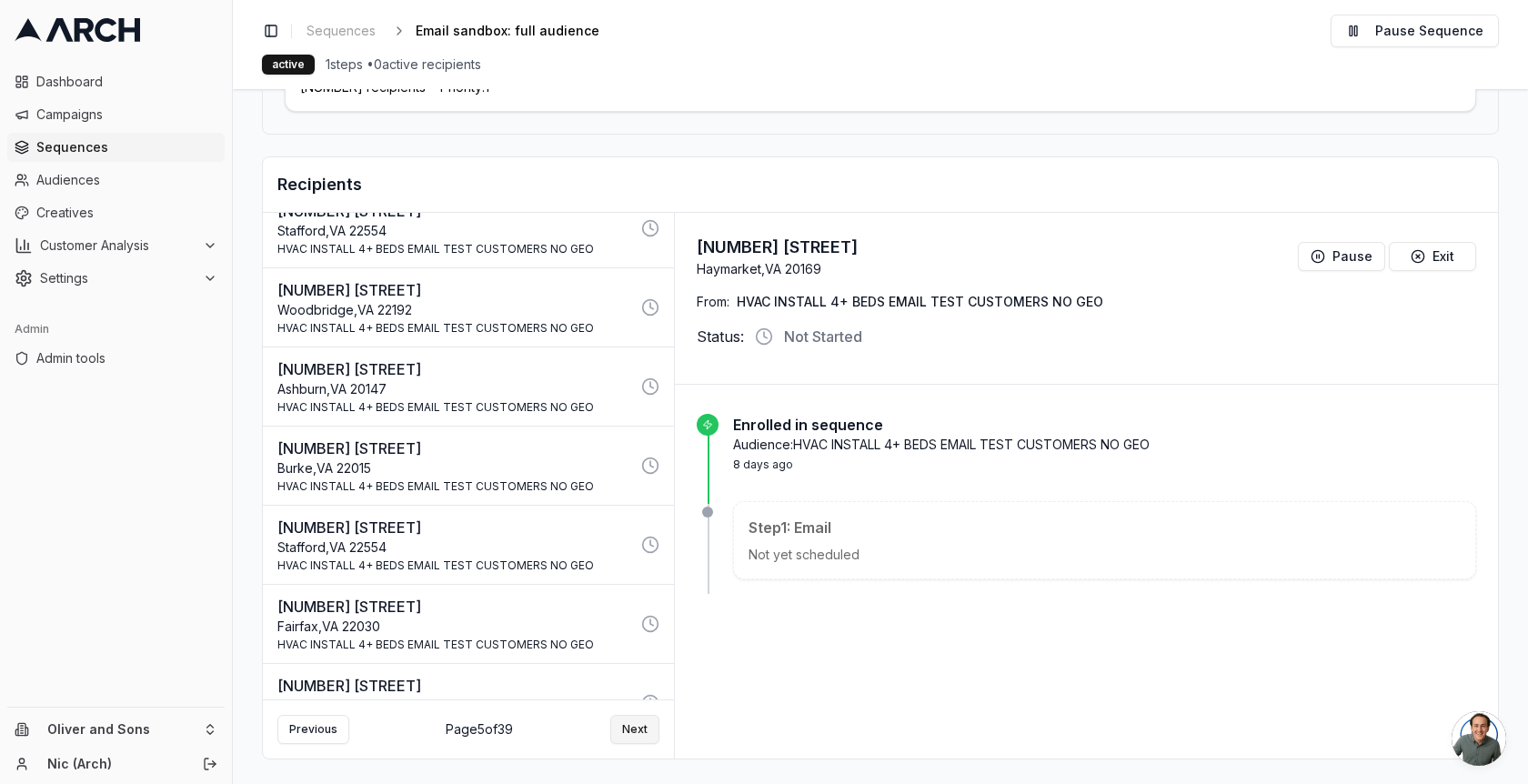 click on "Next" at bounding box center (635, 729) 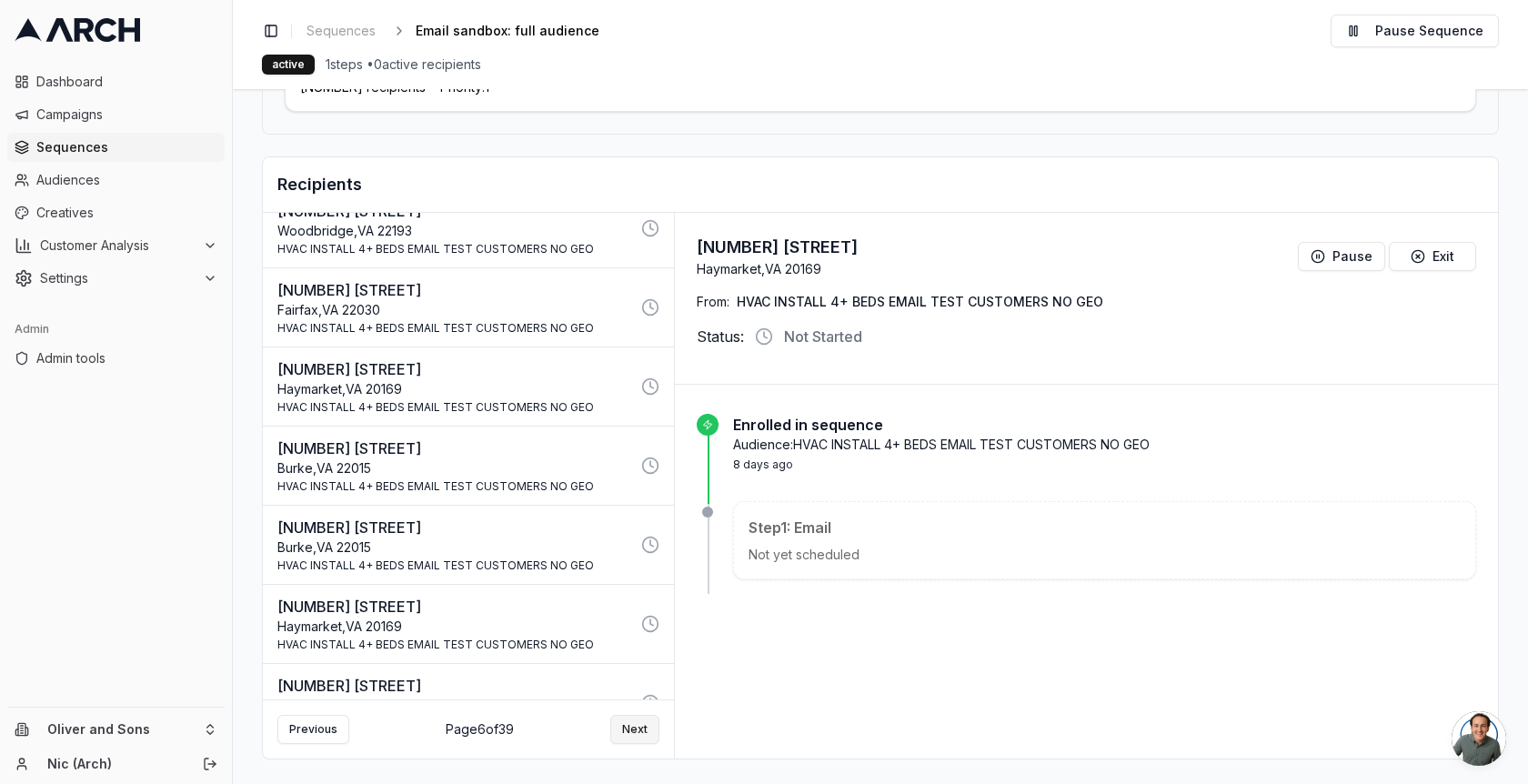 click on "Next" at bounding box center (635, 729) 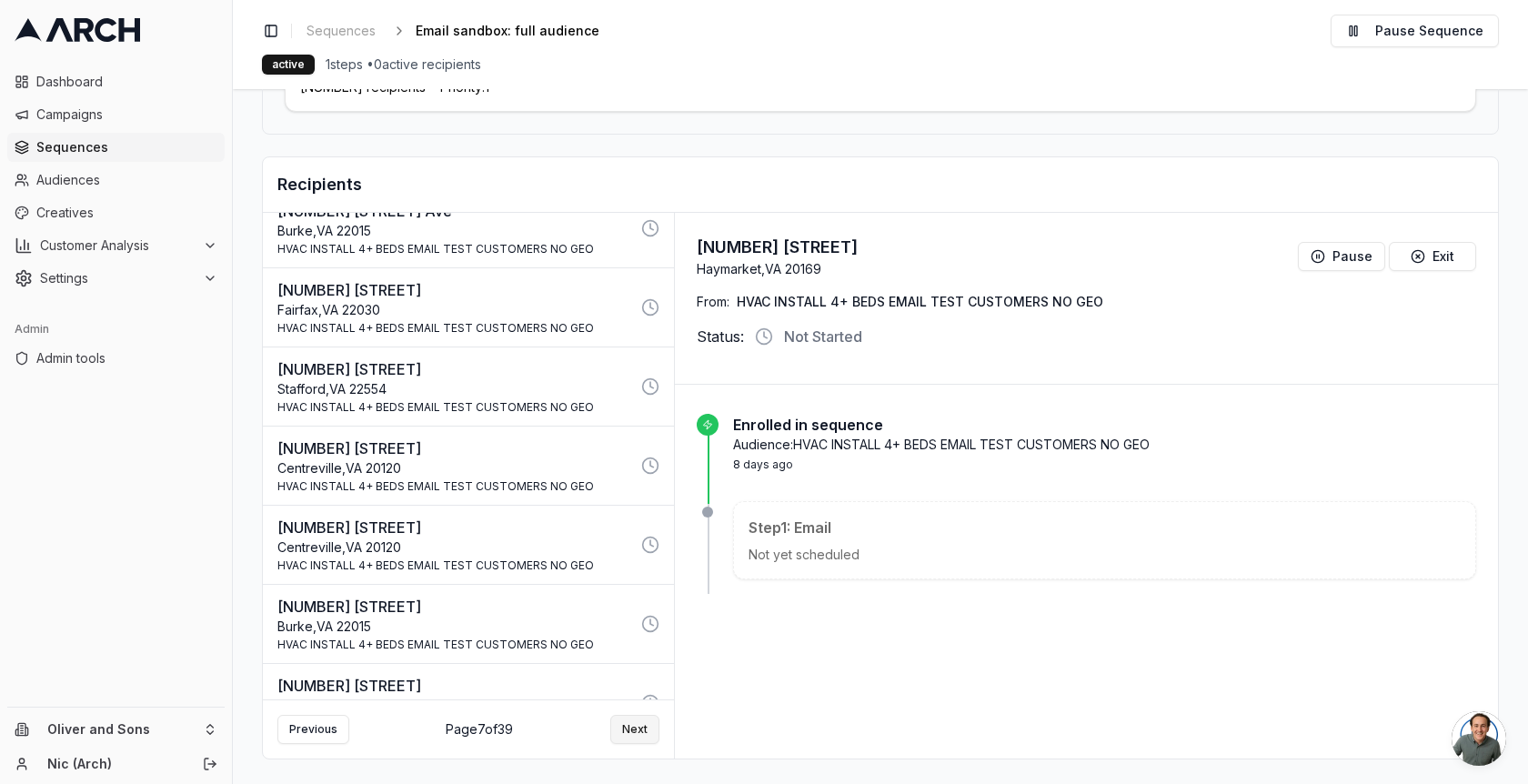 click on "Next" at bounding box center [635, 729] 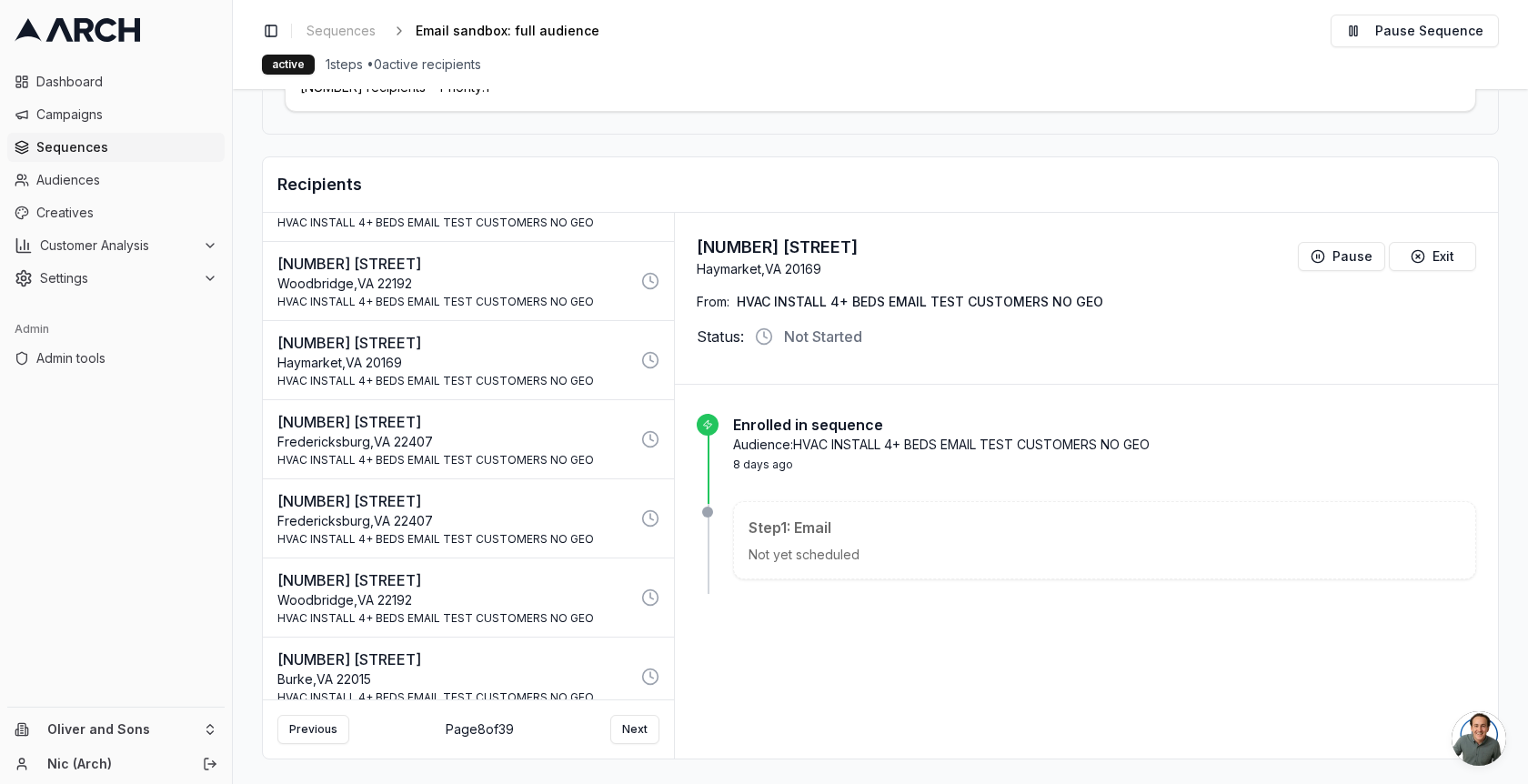 scroll, scrollTop: 7383, scrollLeft: 0, axis: vertical 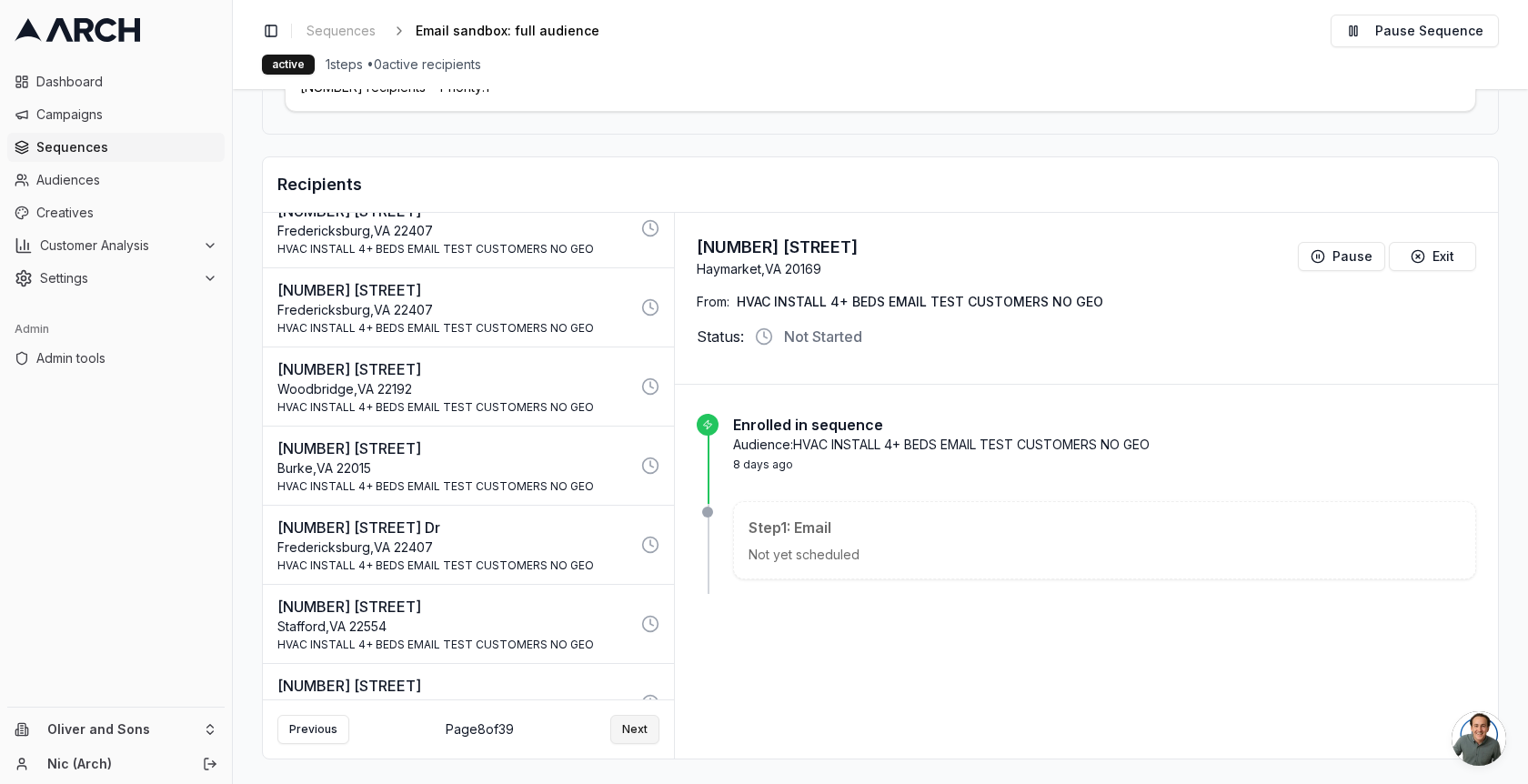 click on "Next" at bounding box center (635, 729) 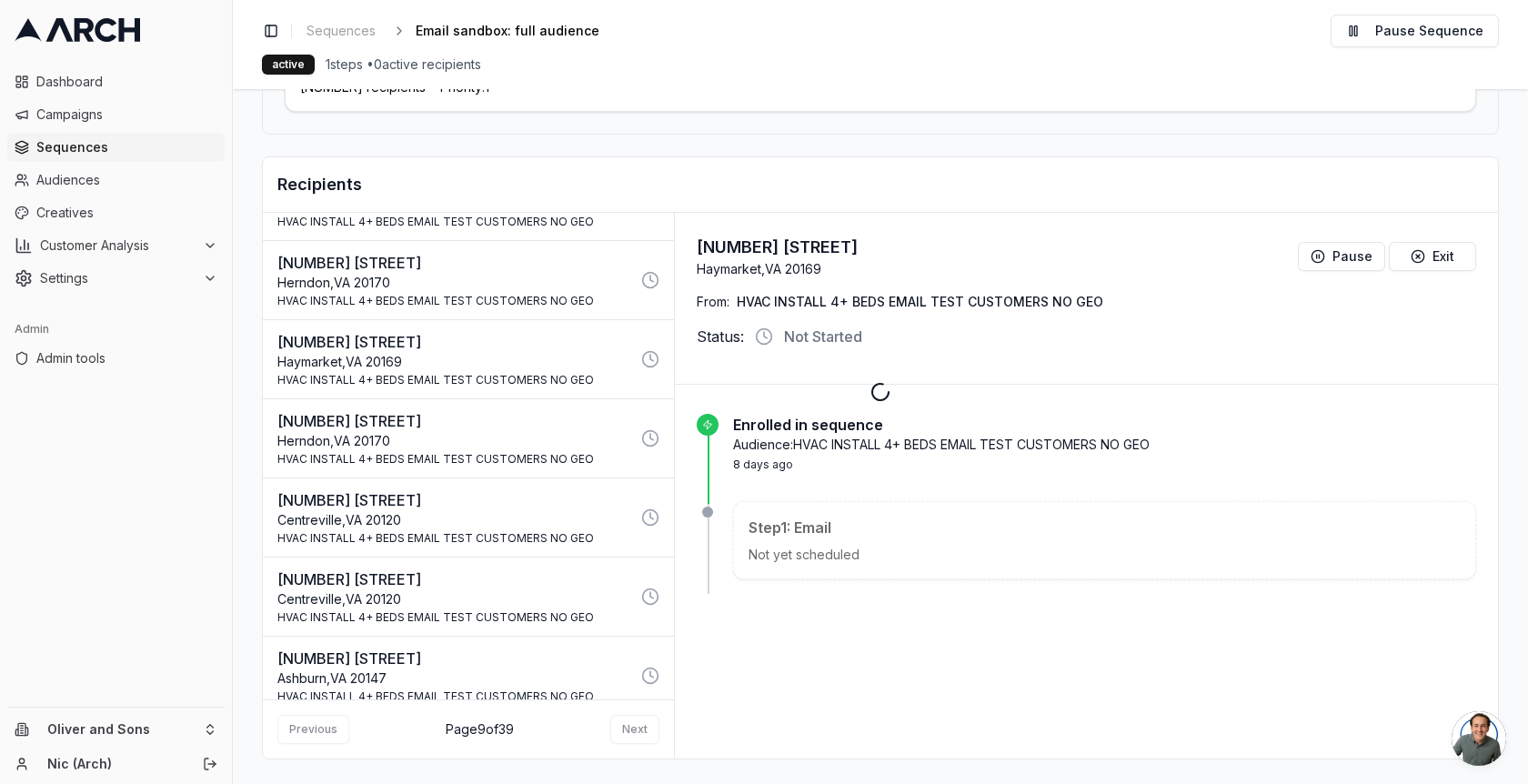 click at bounding box center [880, 392] 